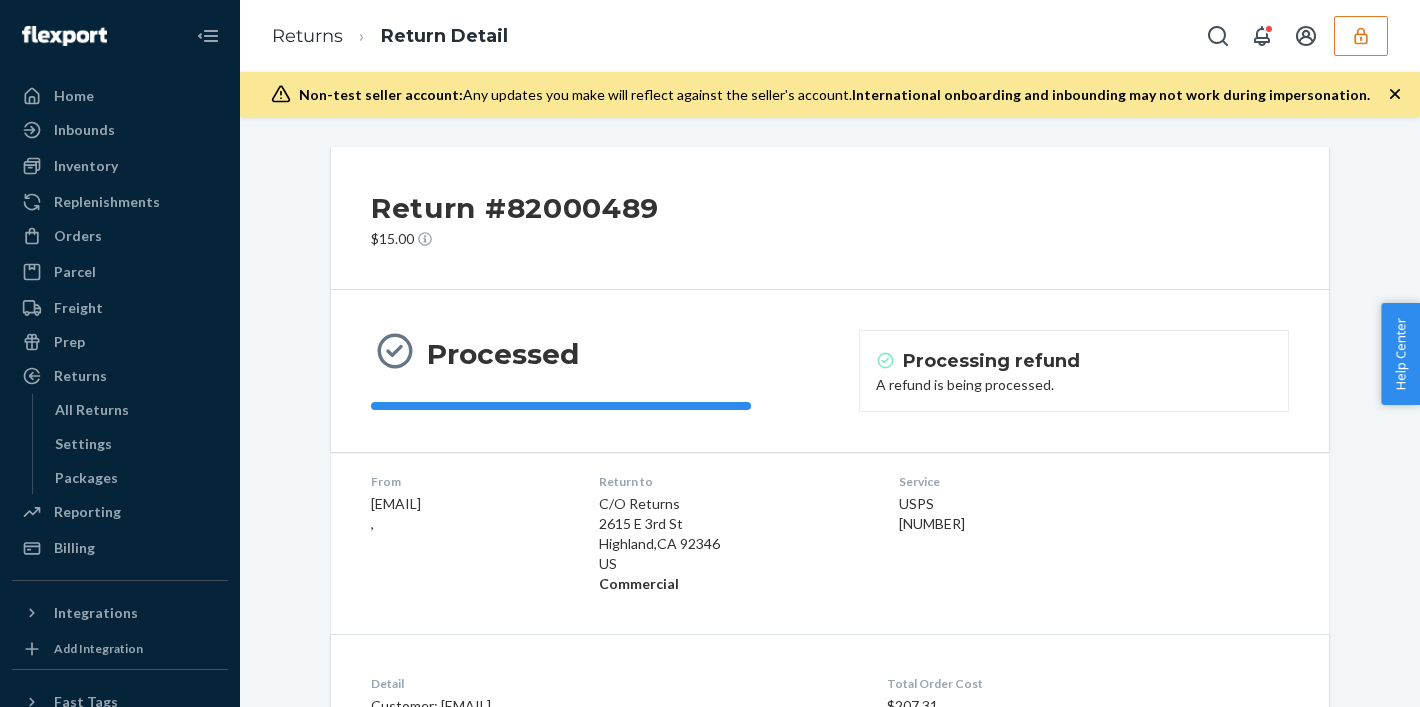 scroll, scrollTop: 0, scrollLeft: 0, axis: both 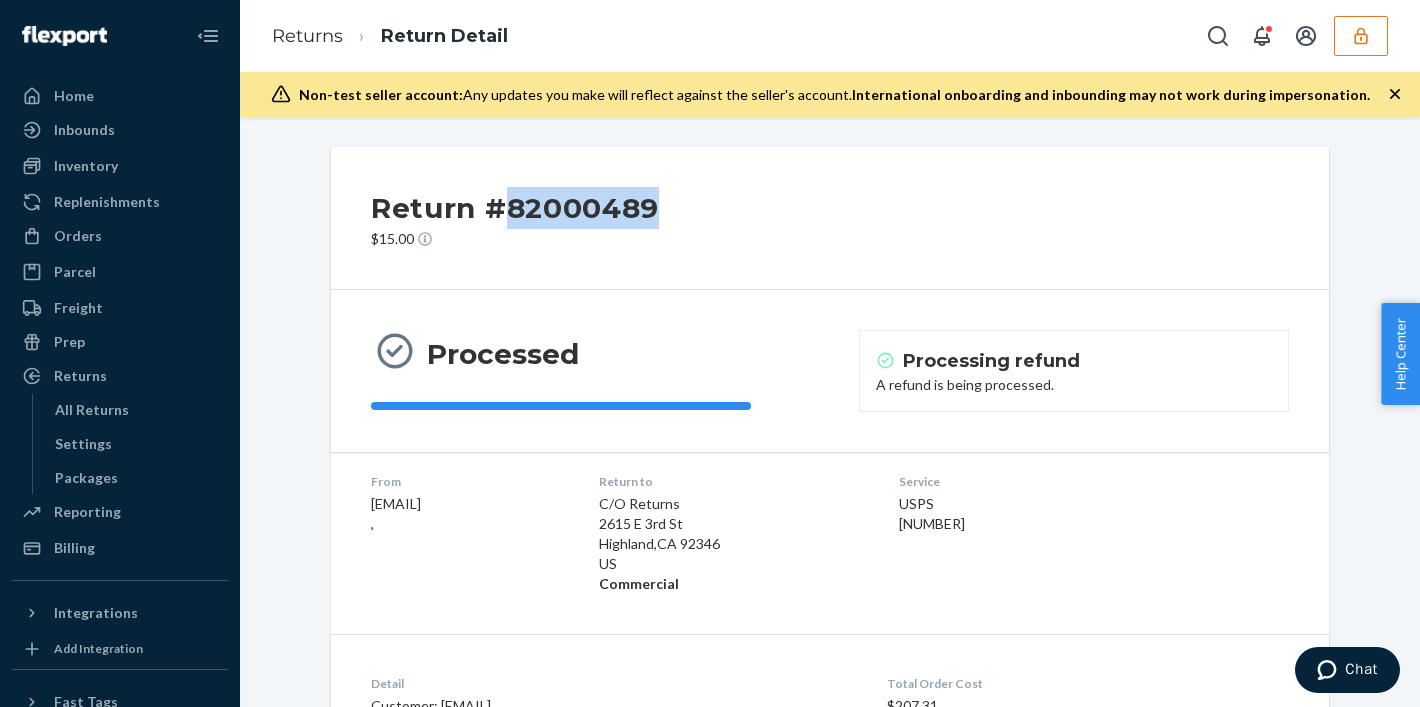 drag, startPoint x: 508, startPoint y: 204, endPoint x: 675, endPoint y: 218, distance: 167.5858 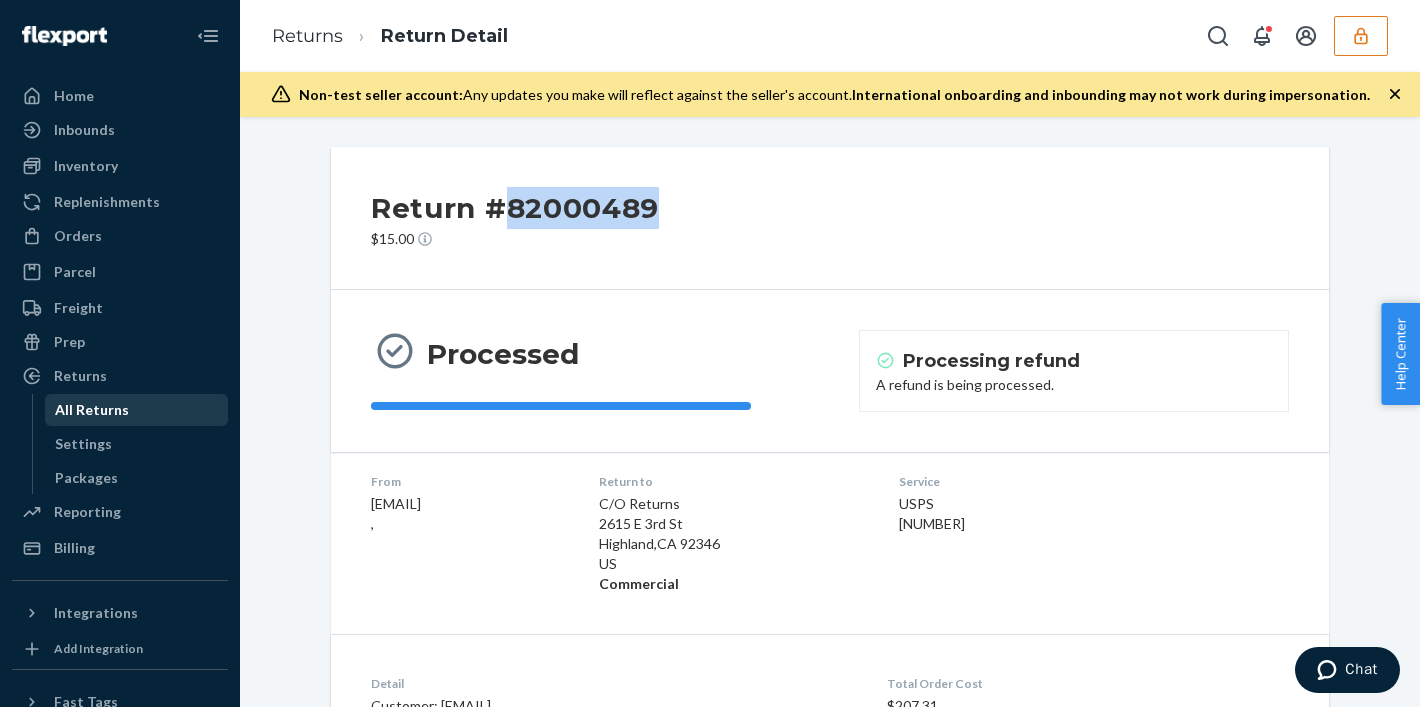 click on "All Returns" at bounding box center (92, 410) 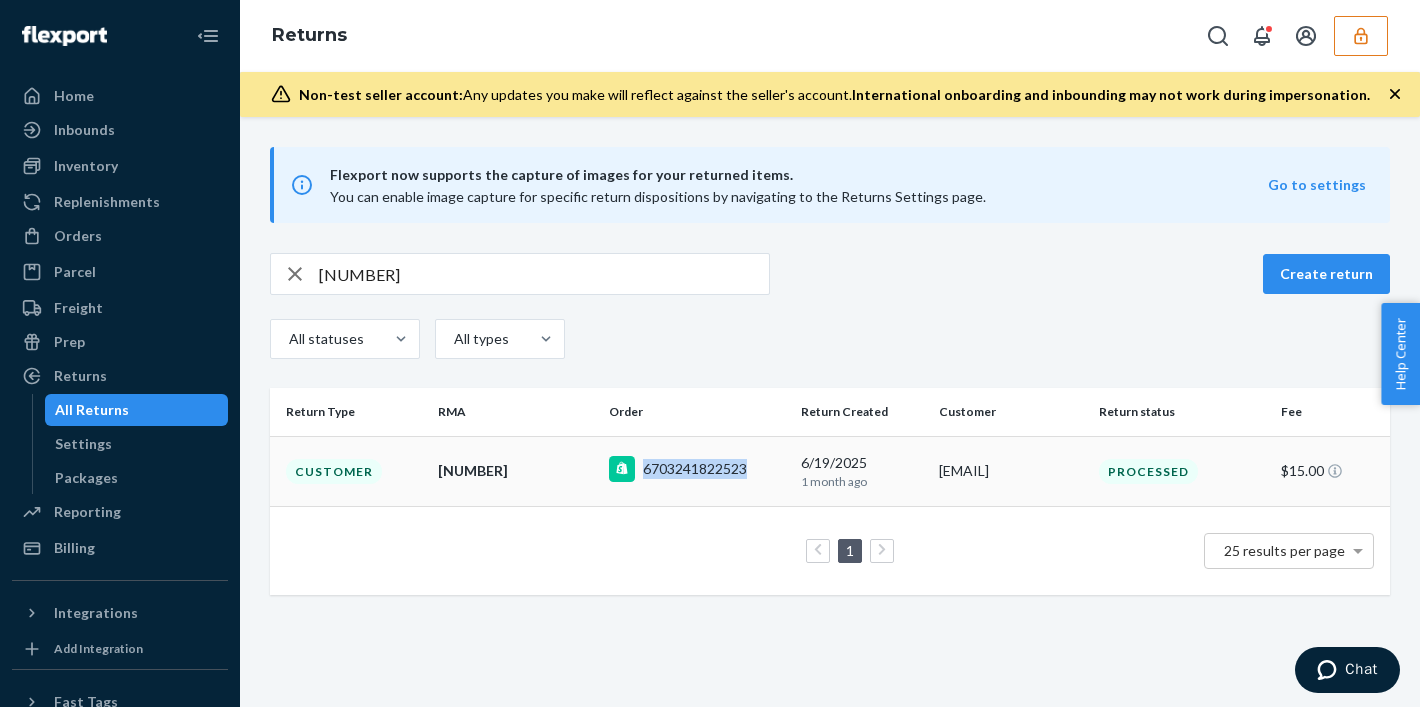 drag, startPoint x: 639, startPoint y: 469, endPoint x: 785, endPoint y: 480, distance: 146.4138 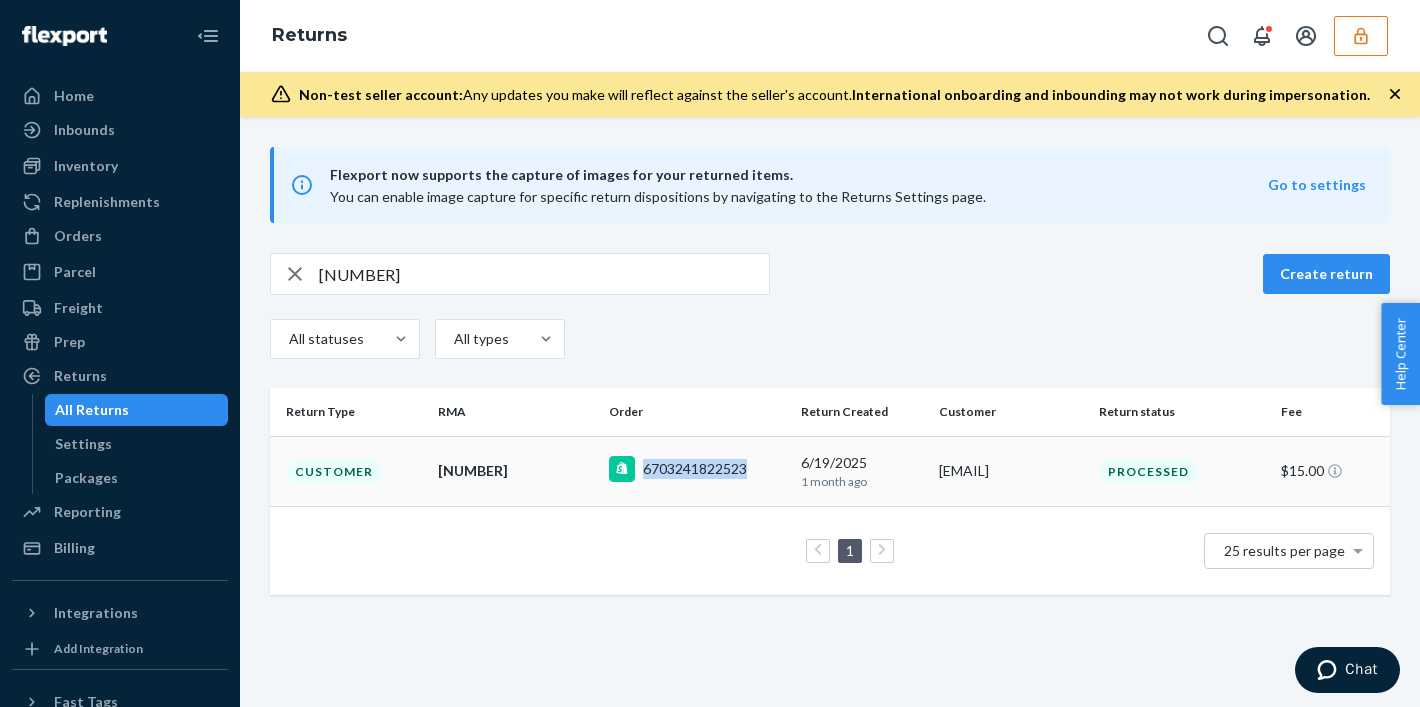 click on "6703241822523" at bounding box center (697, 471) 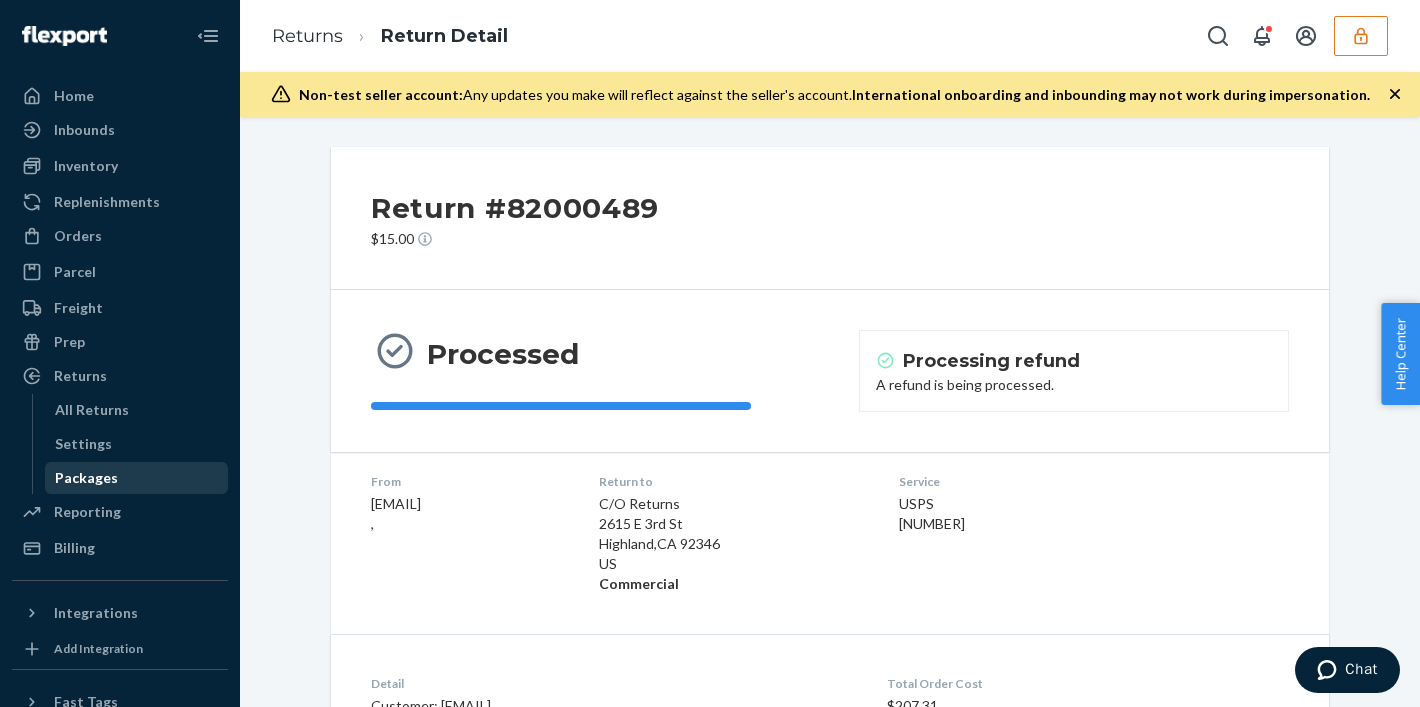 click on "Packages" at bounding box center (137, 478) 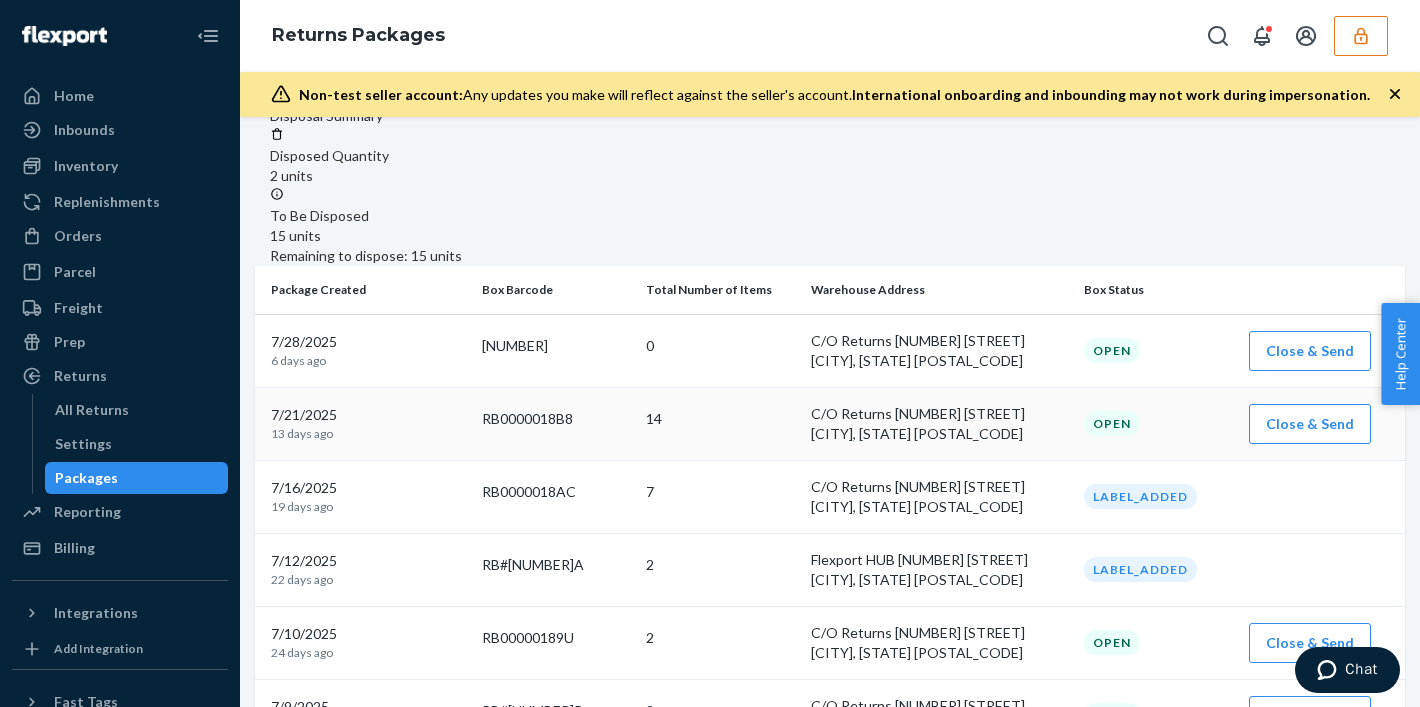 scroll, scrollTop: 0, scrollLeft: 0, axis: both 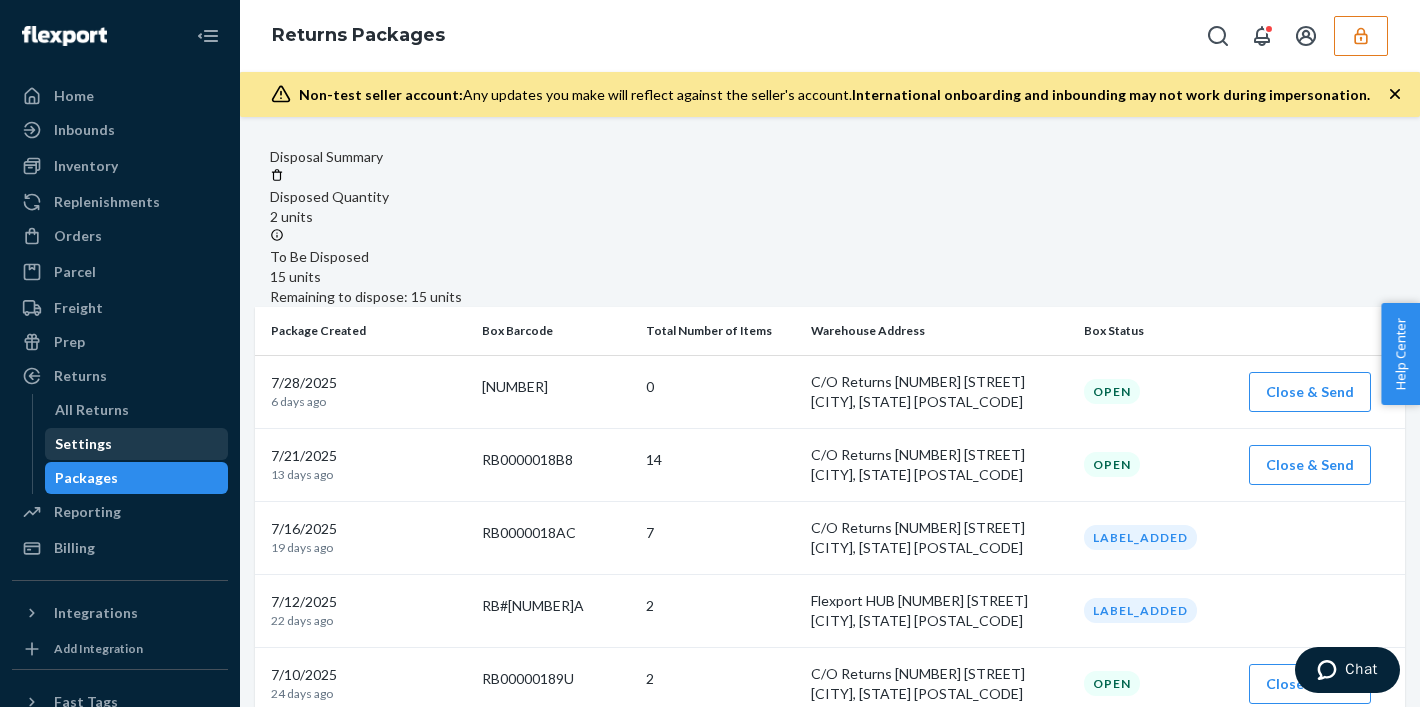 click on "Settings" at bounding box center (83, 444) 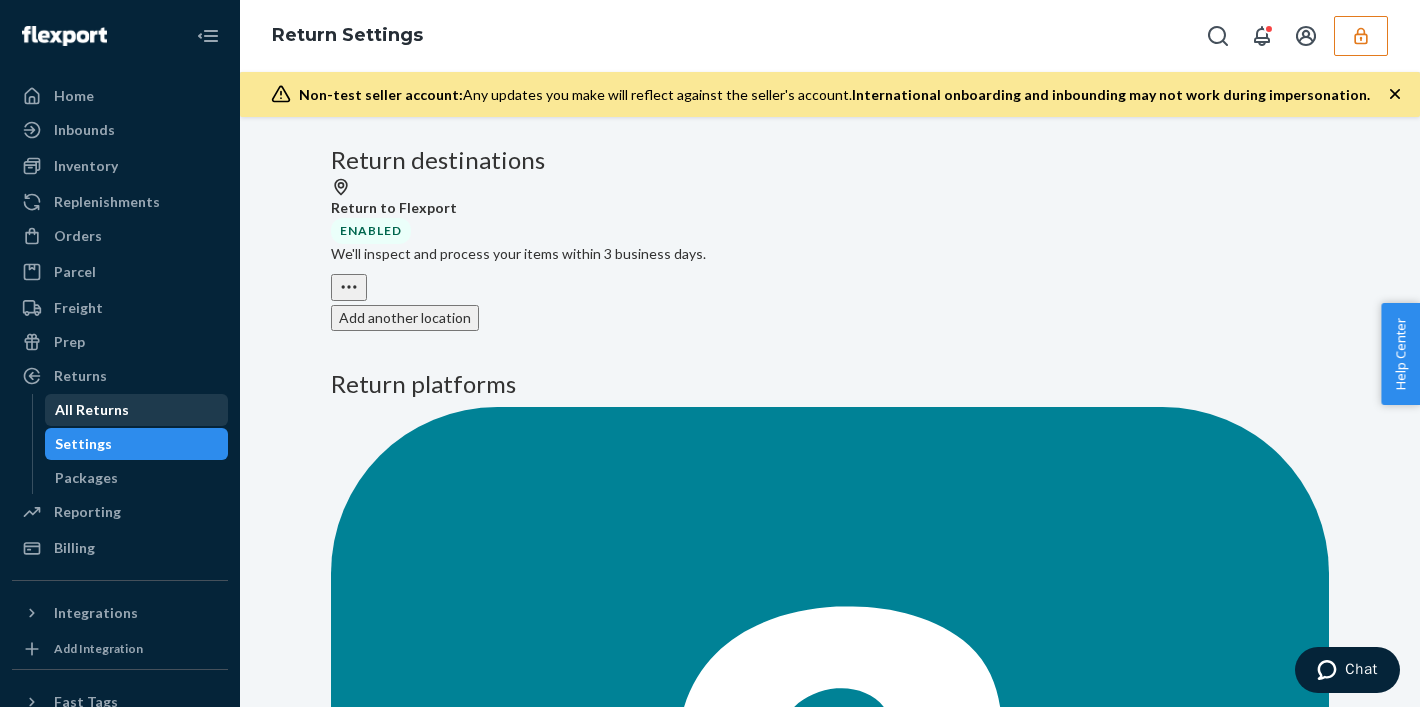 click on "All Returns" at bounding box center [92, 410] 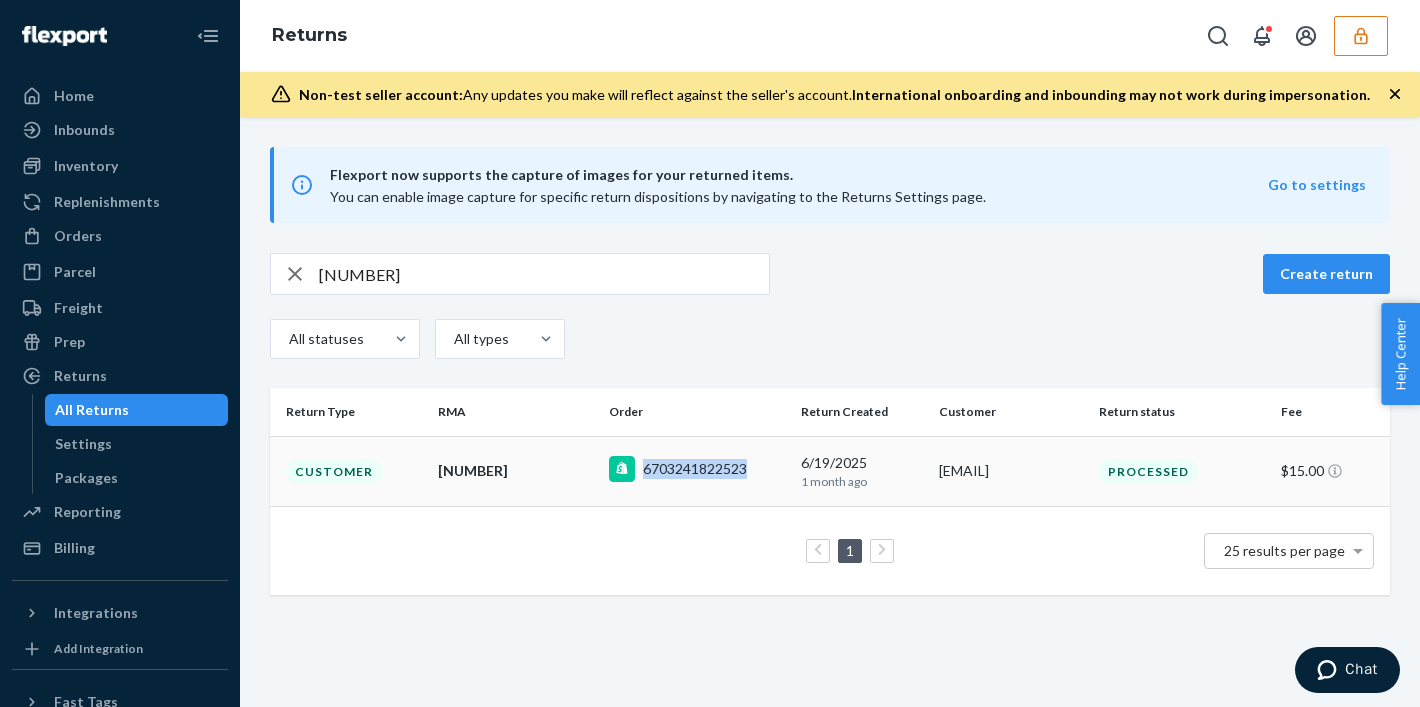 drag, startPoint x: 755, startPoint y: 472, endPoint x: 626, endPoint y: 472, distance: 129 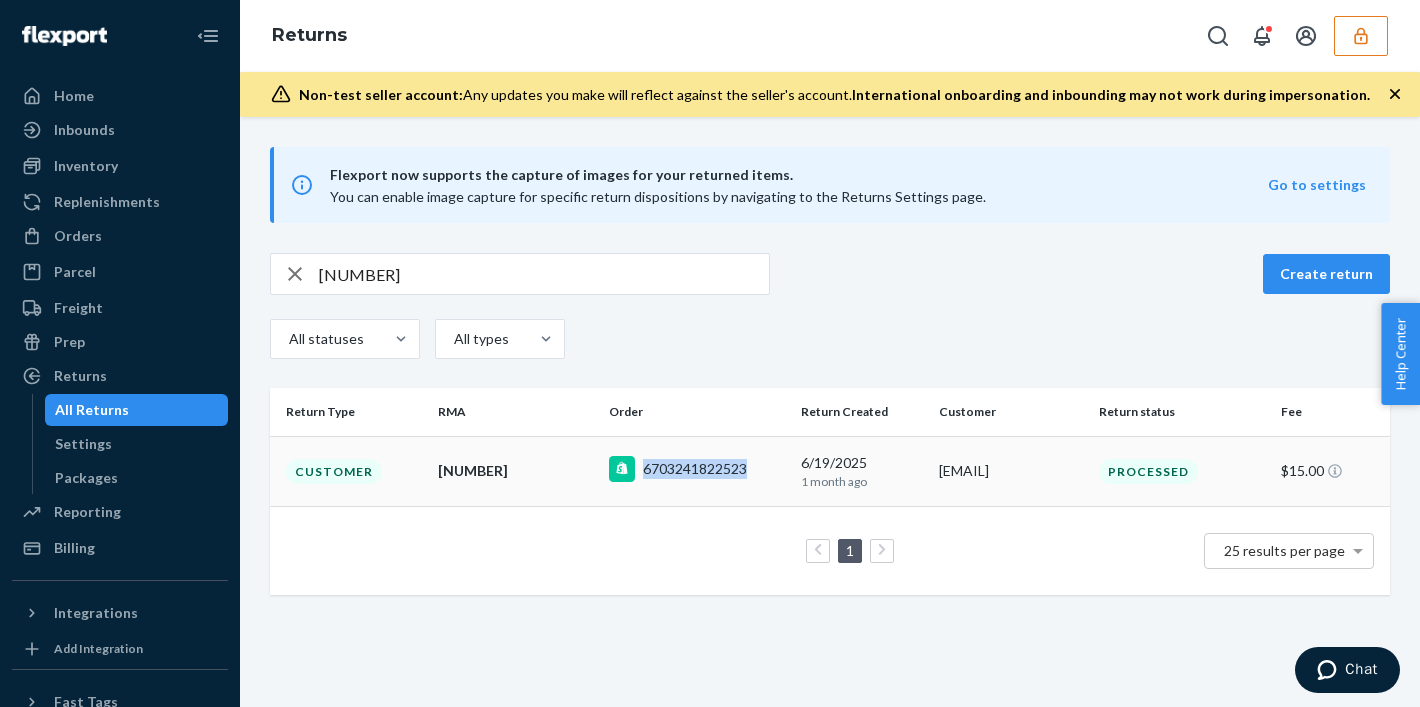 click on "6703241822523" at bounding box center (697, 471) 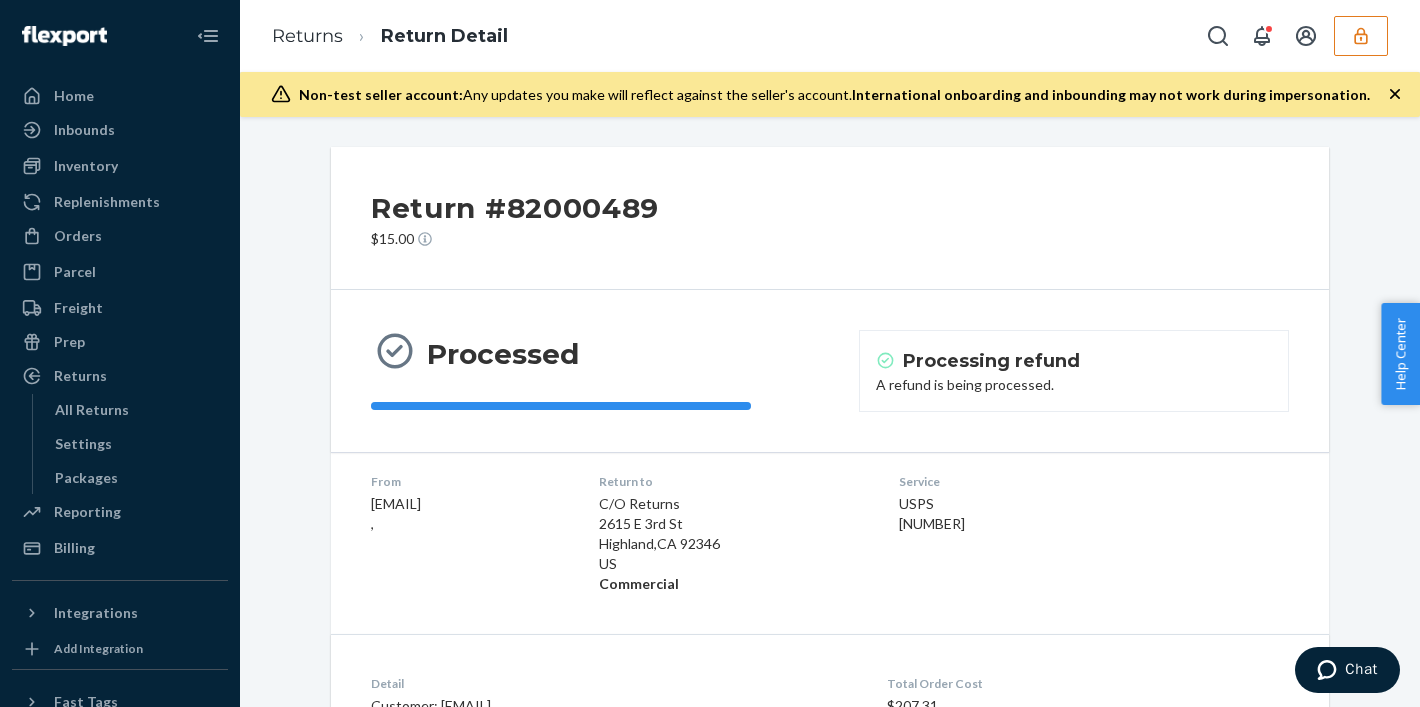 scroll, scrollTop: 29, scrollLeft: 0, axis: vertical 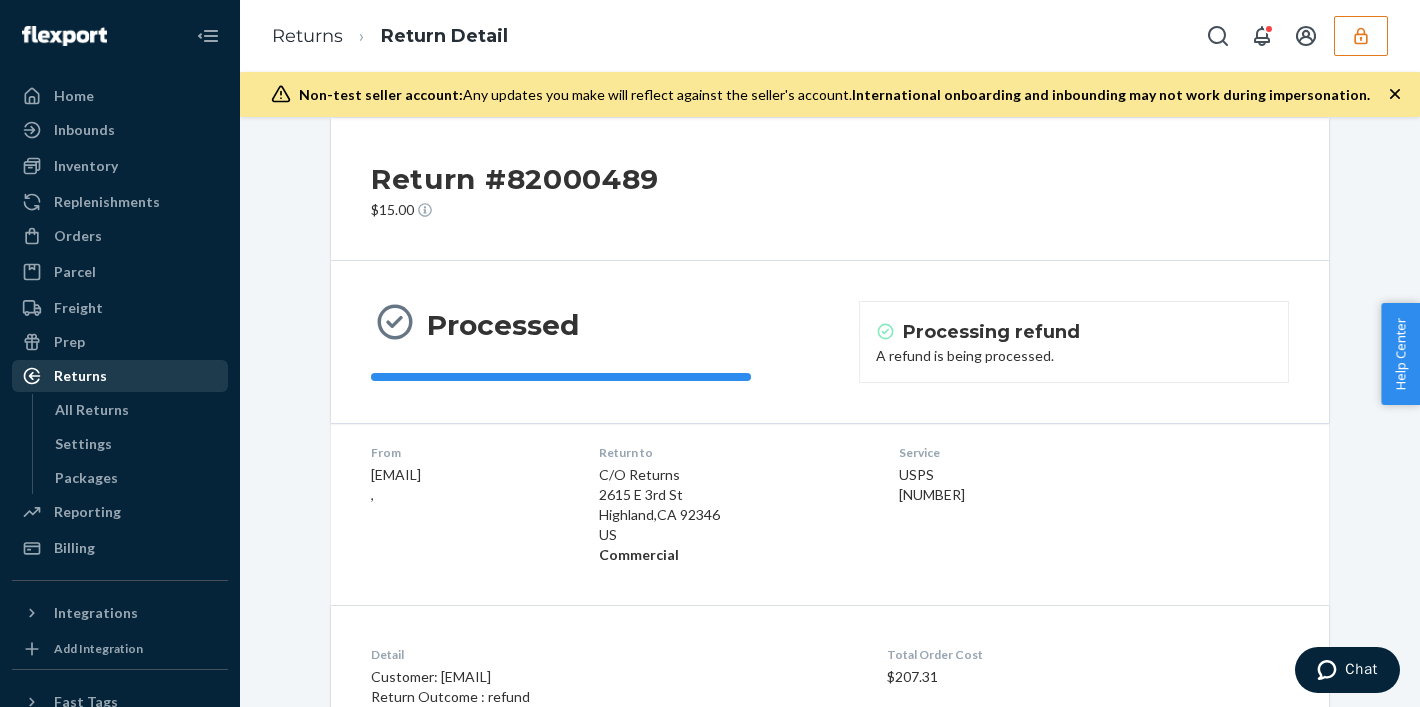 click on "Returns" at bounding box center (80, 376) 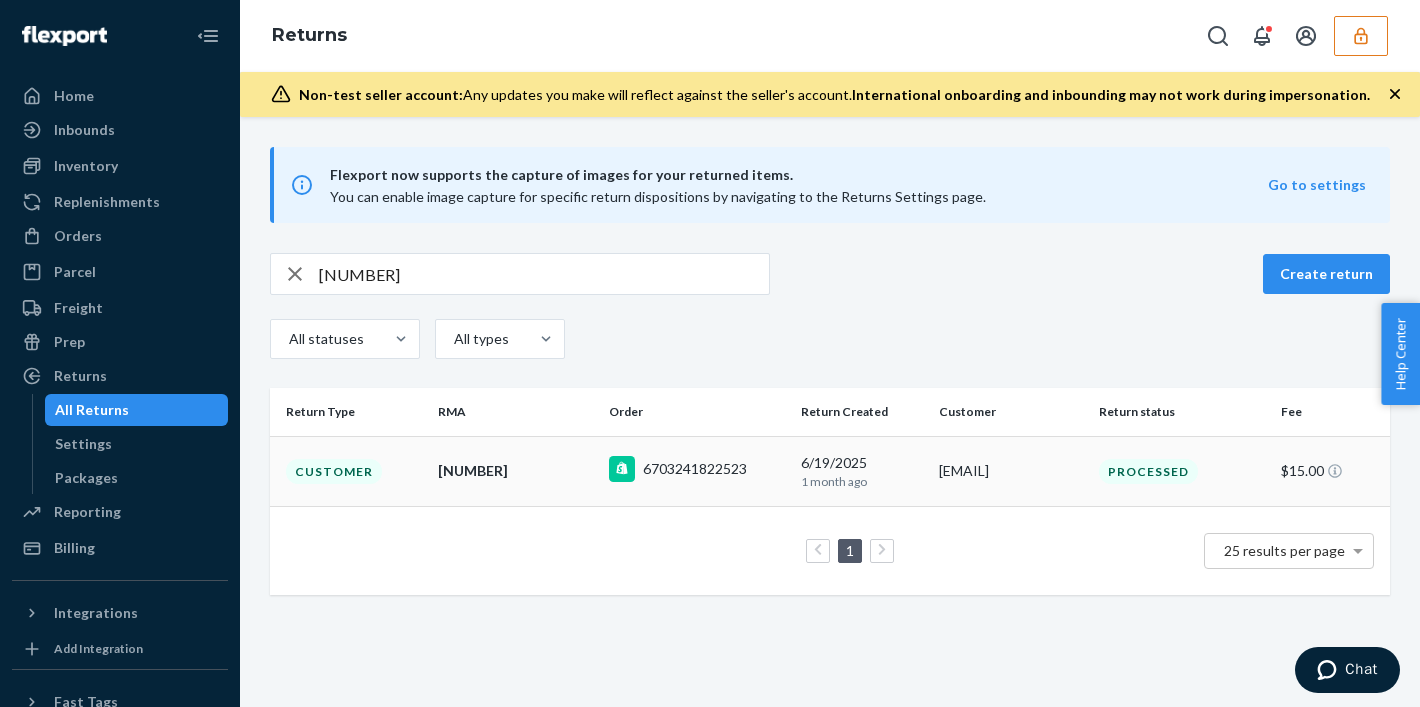 click 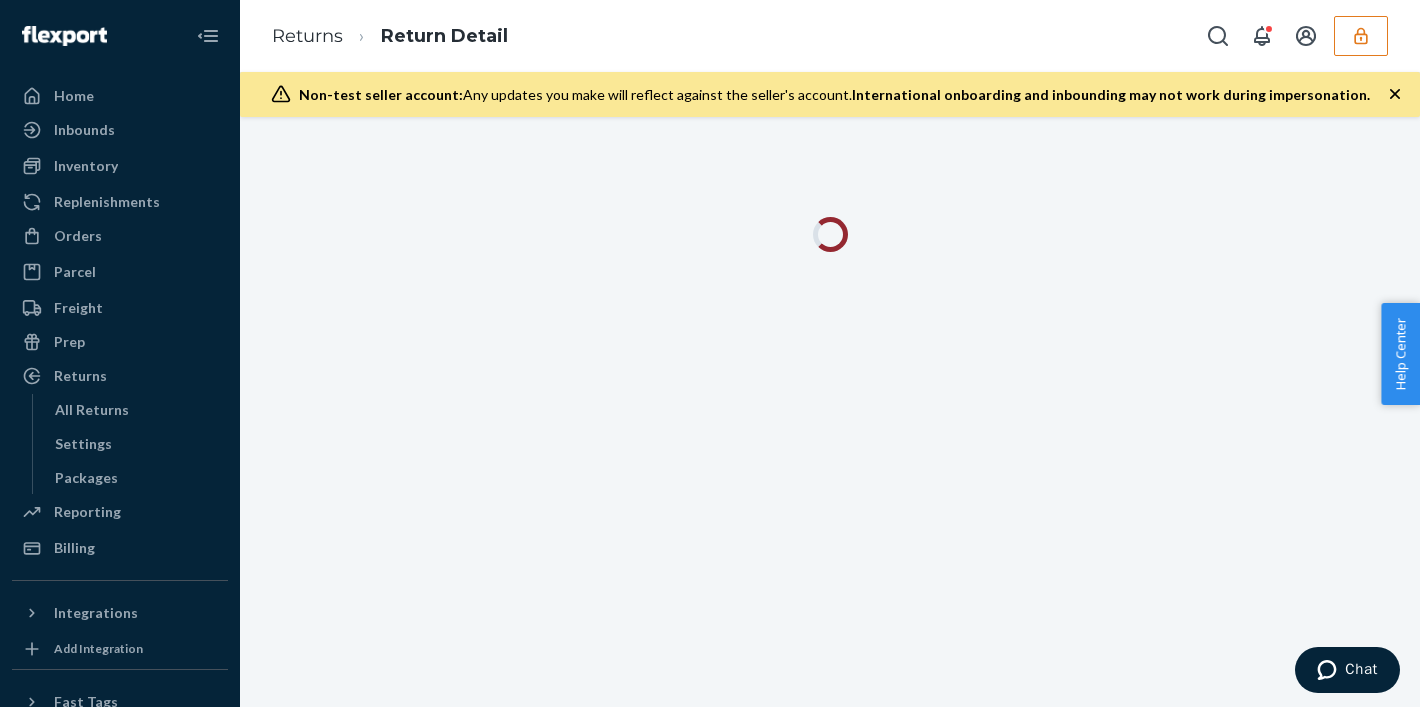 click at bounding box center (830, 412) 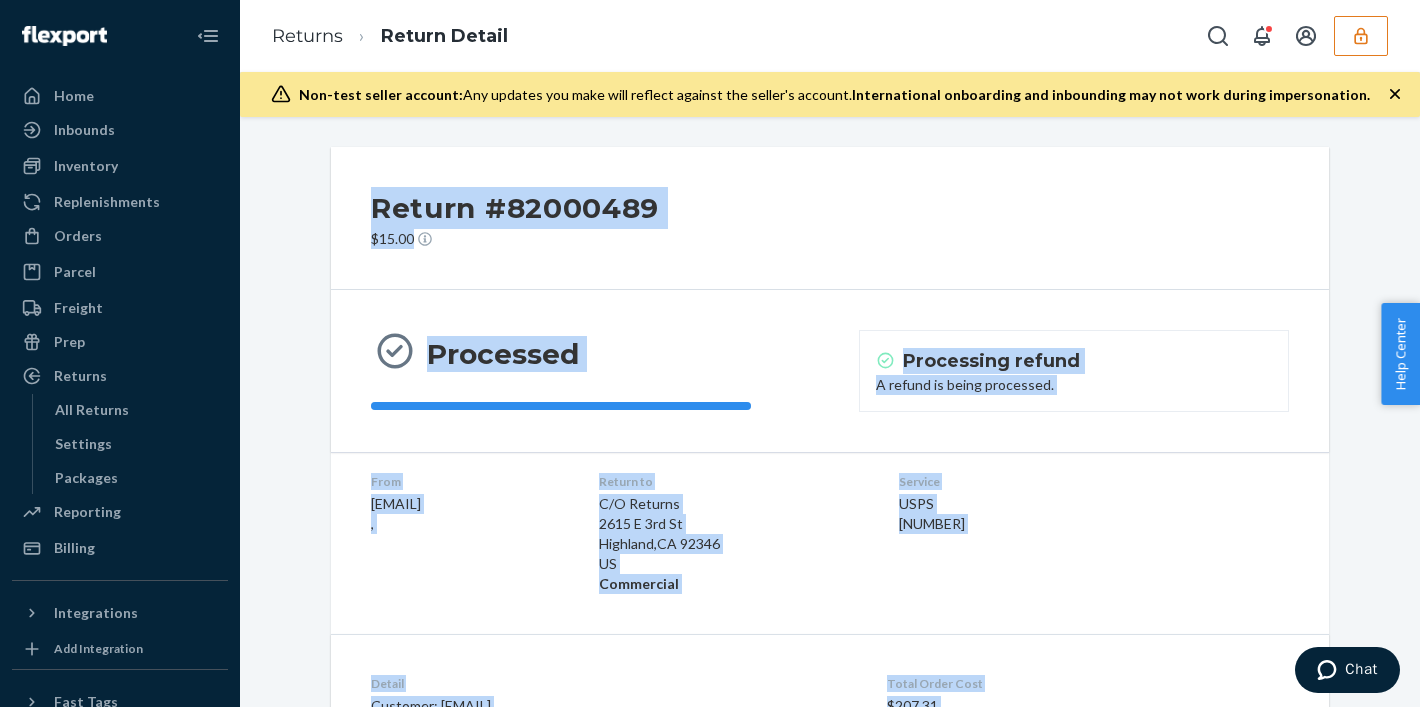 click on "From [EMAIL]
,   Return to C/O Returns [NUMBER] [STREET] [CITY] ,  [STATE] [POSTAL_CODE] US Commercial Service USPS [NUMBER]" at bounding box center (830, 533) 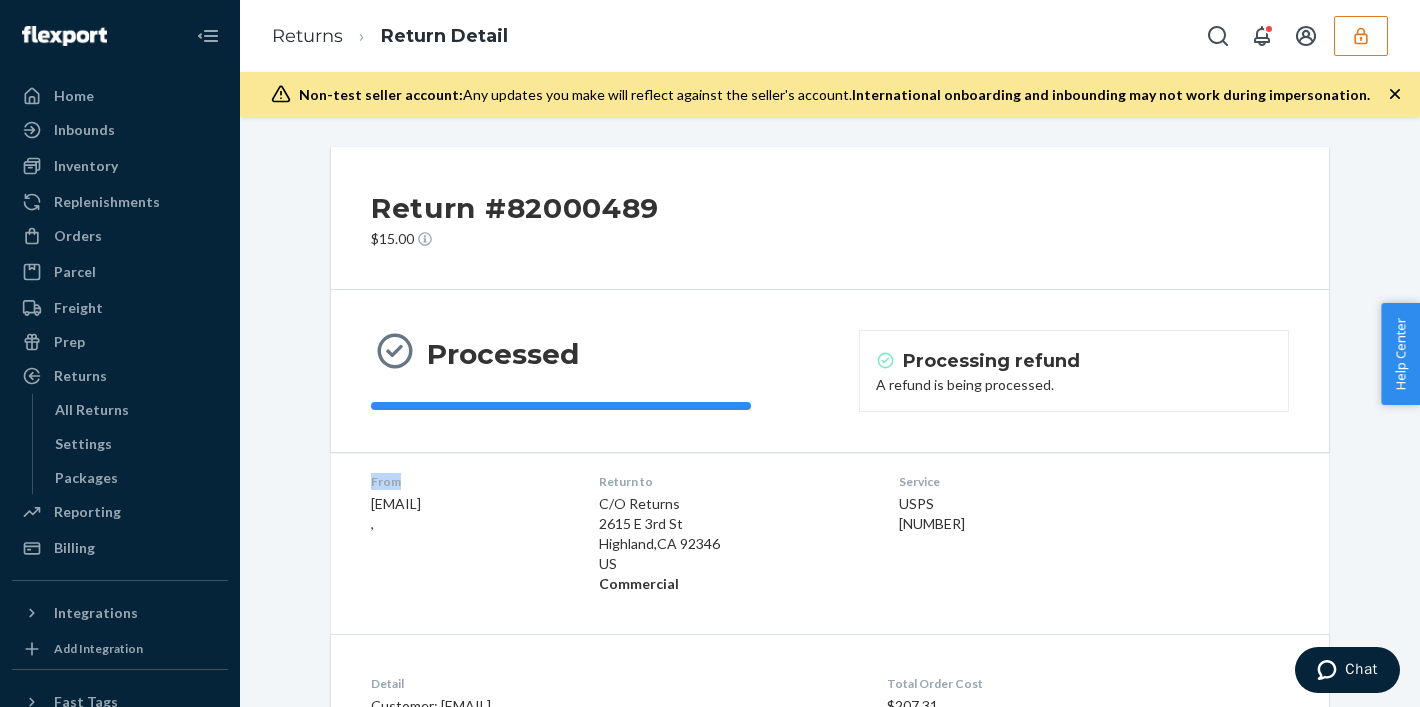 click on "From [EMAIL]
,   Return to C/O Returns [NUMBER] [STREET] [CITY] ,  [STATE] [POSTAL_CODE] US Commercial Service USPS [NUMBER]" at bounding box center (830, 533) 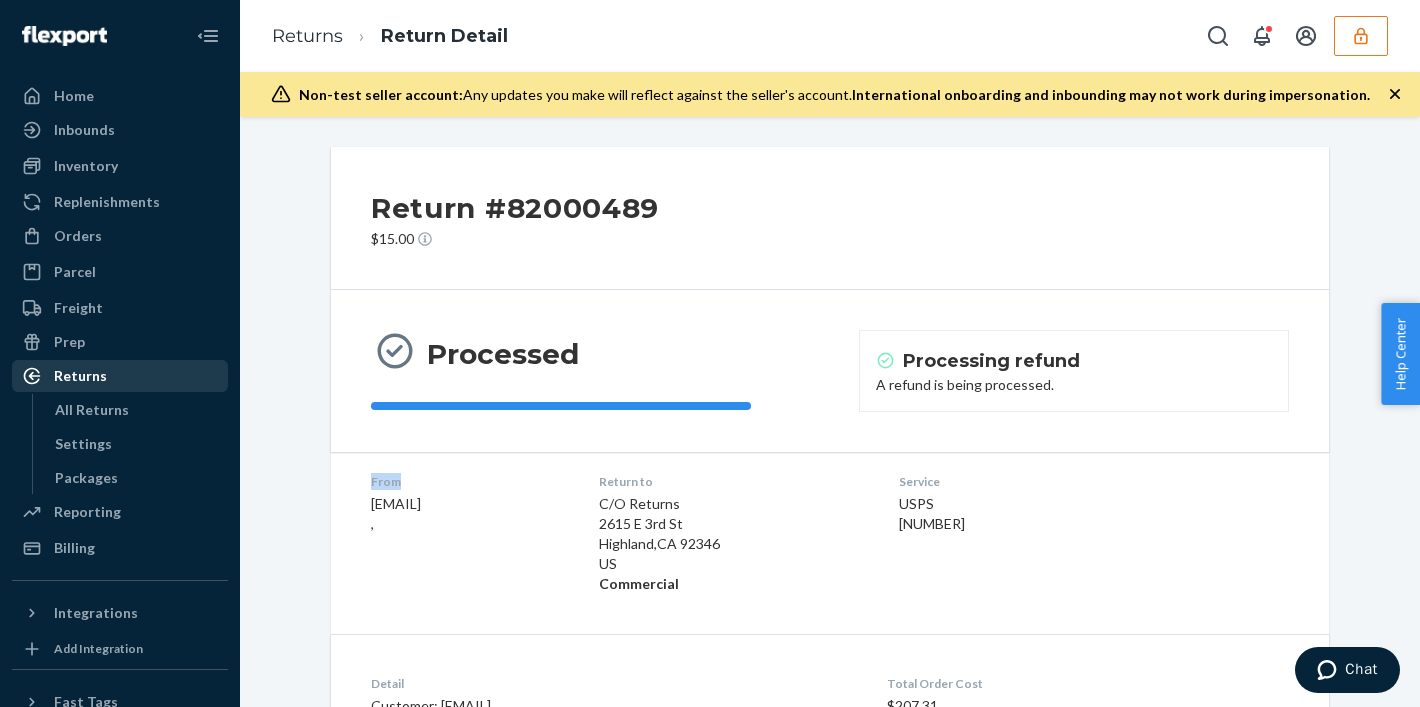 click on "Returns" at bounding box center (120, 376) 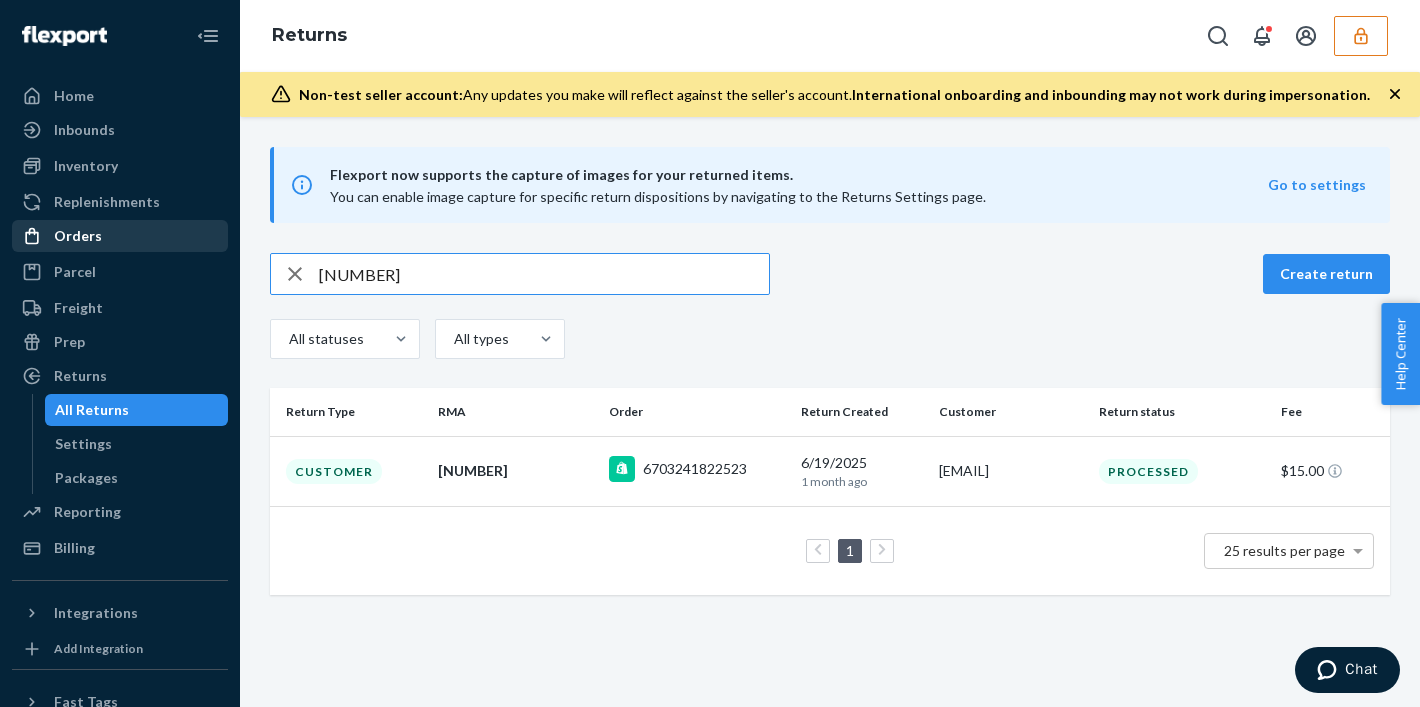 click on "Orders" at bounding box center (78, 236) 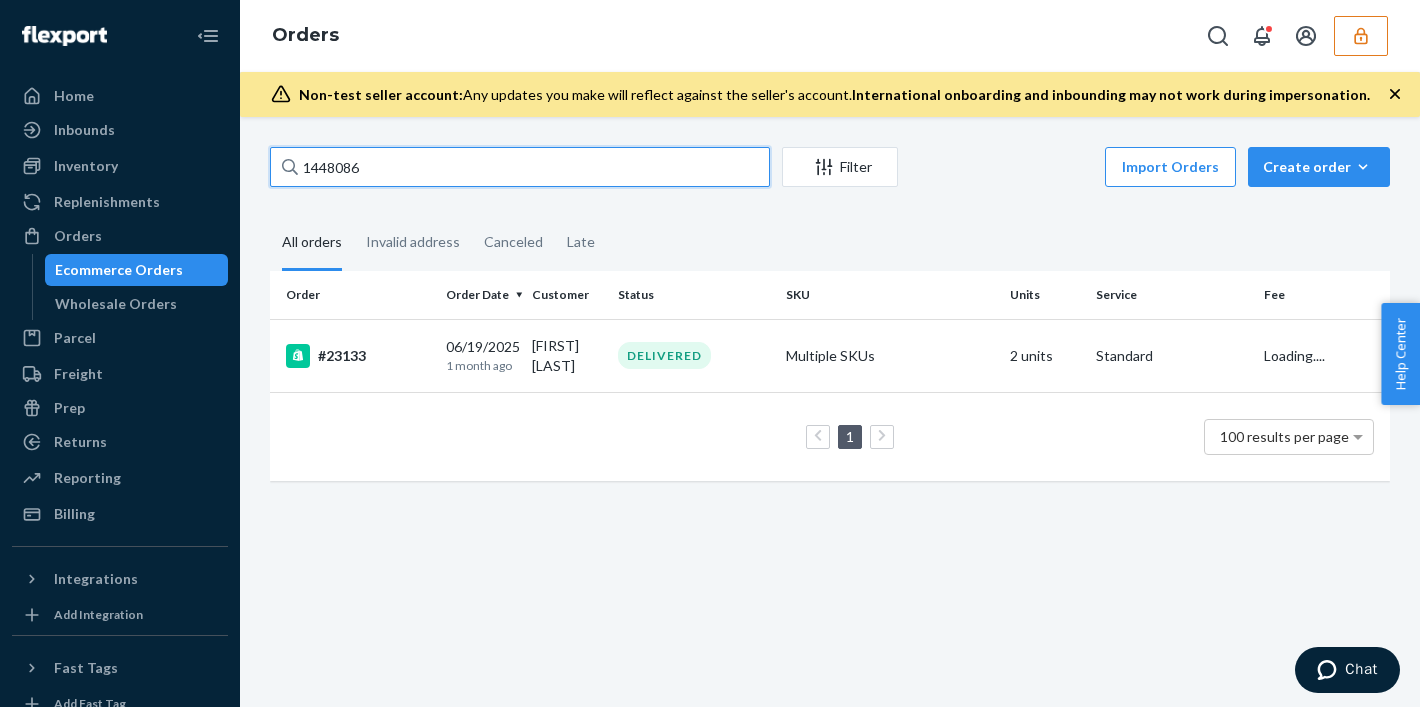 drag, startPoint x: 392, startPoint y: 171, endPoint x: 264, endPoint y: 149, distance: 129.87686 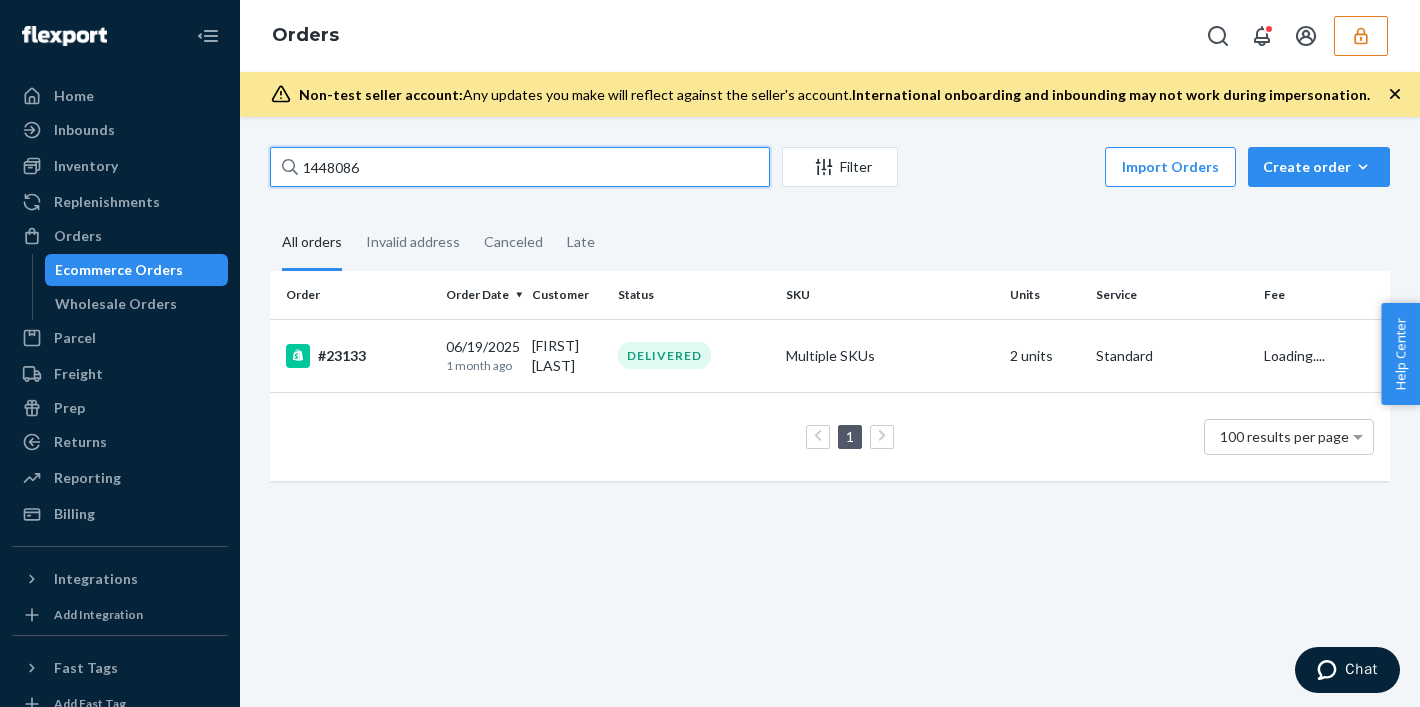 click on "Order Date Customer Status SKU Units Service Fee [ORDER_ID] [DATE] [TIME_AGO] [FIRST] [LAST] DELIVERED Multiple SKUs [UNITS] units Standard Loading.... [UNITS] [RESULTS_PER_PAGE] results per page" at bounding box center (830, 324) 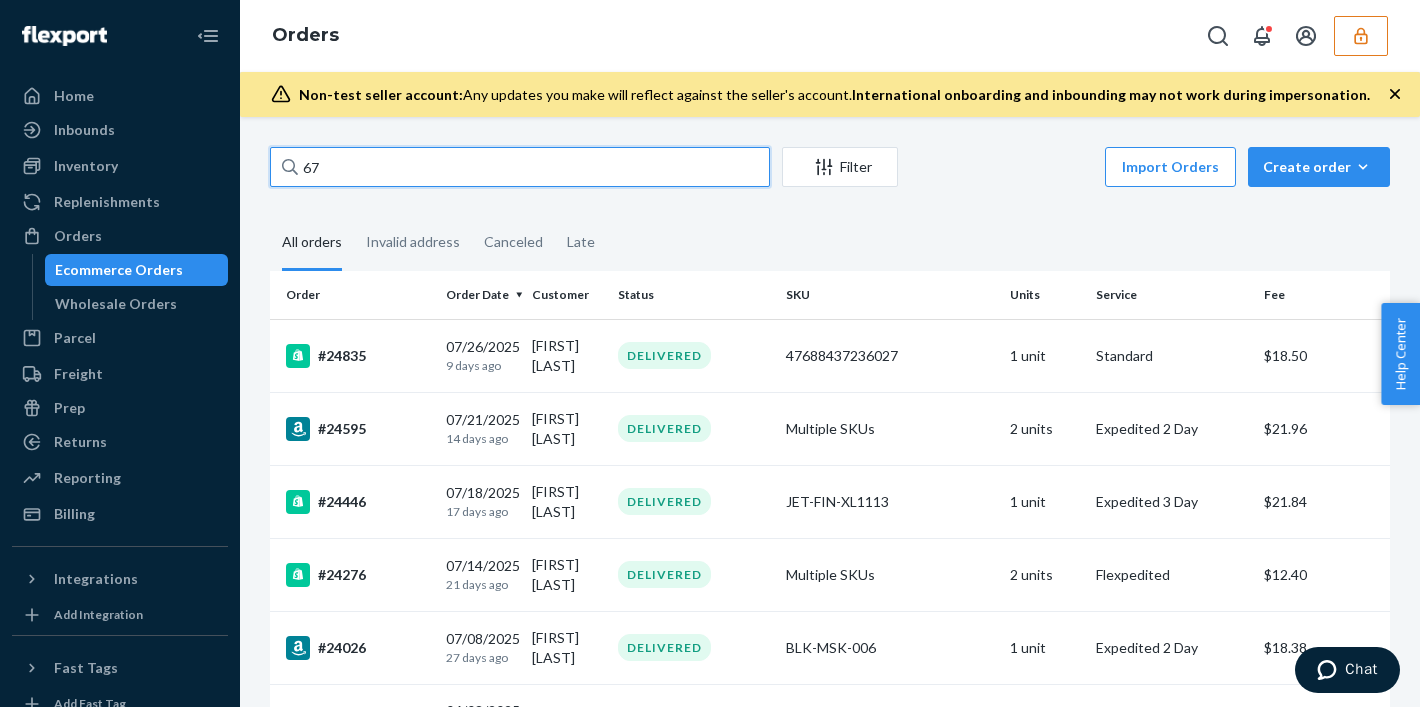 type on "6" 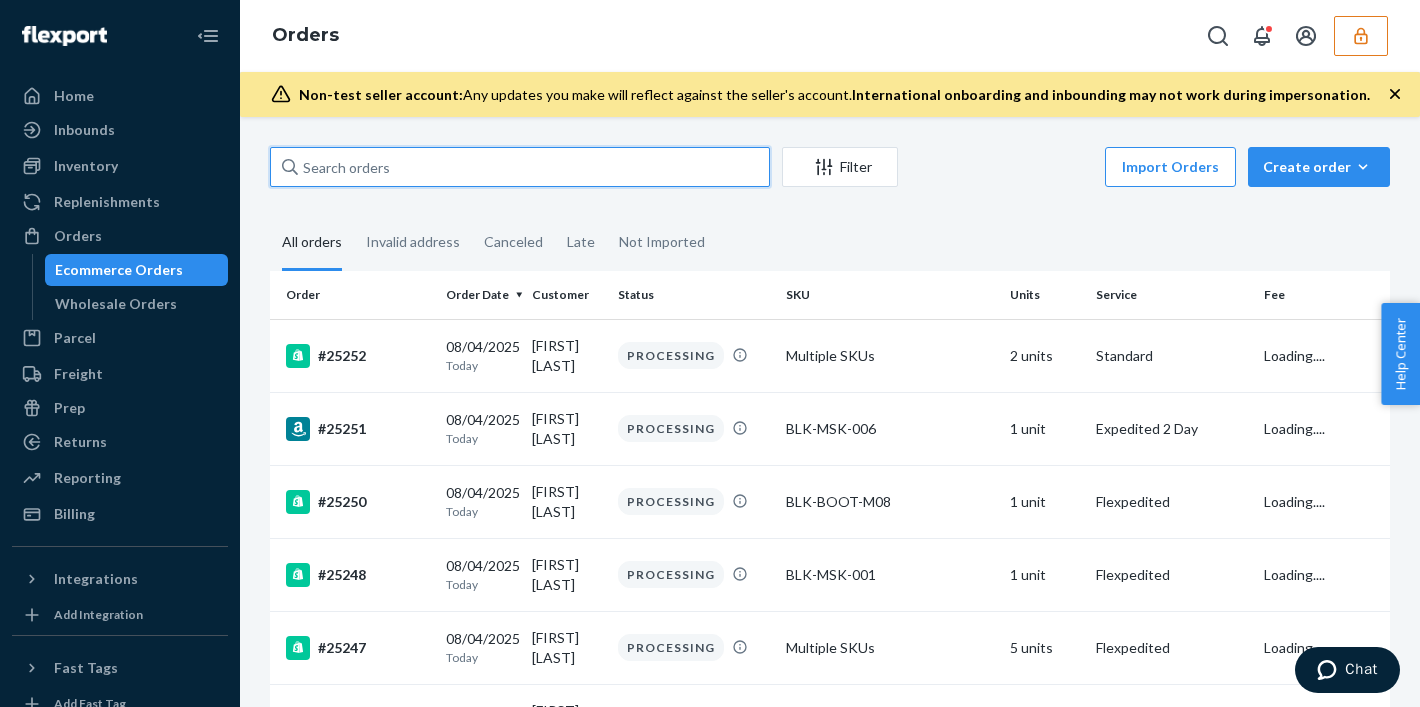 type 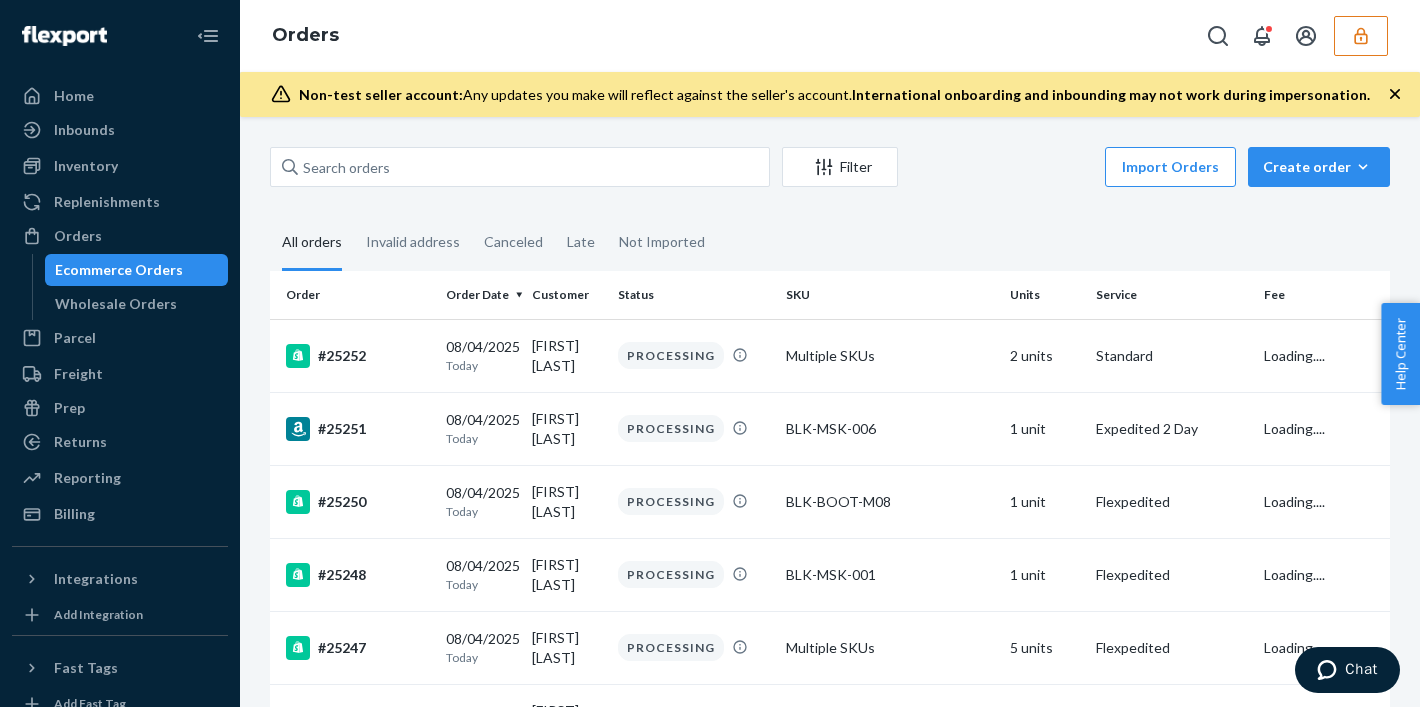 click on "Home Inbounds Shipping Plans Problems Inventory Products Replenishments Orders Ecommerce Orders Wholesale Orders Parcel Parcel orders Integrations Freight Prep Returns All Returns Settings Packages Reporting Reports Analytics Billing" at bounding box center (120, 305) 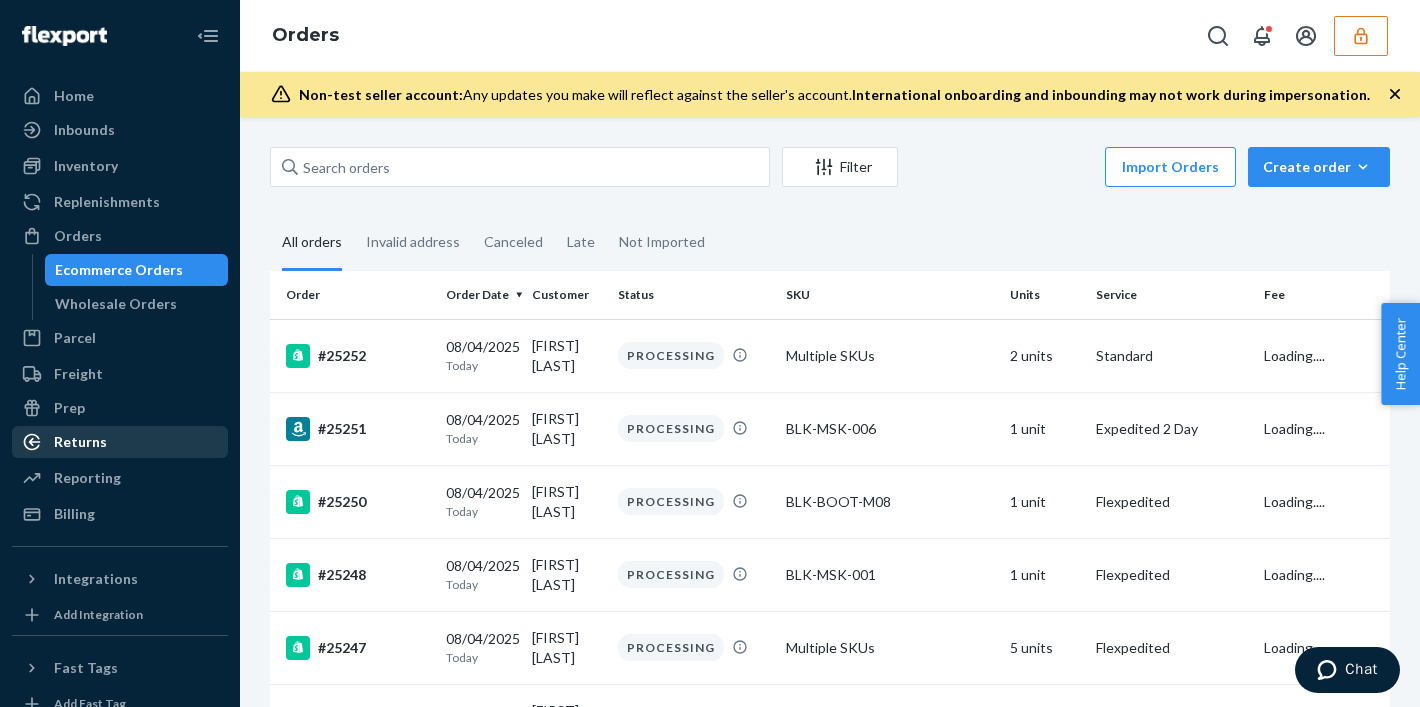 click on "Returns" at bounding box center [120, 442] 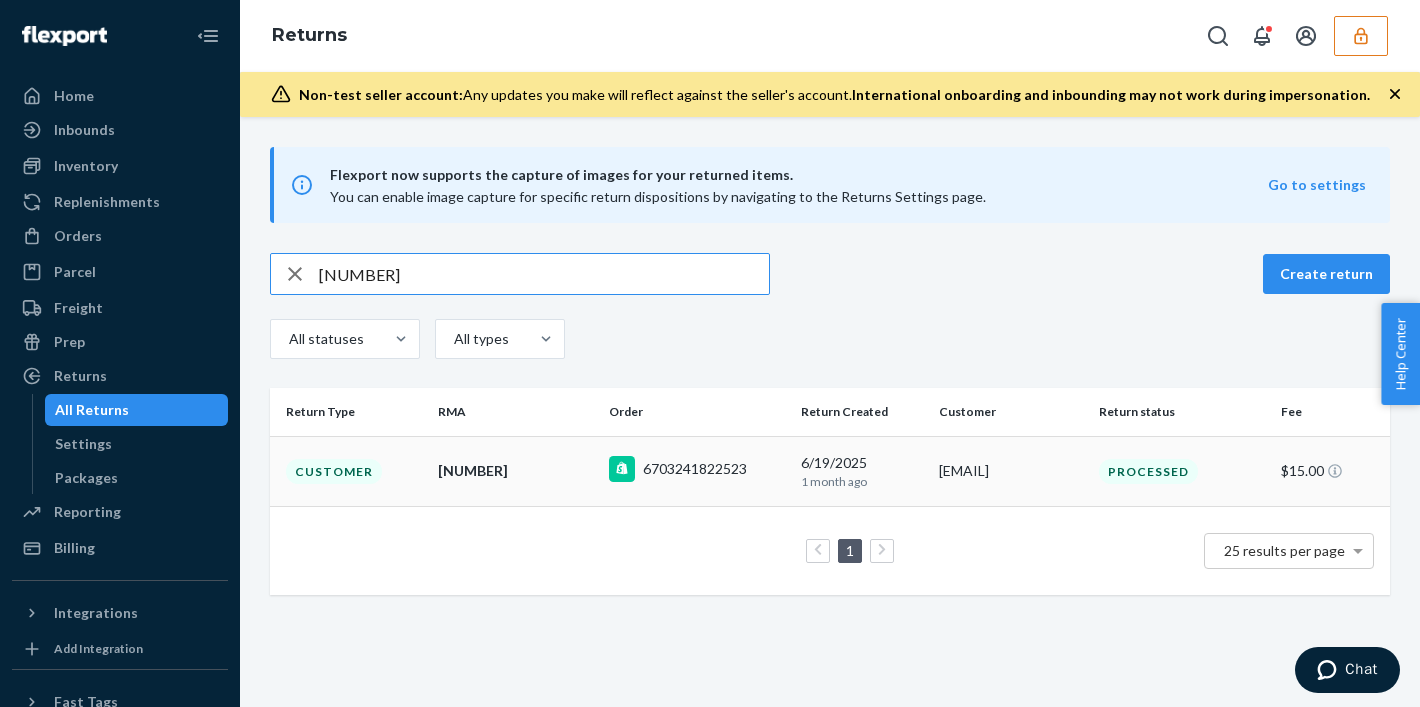 click on "6703241822523" at bounding box center [697, 471] 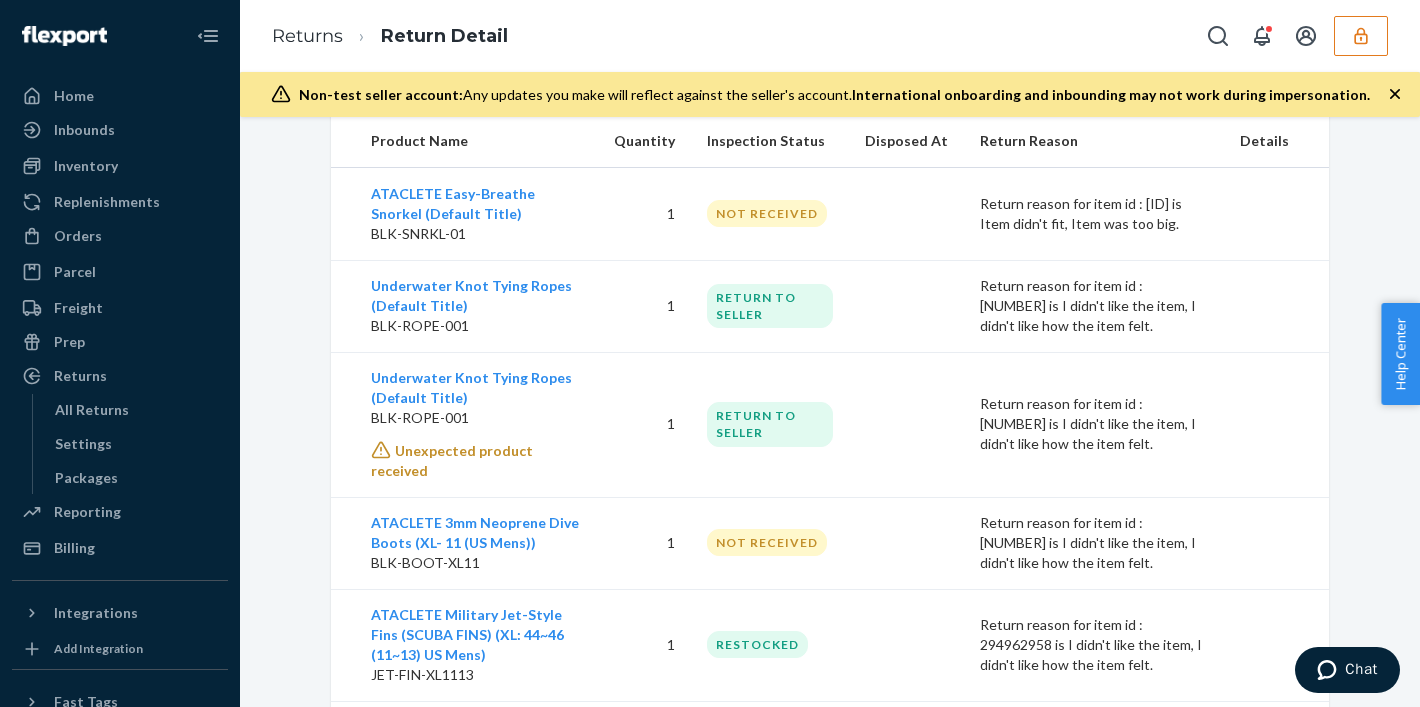 scroll, scrollTop: 679, scrollLeft: 0, axis: vertical 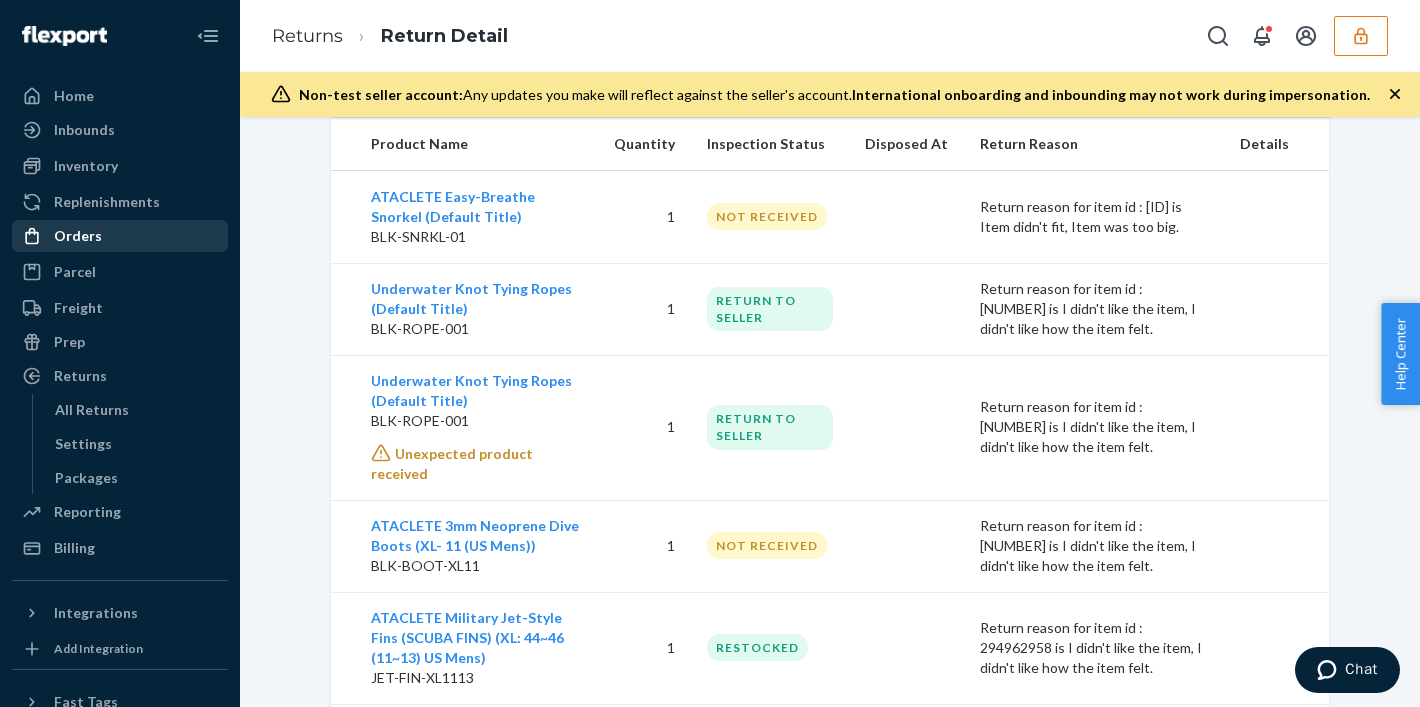 click on "Orders" at bounding box center (120, 236) 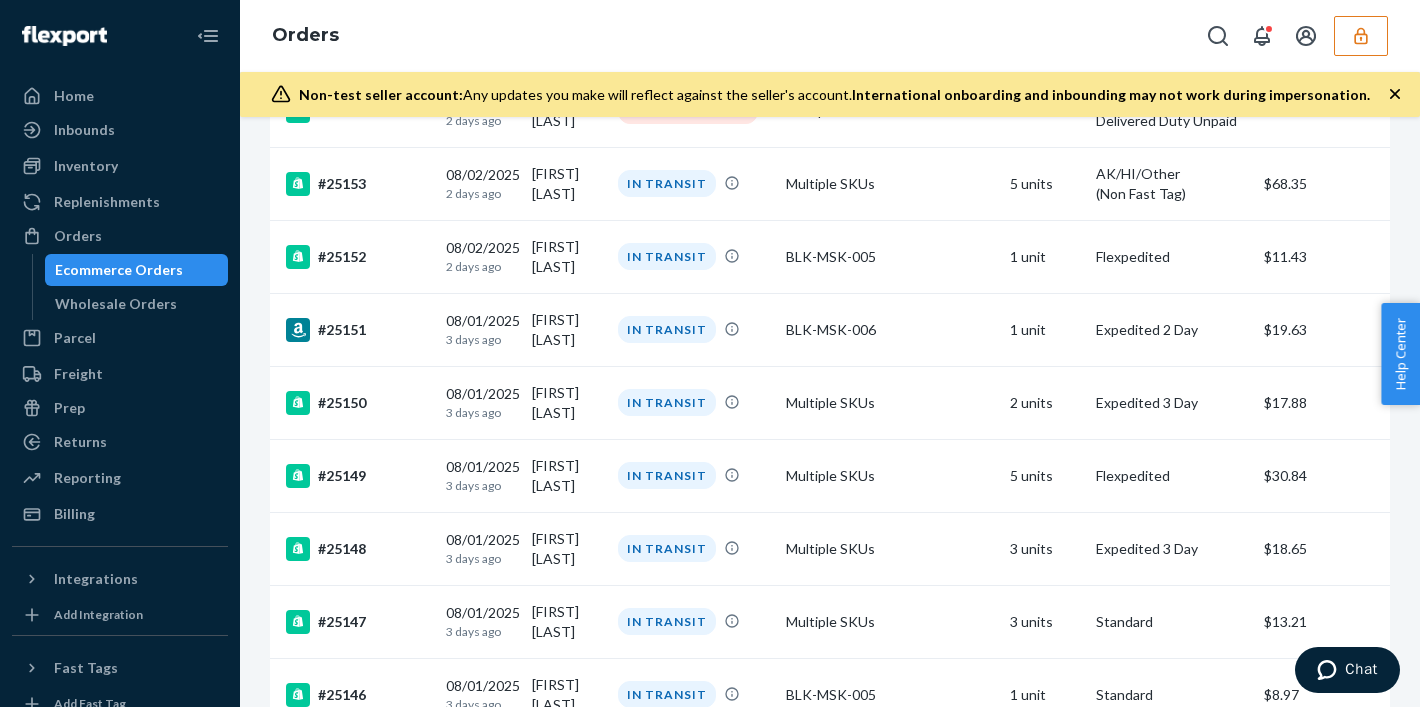 scroll, scrollTop: 7068, scrollLeft: 0, axis: vertical 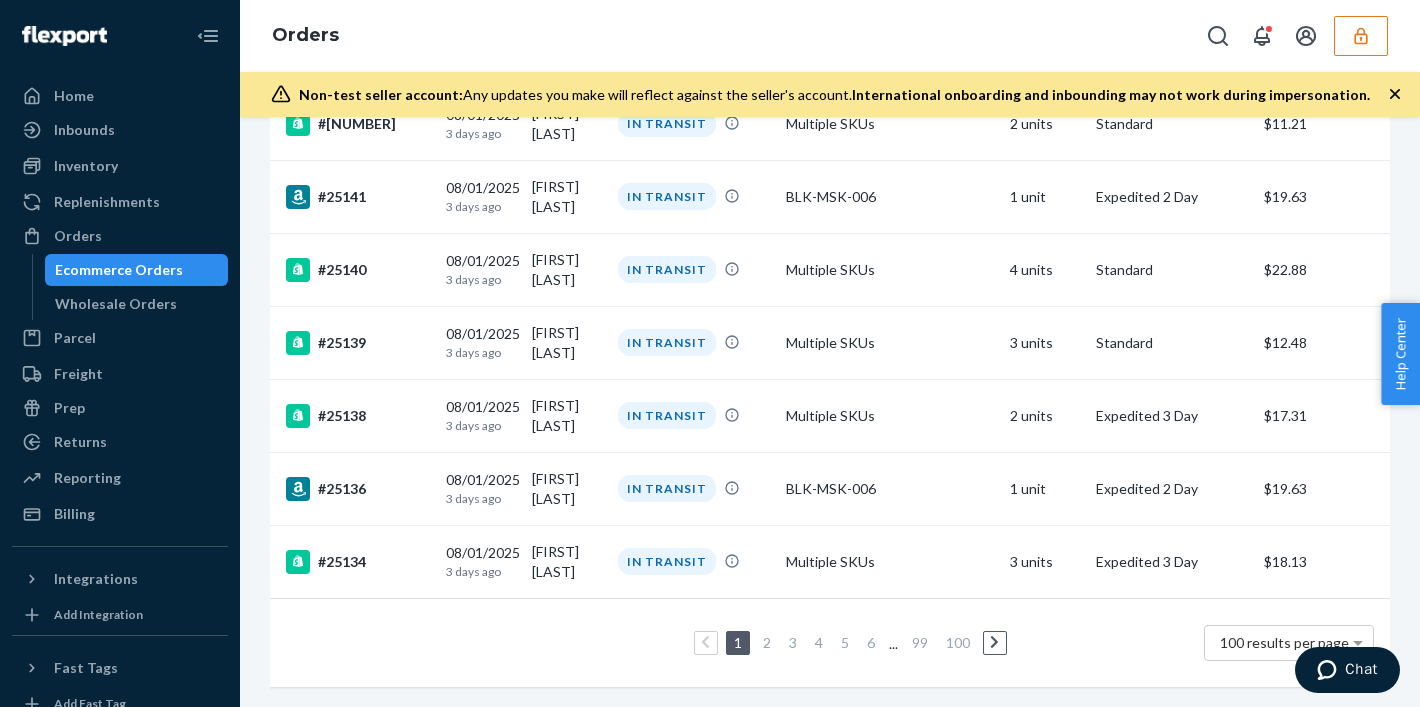 click on "5" at bounding box center [845, 642] 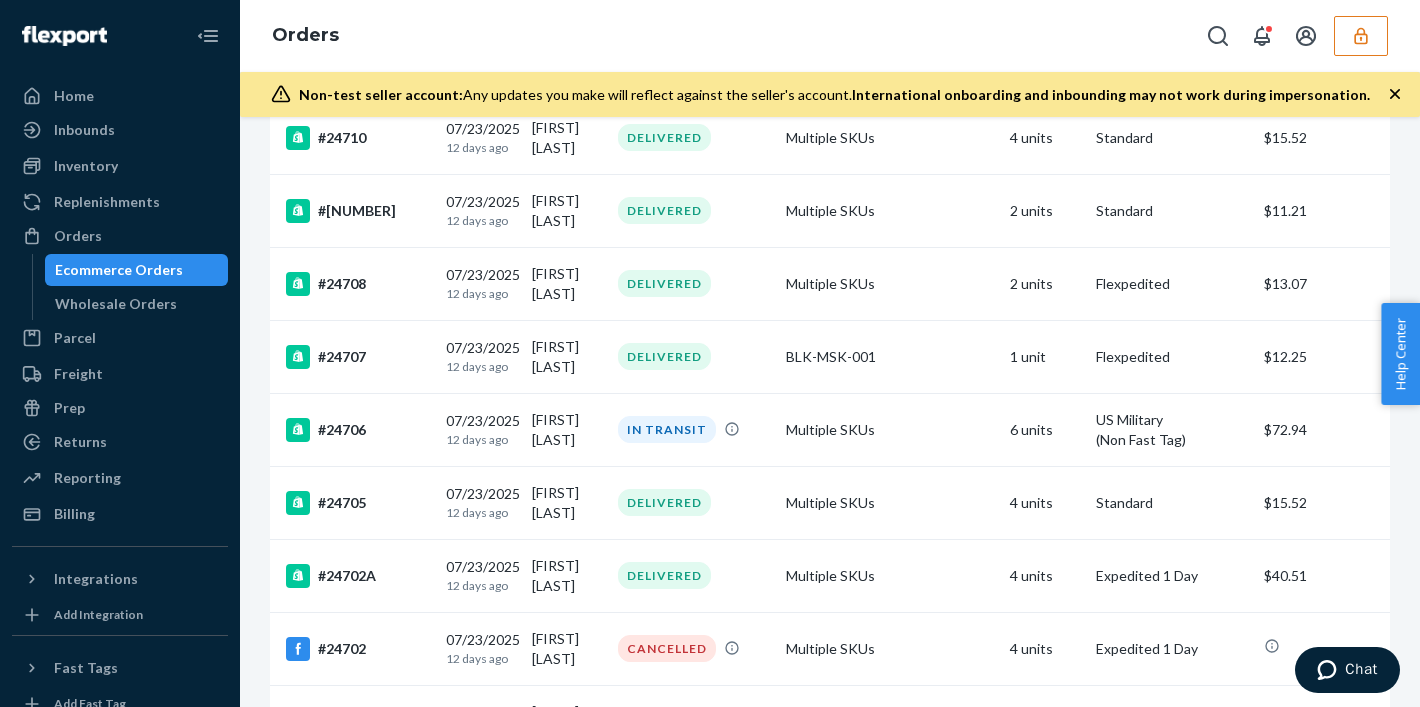 scroll, scrollTop: 7037, scrollLeft: 0, axis: vertical 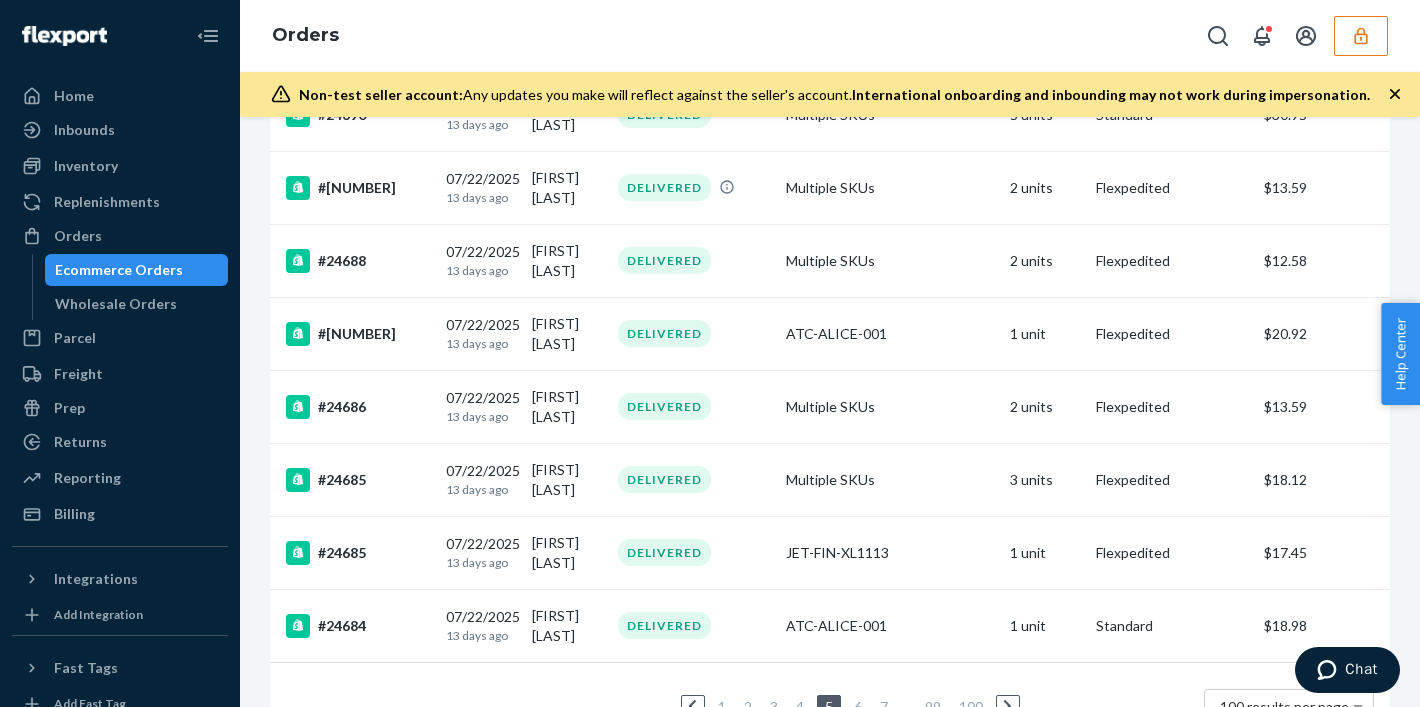 click on "7" at bounding box center [884, 706] 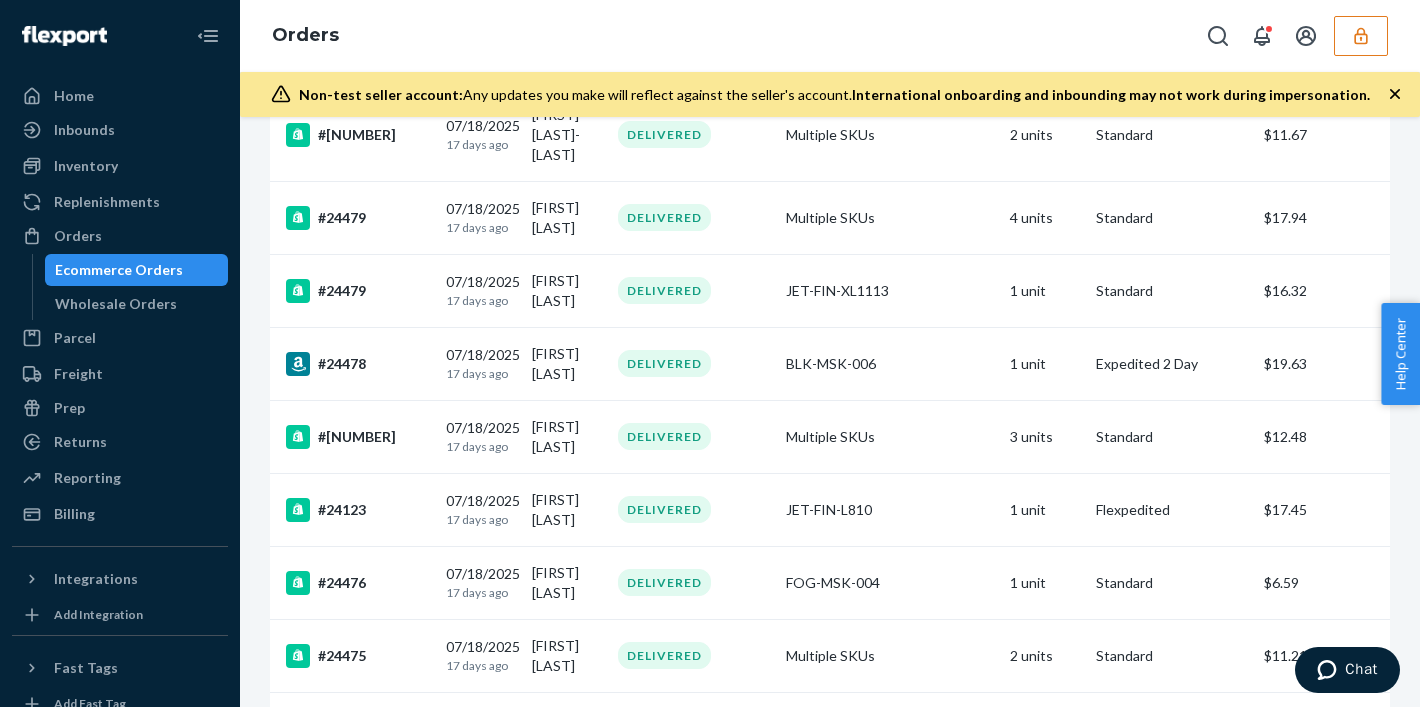 scroll, scrollTop: 7105, scrollLeft: 0, axis: vertical 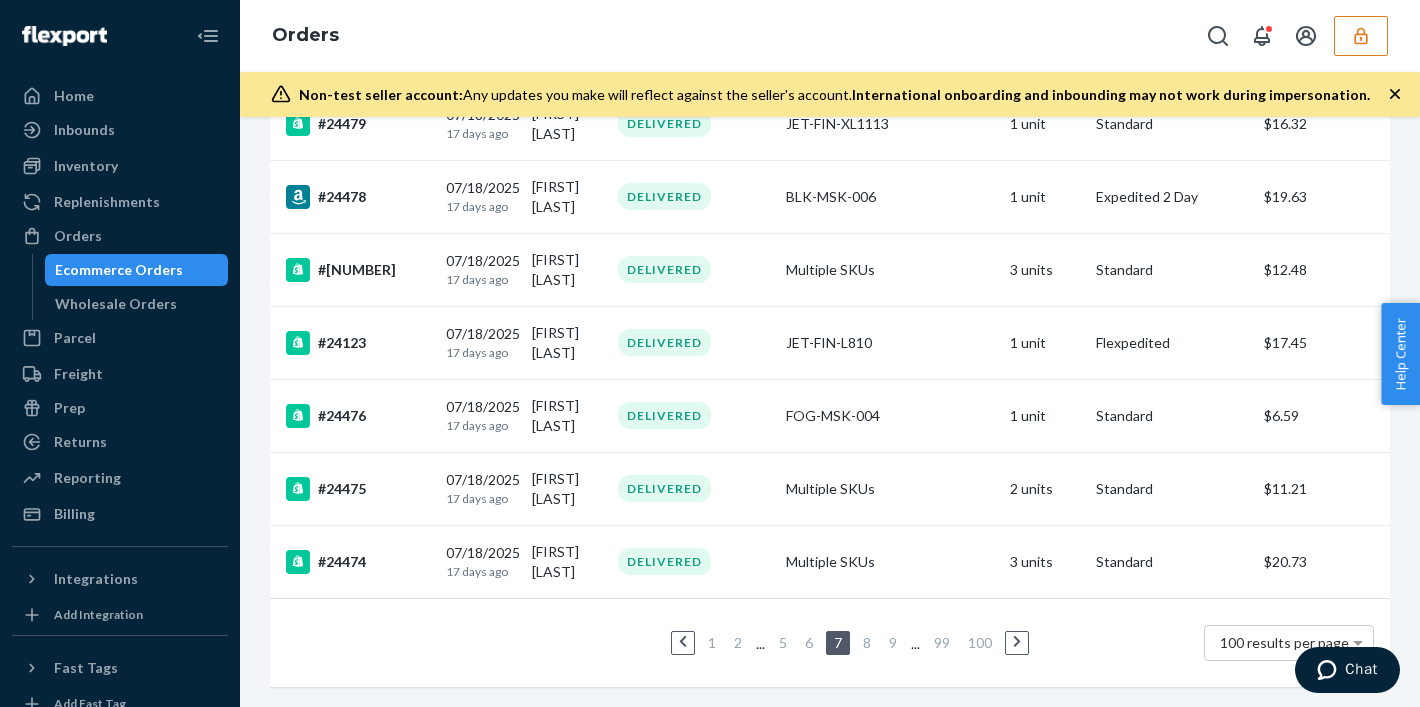 click on "9" at bounding box center [893, 642] 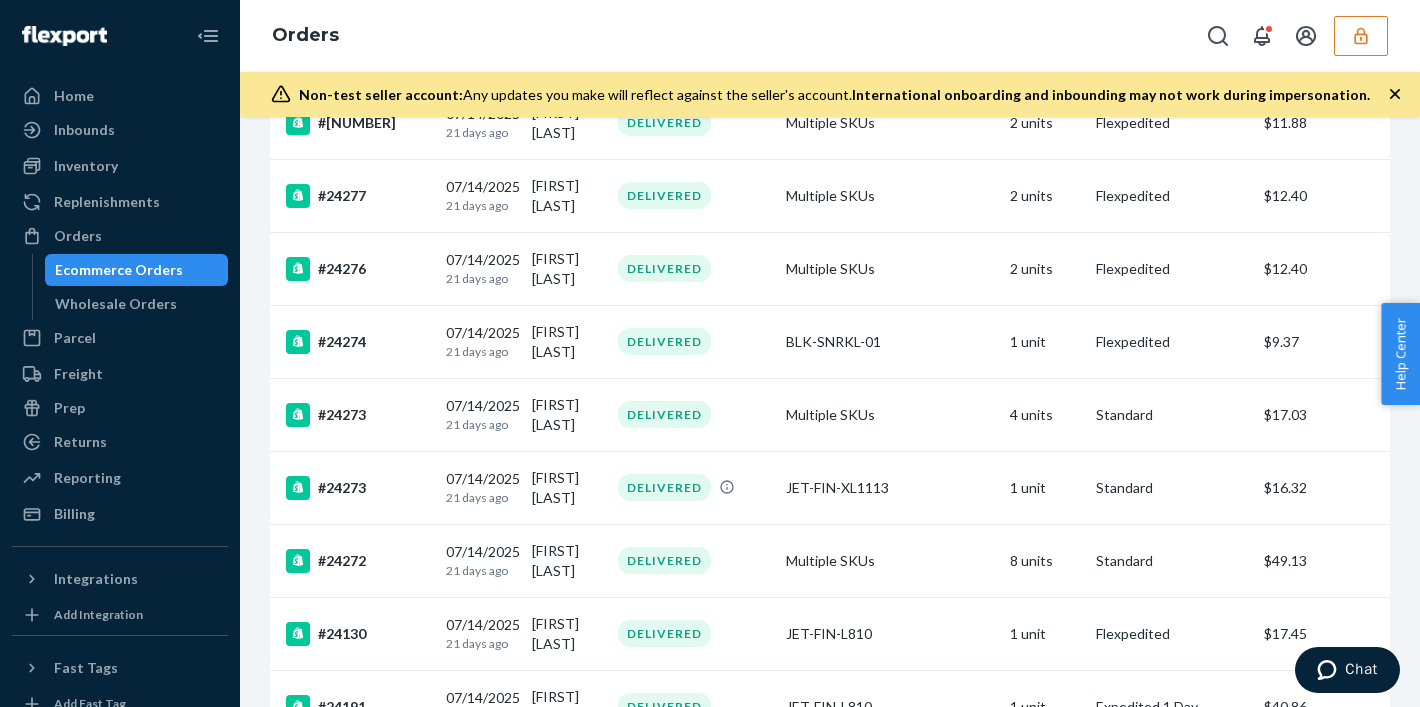 scroll, scrollTop: 7048, scrollLeft: 0, axis: vertical 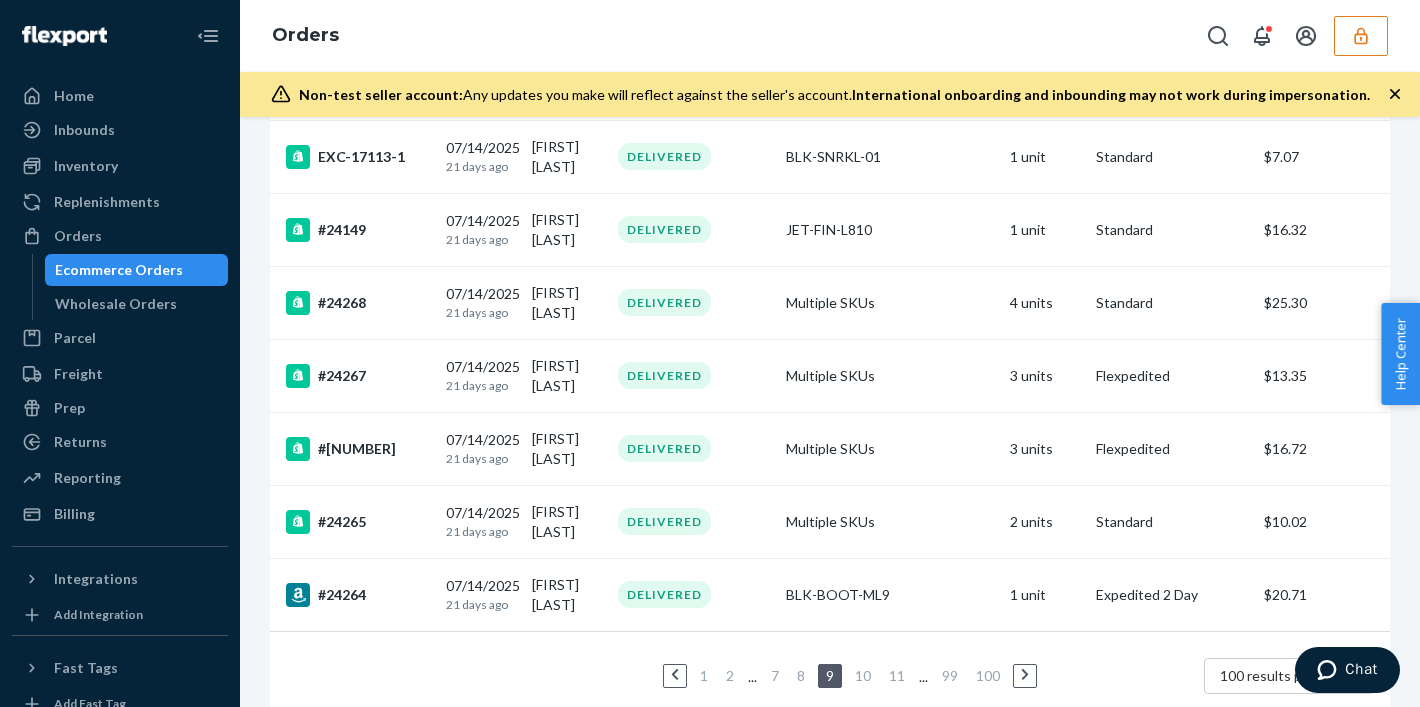 click on "11" at bounding box center [897, 675] 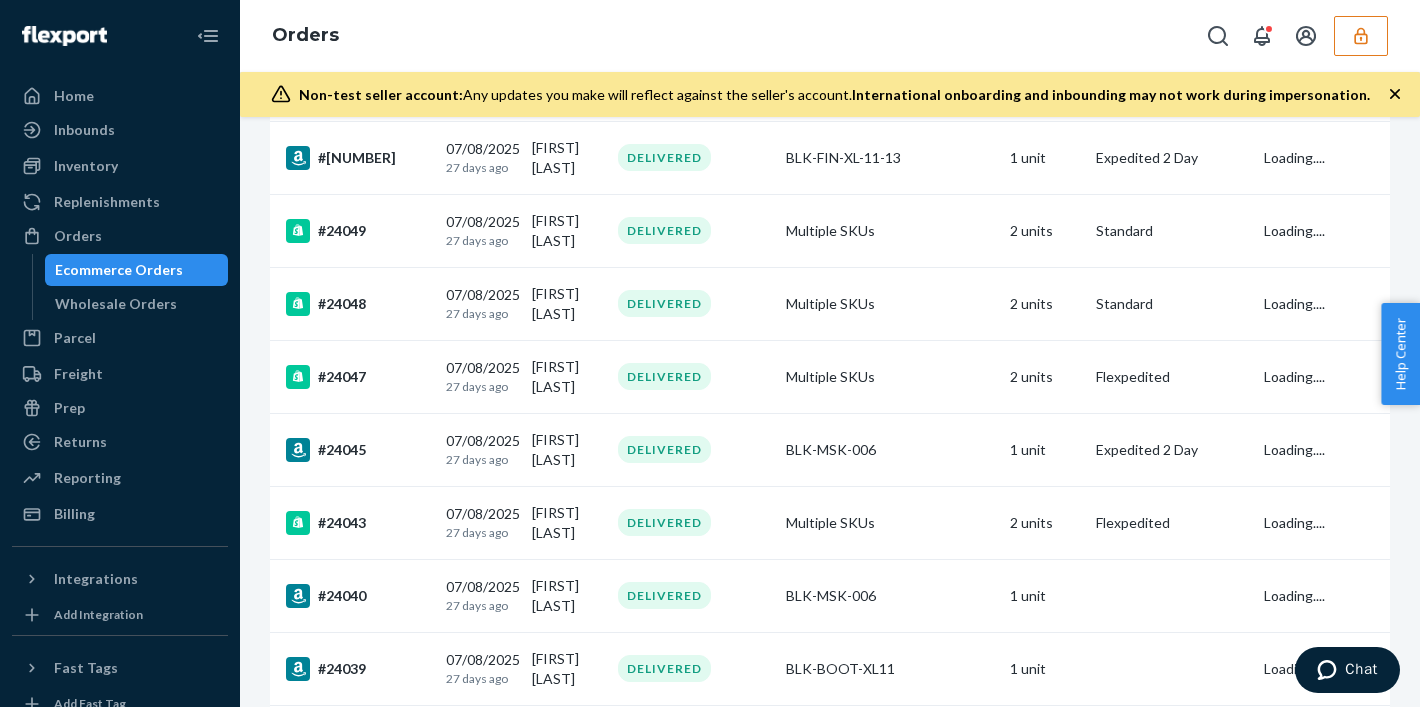 scroll, scrollTop: 7165, scrollLeft: 0, axis: vertical 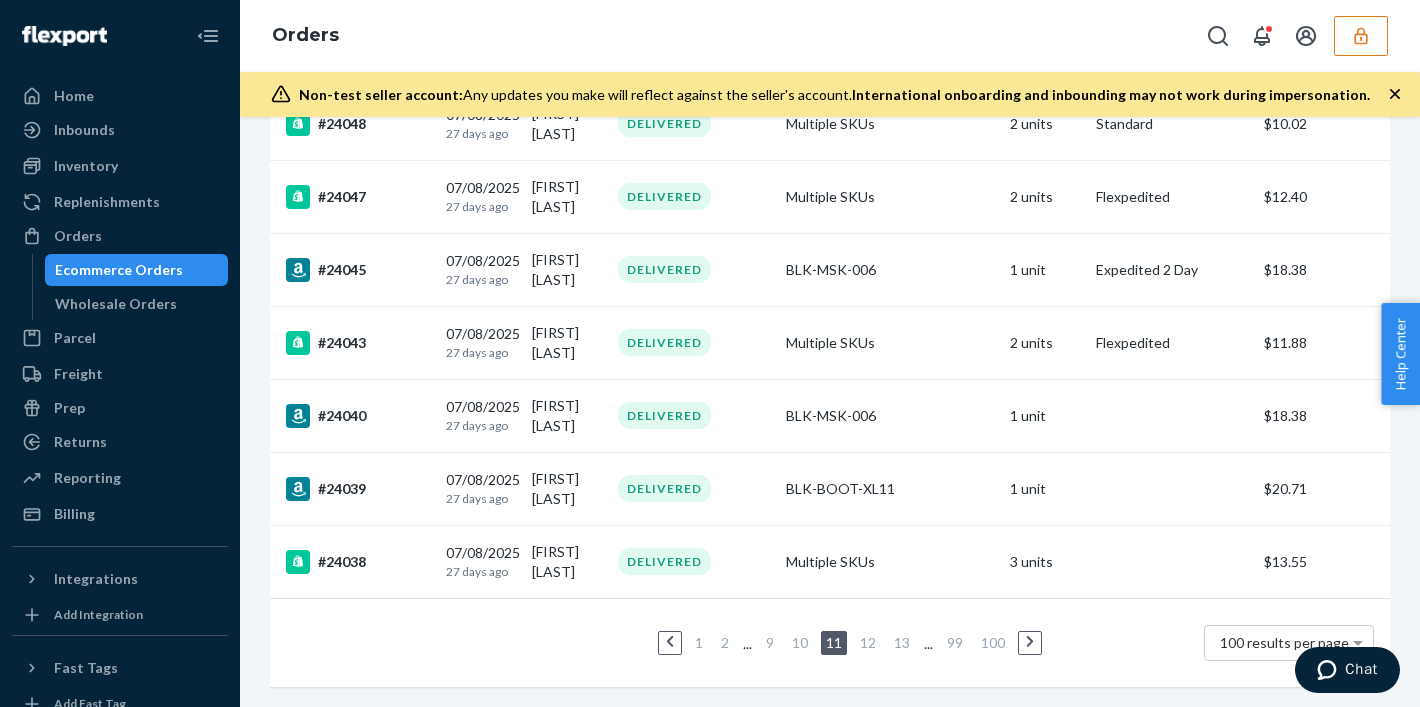 click on "13" at bounding box center (902, 642) 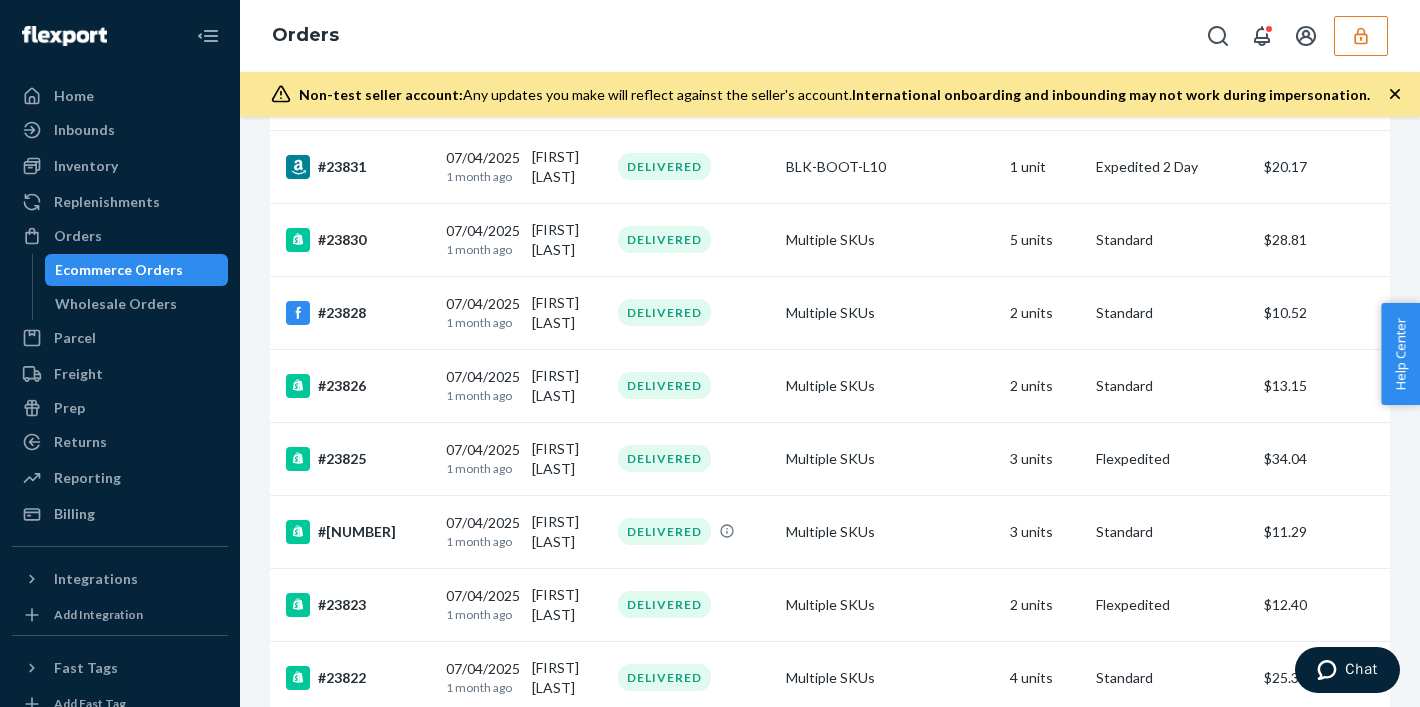 scroll, scrollTop: 6968, scrollLeft: 0, axis: vertical 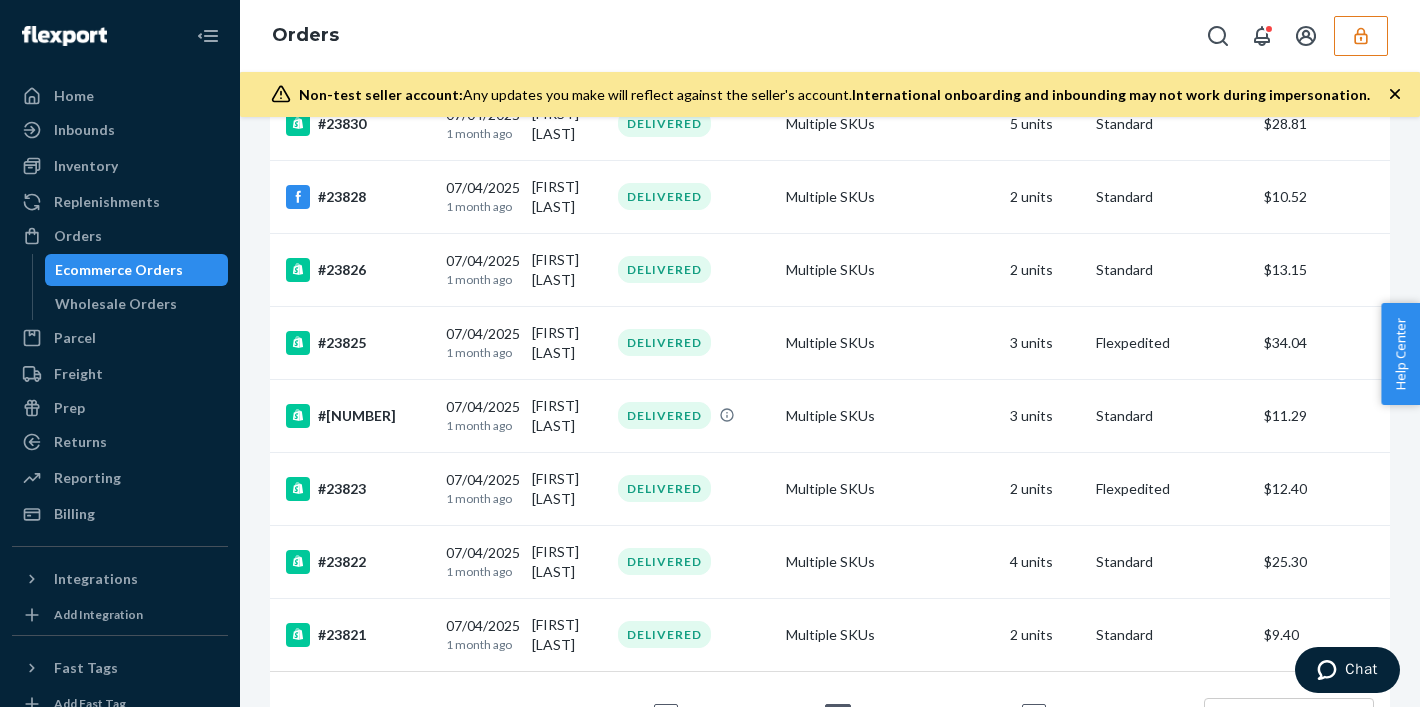 click on "15" at bounding box center (906, 715) 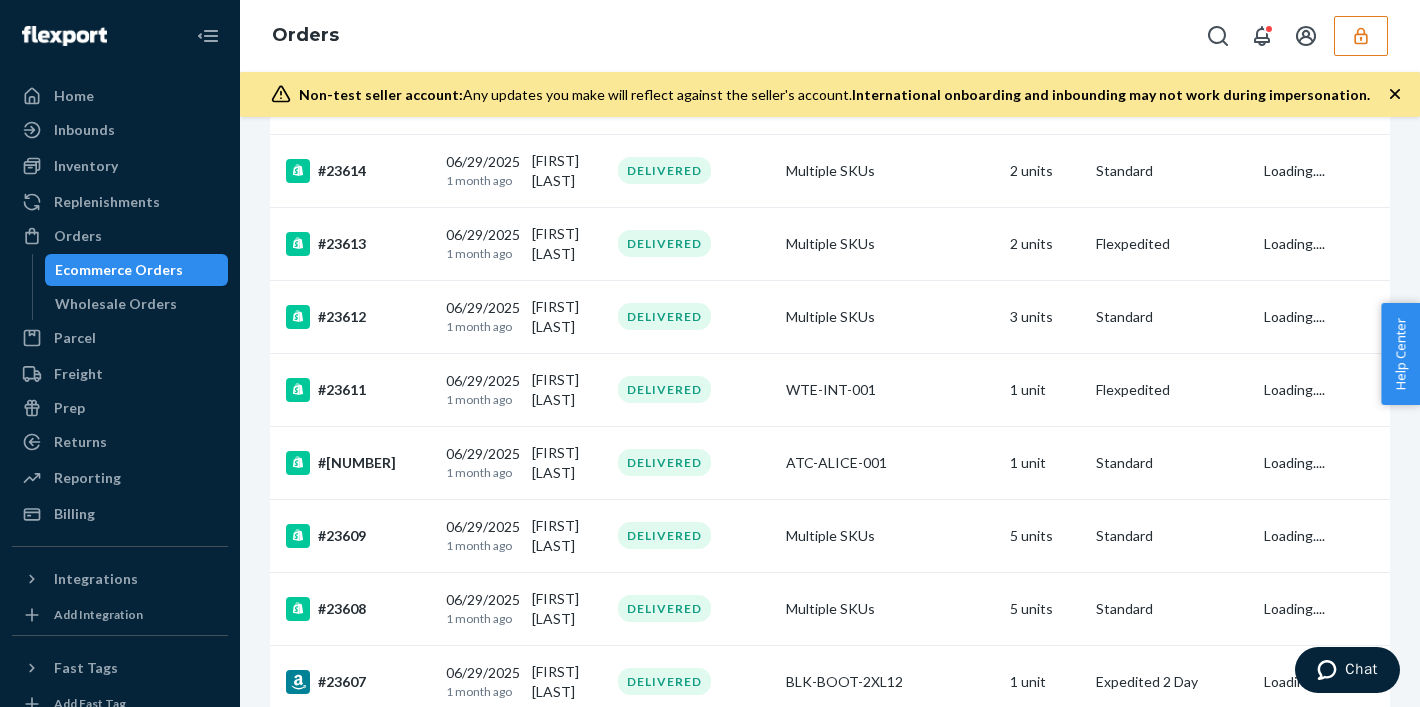 scroll, scrollTop: 7020, scrollLeft: 0, axis: vertical 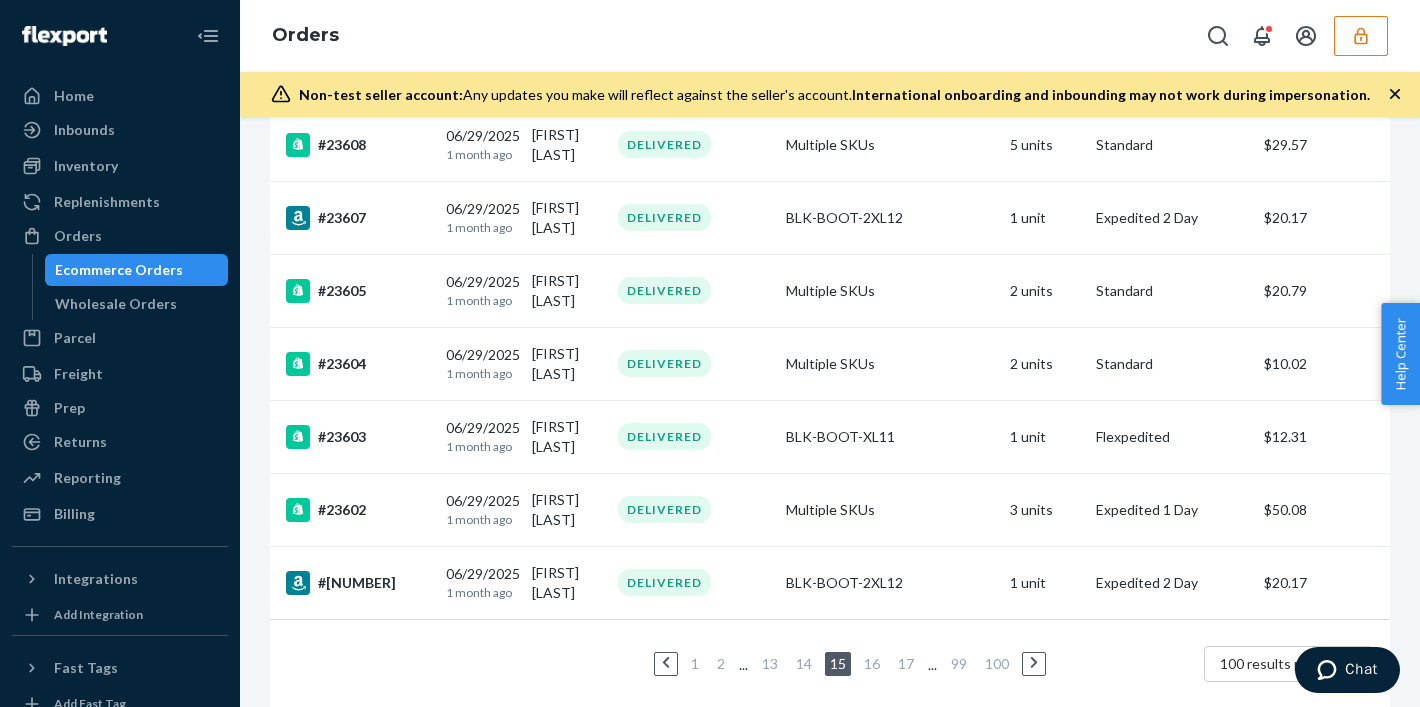 click on "17" at bounding box center (906, 663) 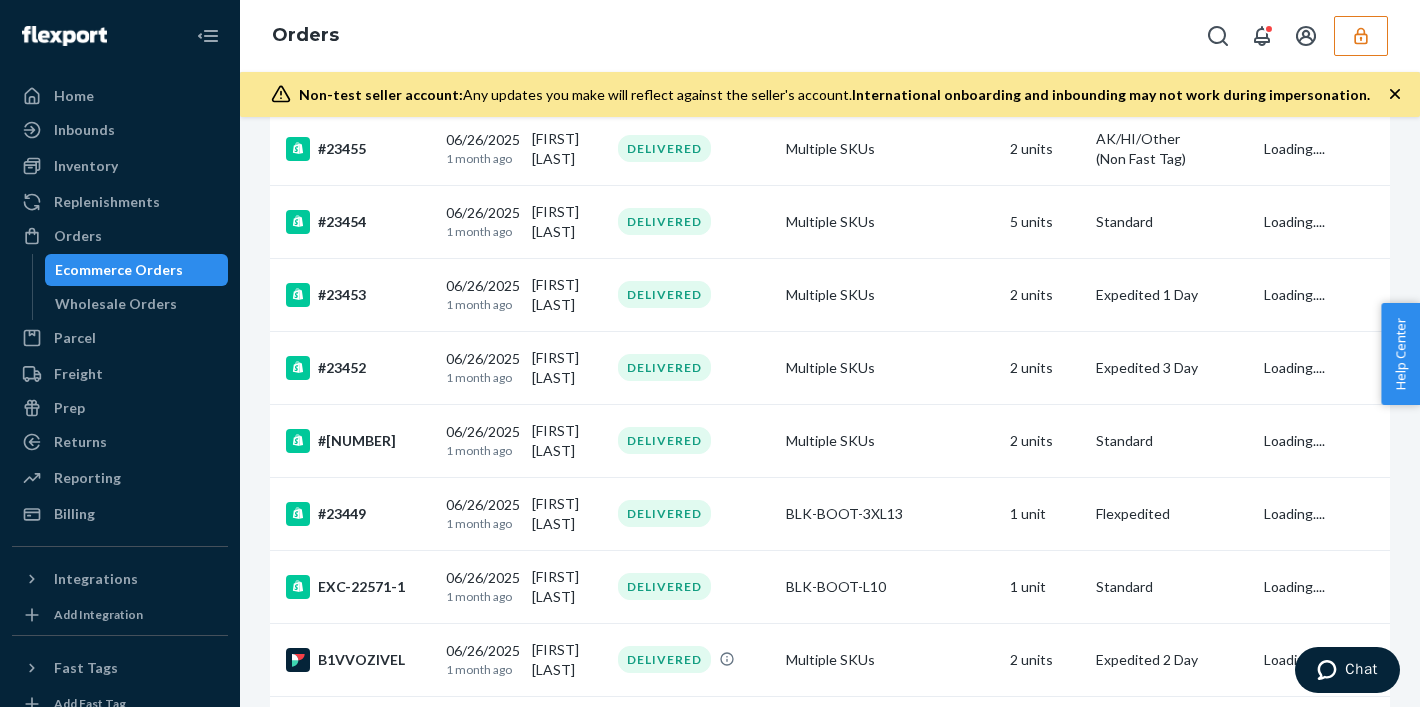 scroll, scrollTop: 2318, scrollLeft: 0, axis: vertical 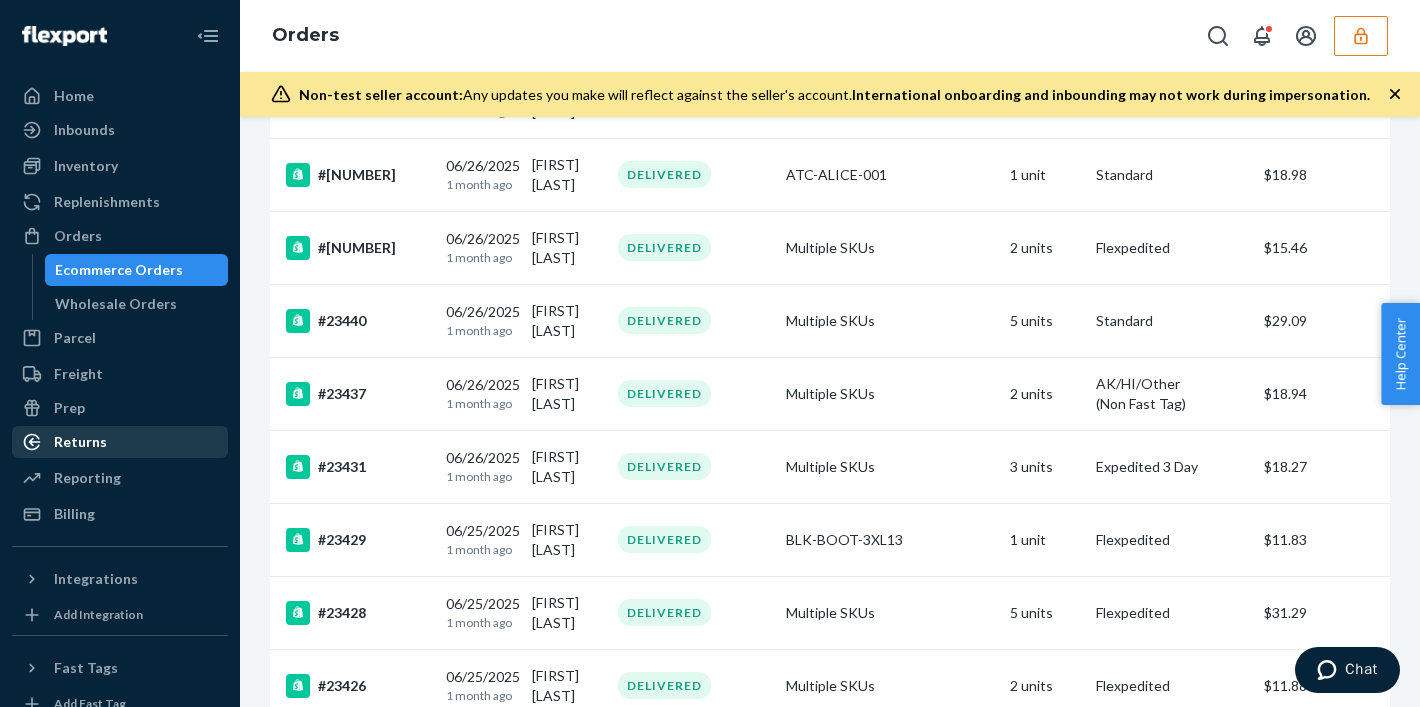 click on "Returns" at bounding box center (120, 442) 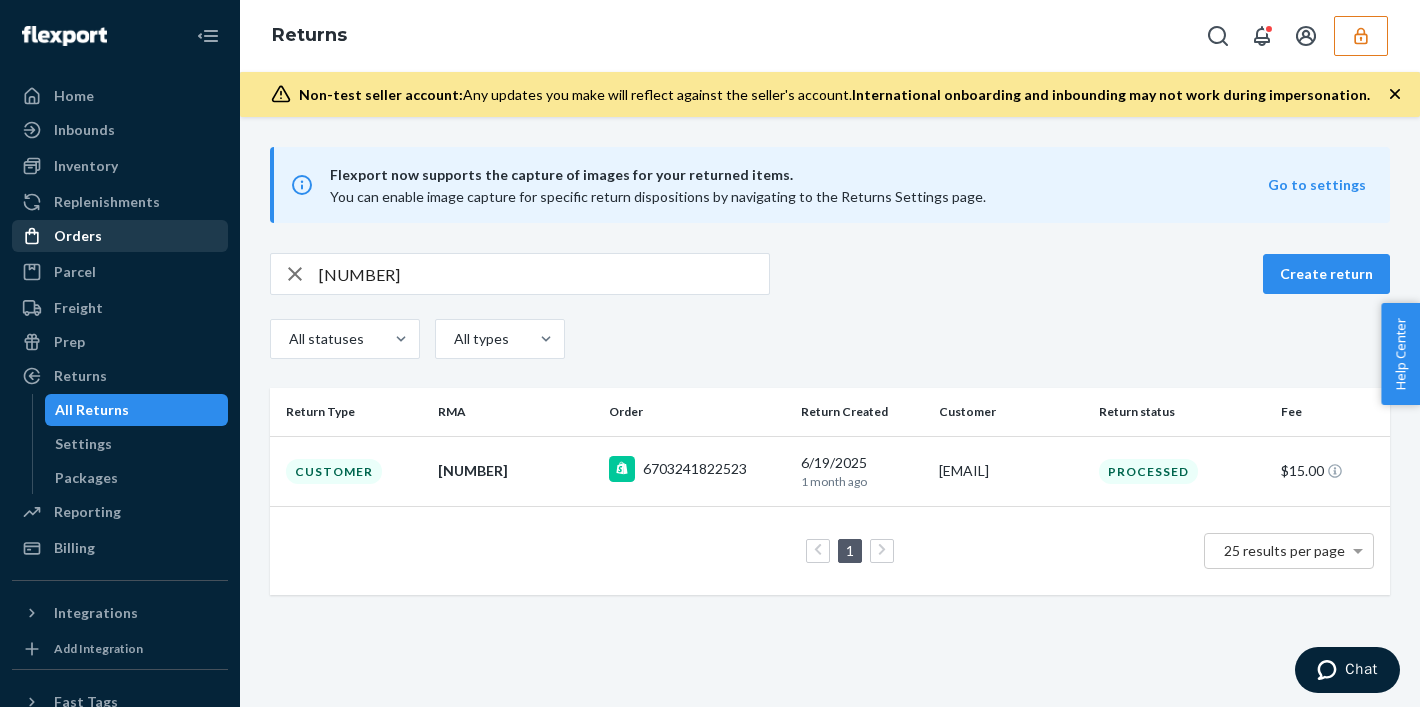 click on "Orders" at bounding box center [120, 236] 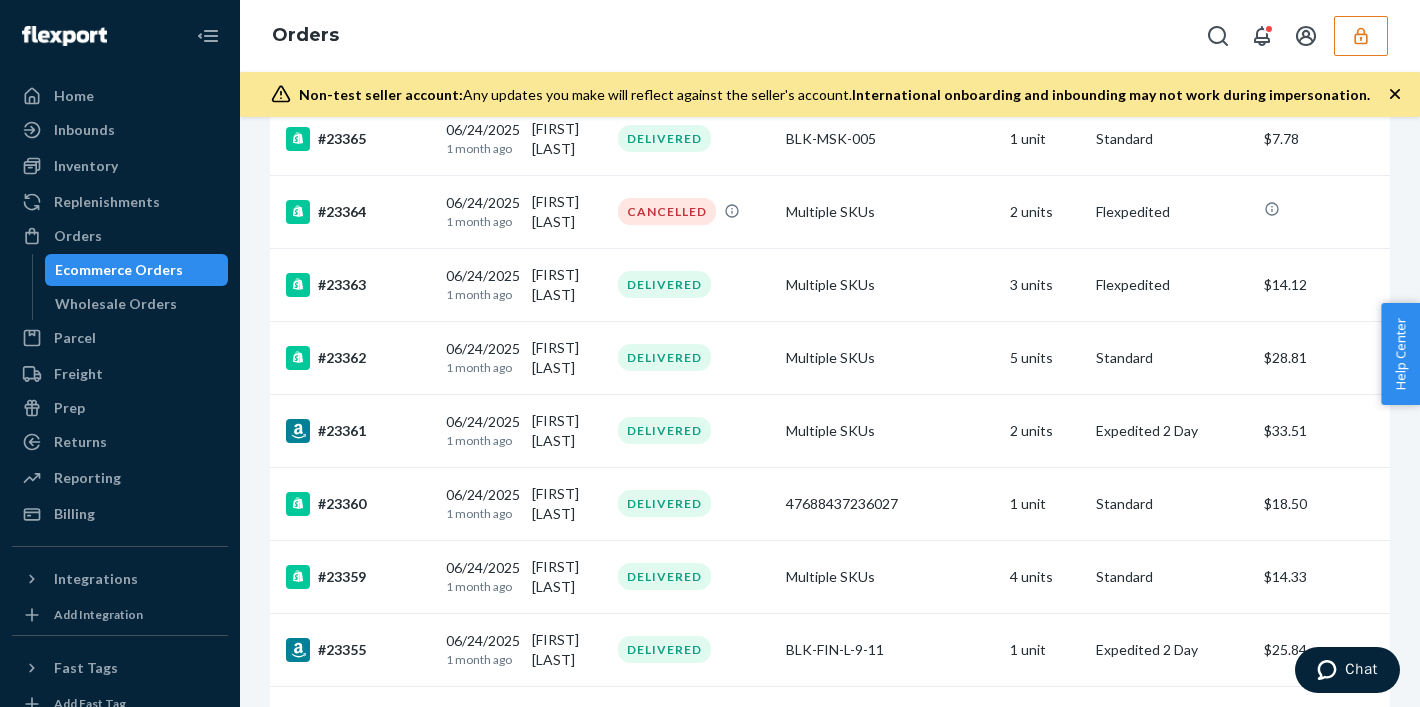scroll, scrollTop: 7045, scrollLeft: 0, axis: vertical 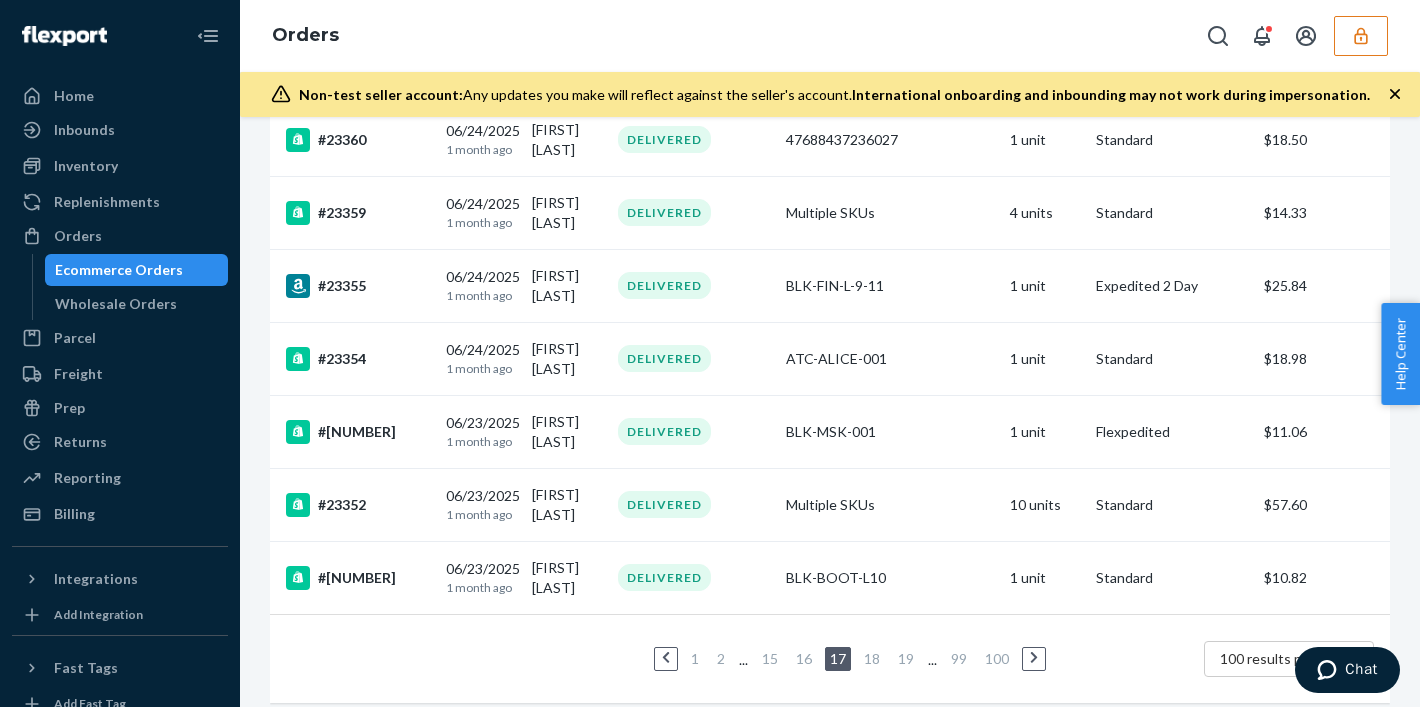 click on "19" at bounding box center (906, 658) 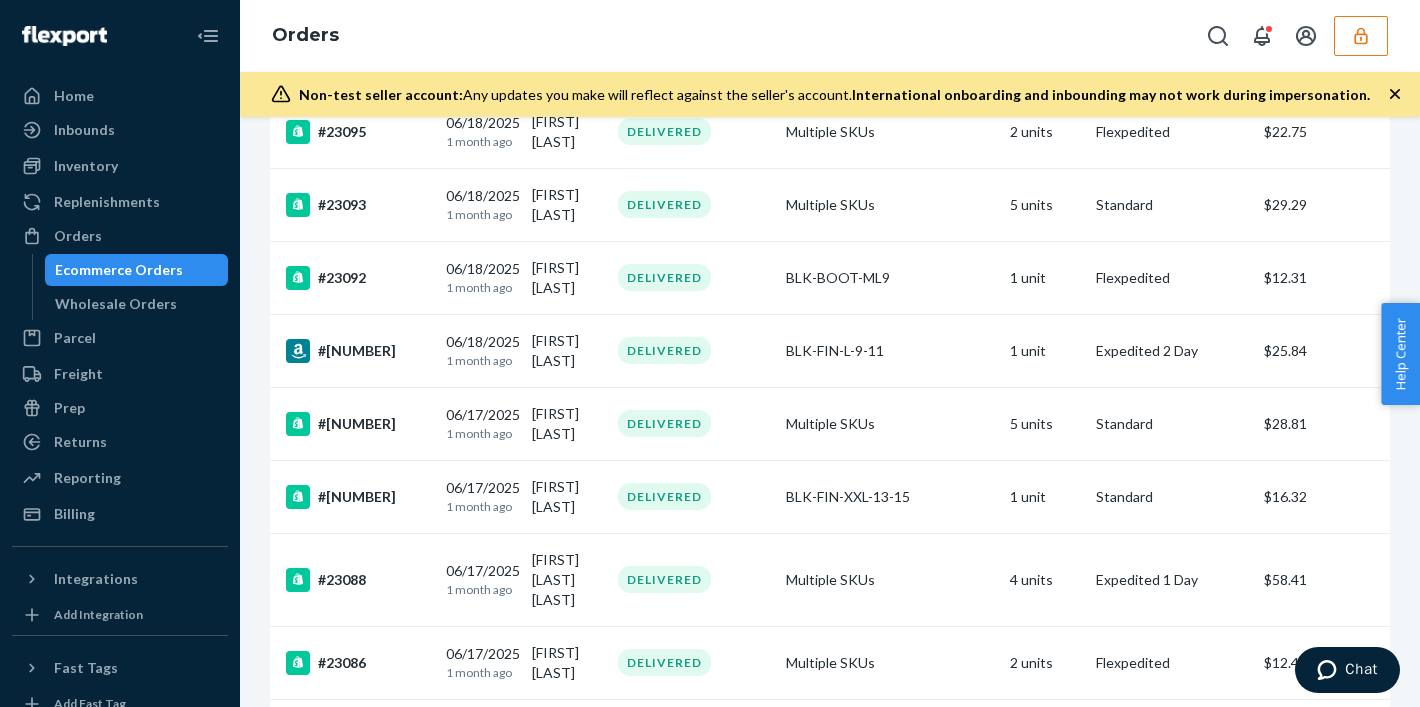 scroll, scrollTop: 7011, scrollLeft: 0, axis: vertical 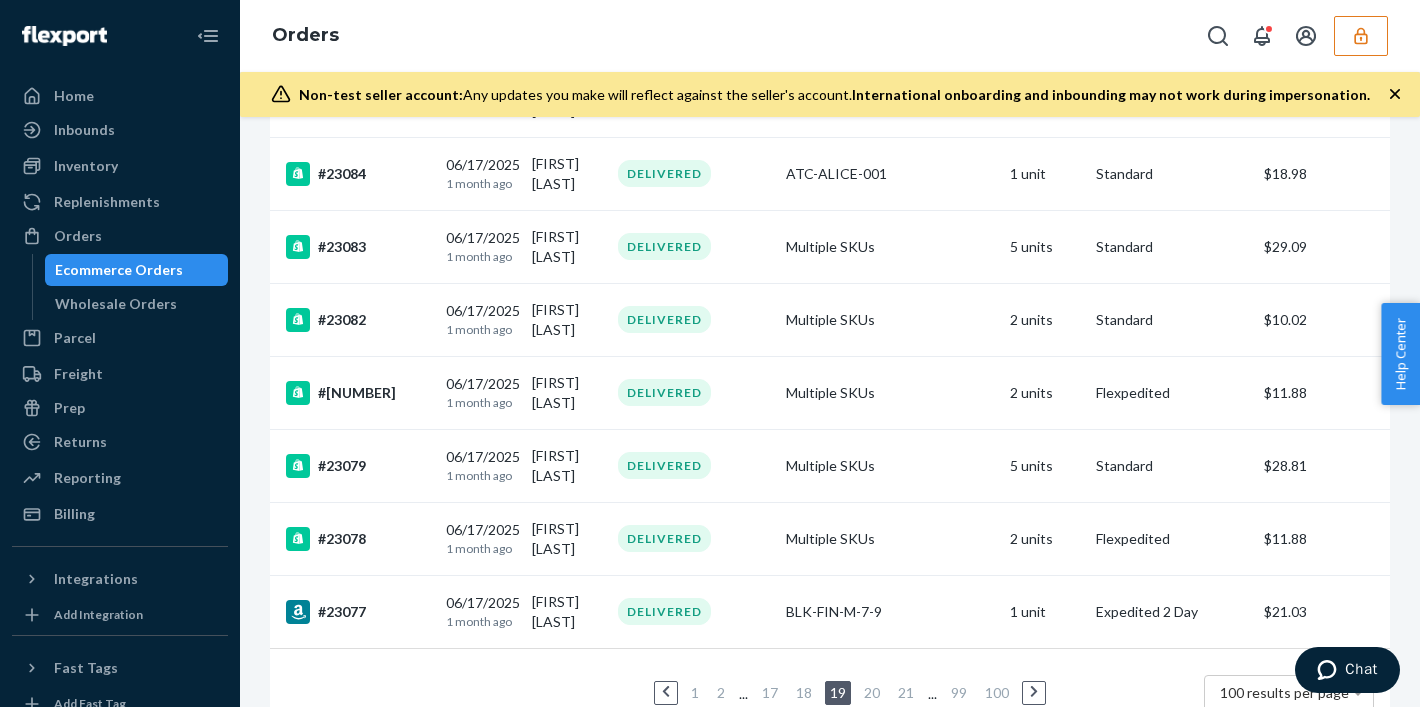 click on "21" at bounding box center (906, 692) 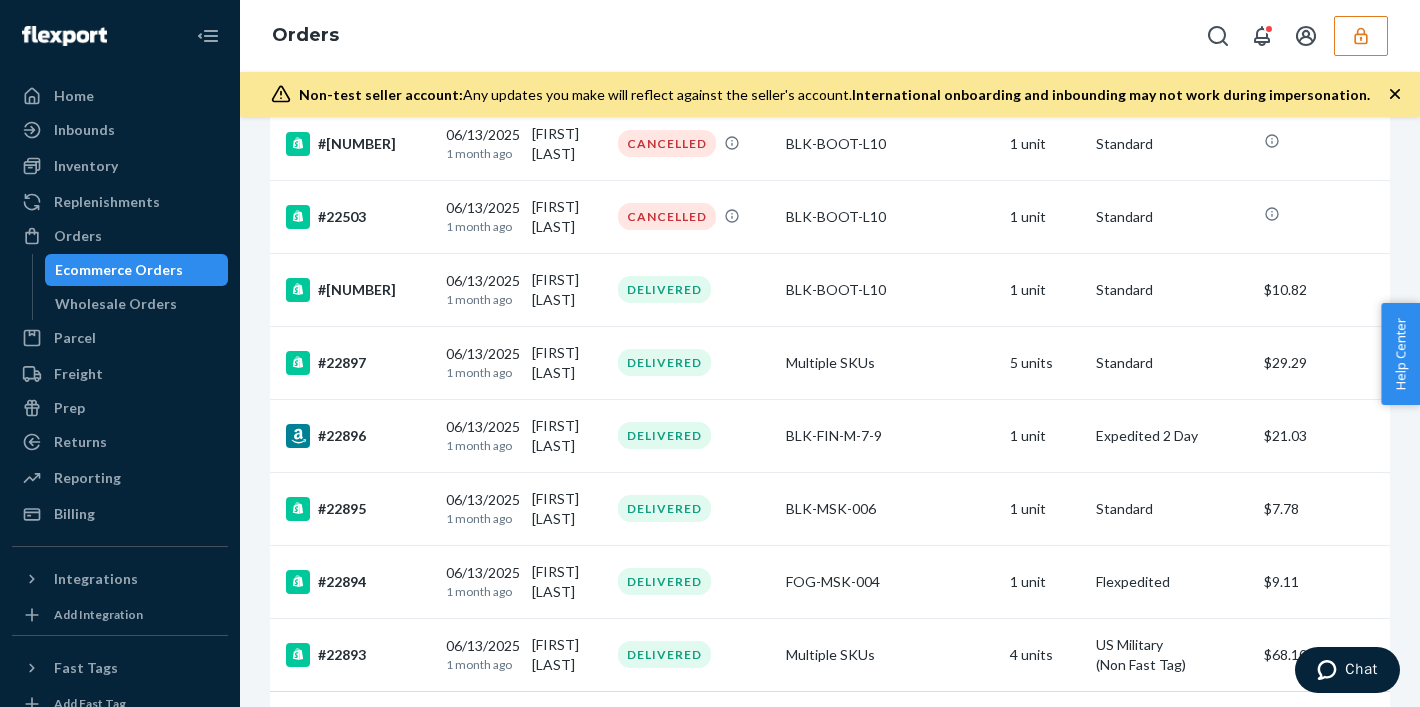 scroll, scrollTop: 7025, scrollLeft: 0, axis: vertical 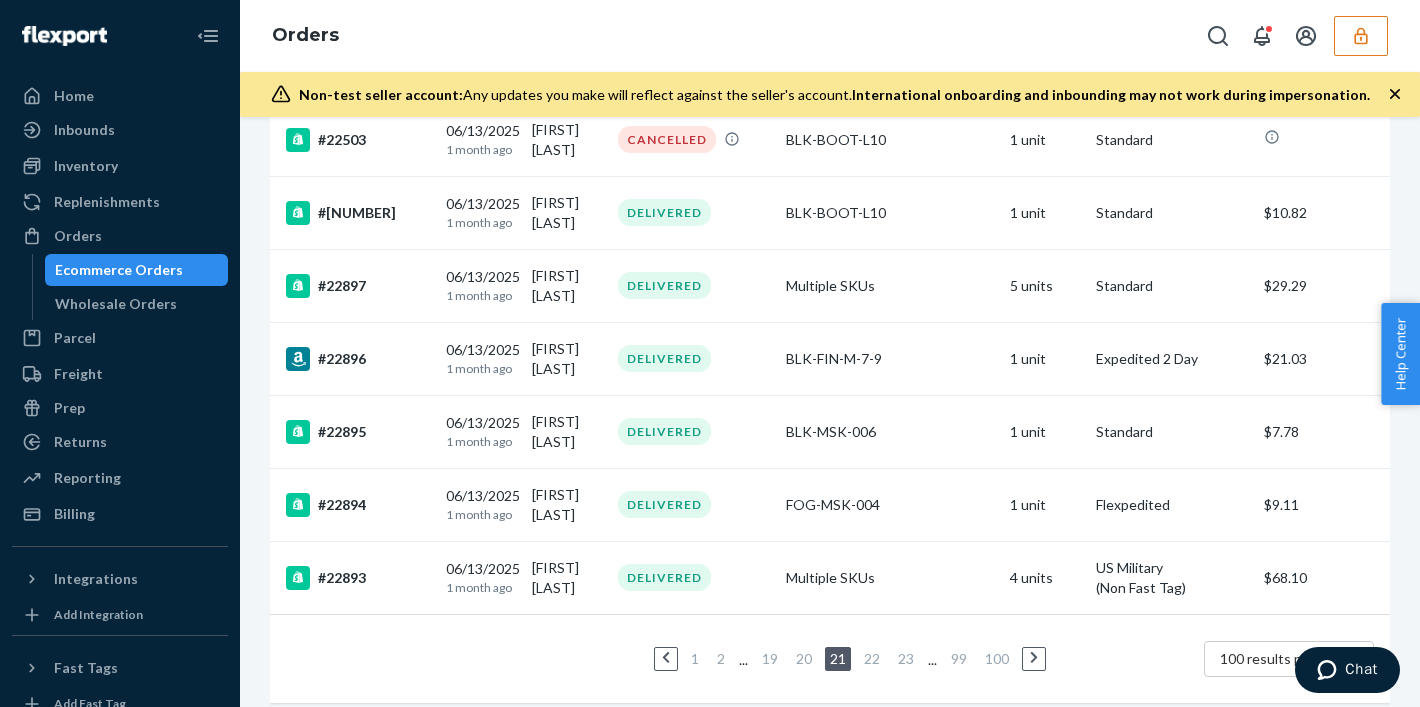 click on "20" at bounding box center [804, 658] 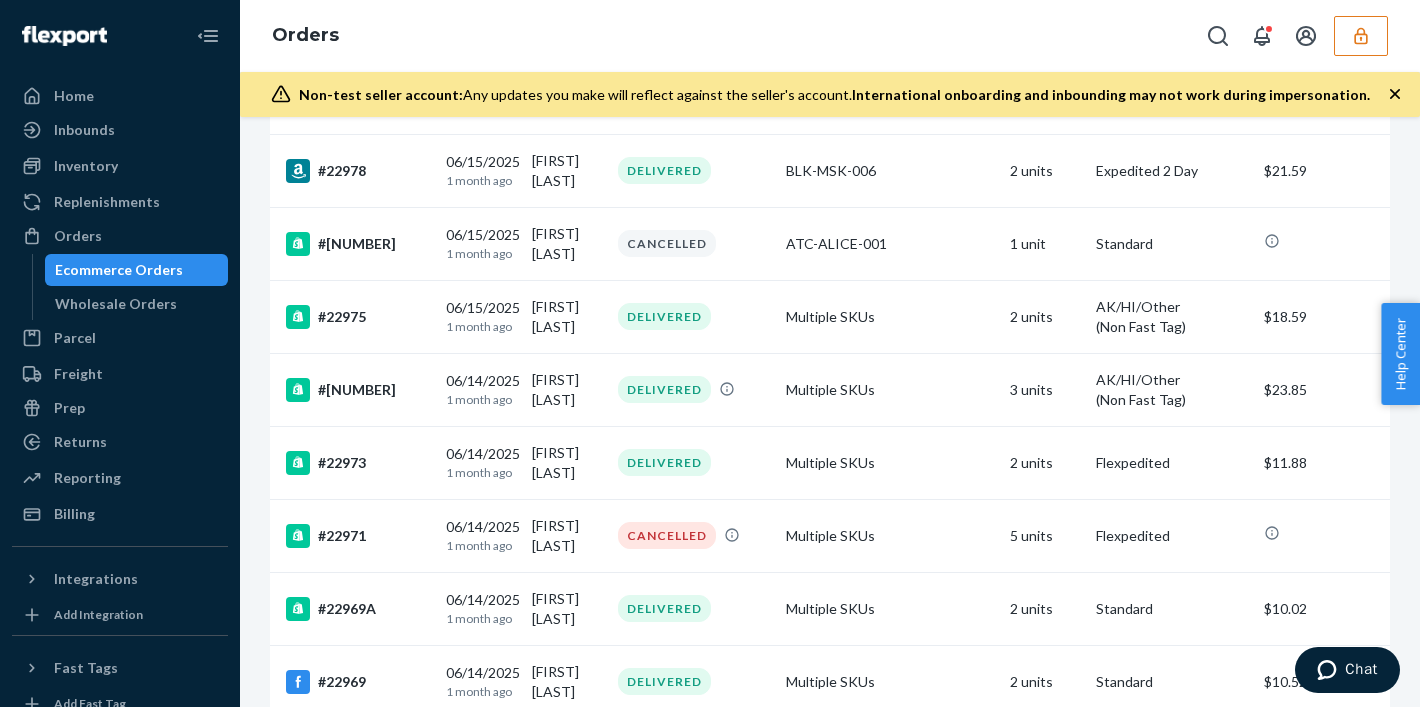 scroll, scrollTop: 6985, scrollLeft: 0, axis: vertical 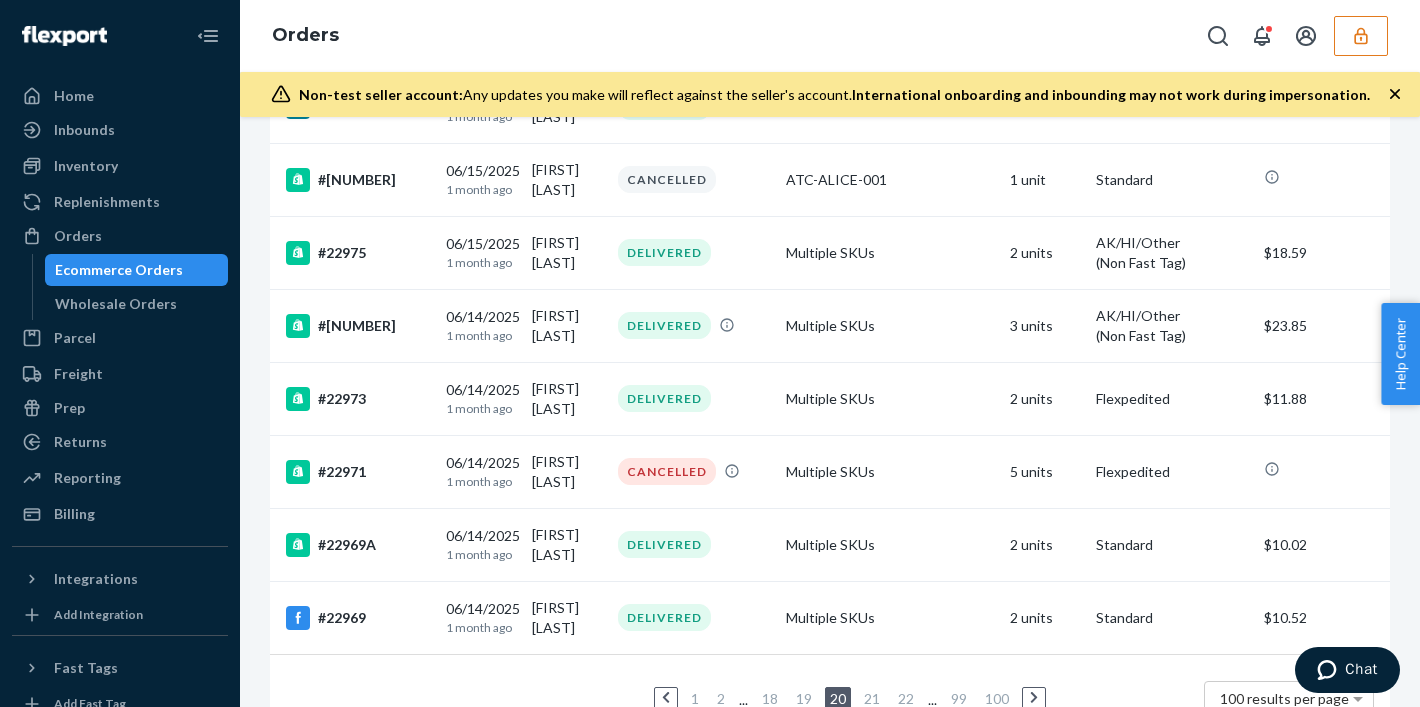 click on "19" at bounding box center (804, 699) 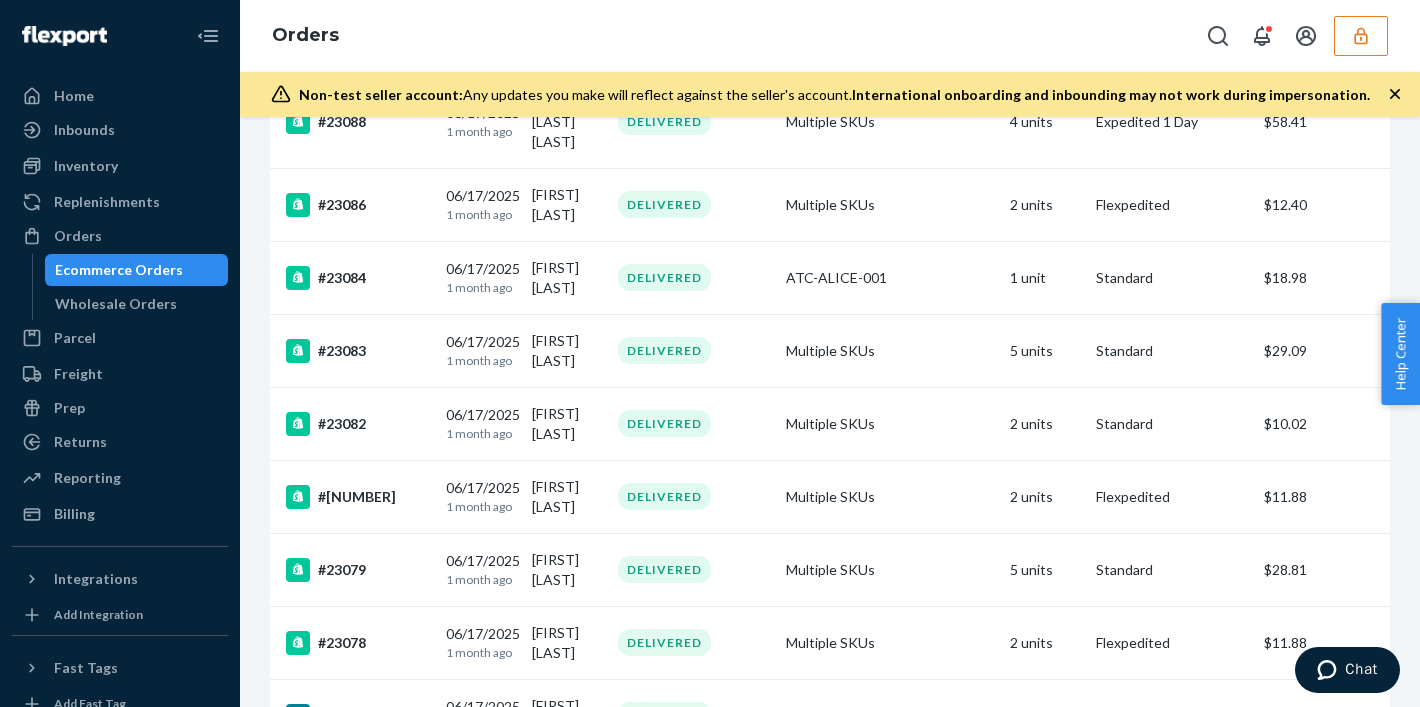 scroll, scrollTop: 7011, scrollLeft: 0, axis: vertical 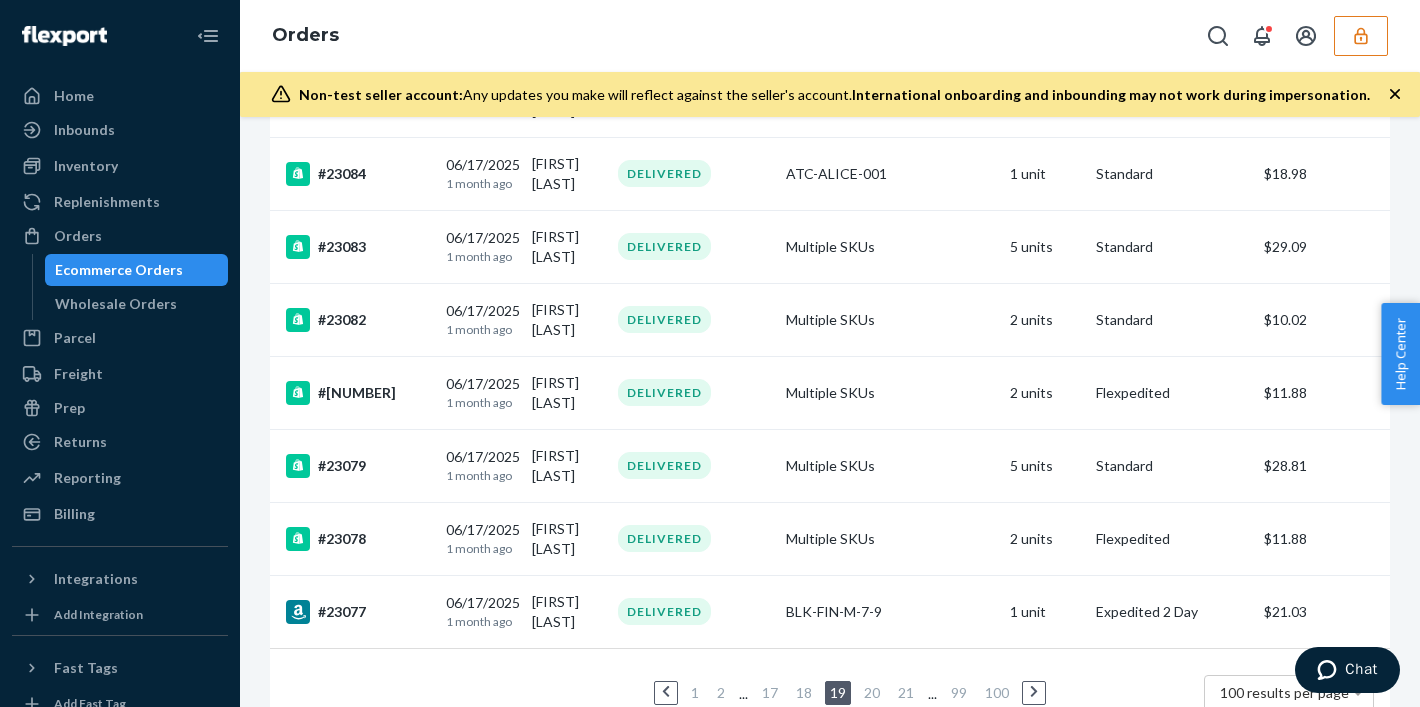 click on "21" at bounding box center (906, 692) 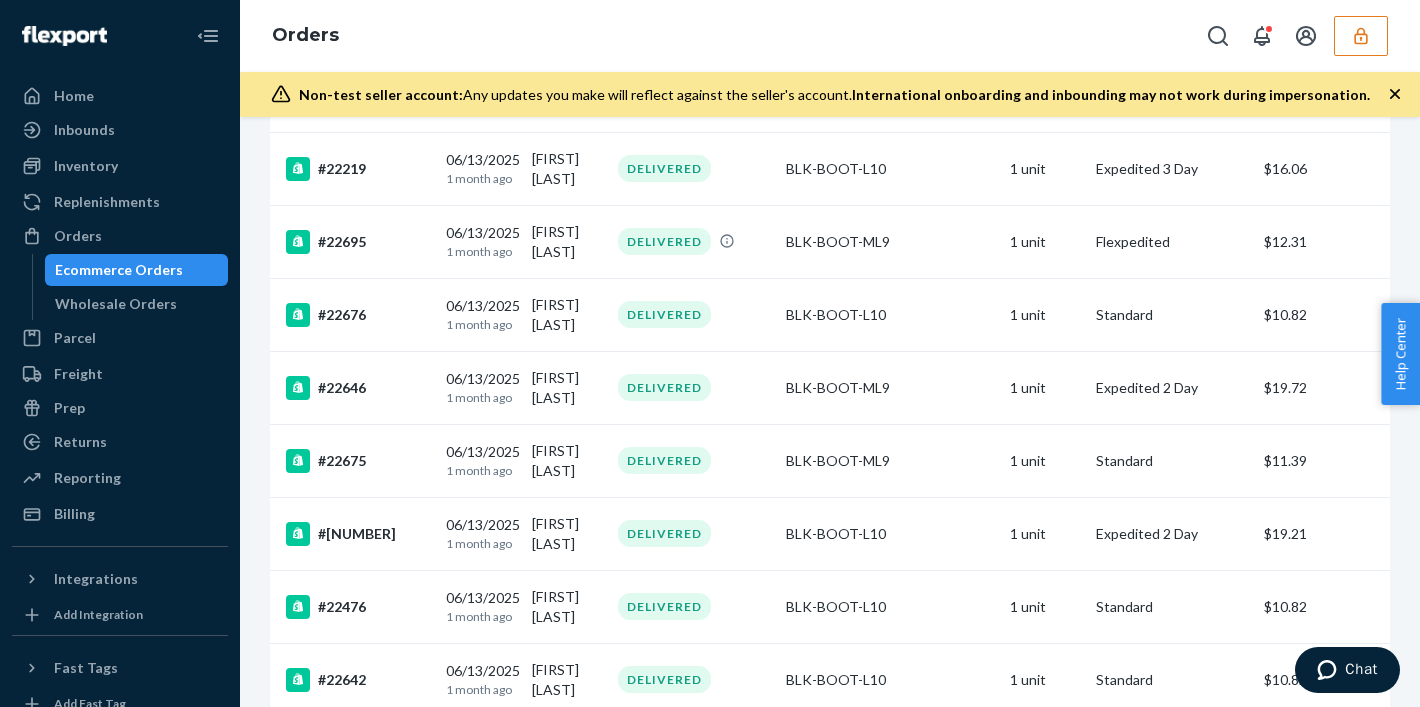 scroll, scrollTop: 7025, scrollLeft: 0, axis: vertical 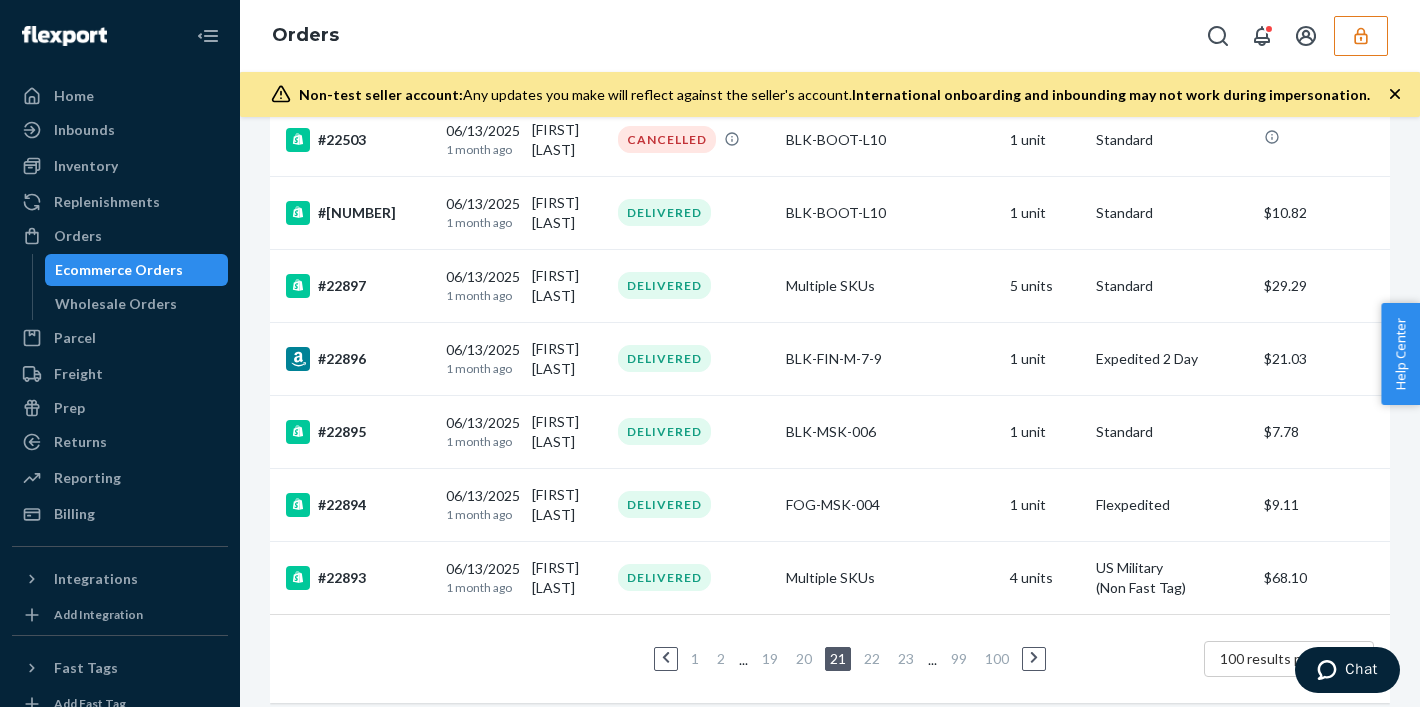 click on "22" at bounding box center (872, 658) 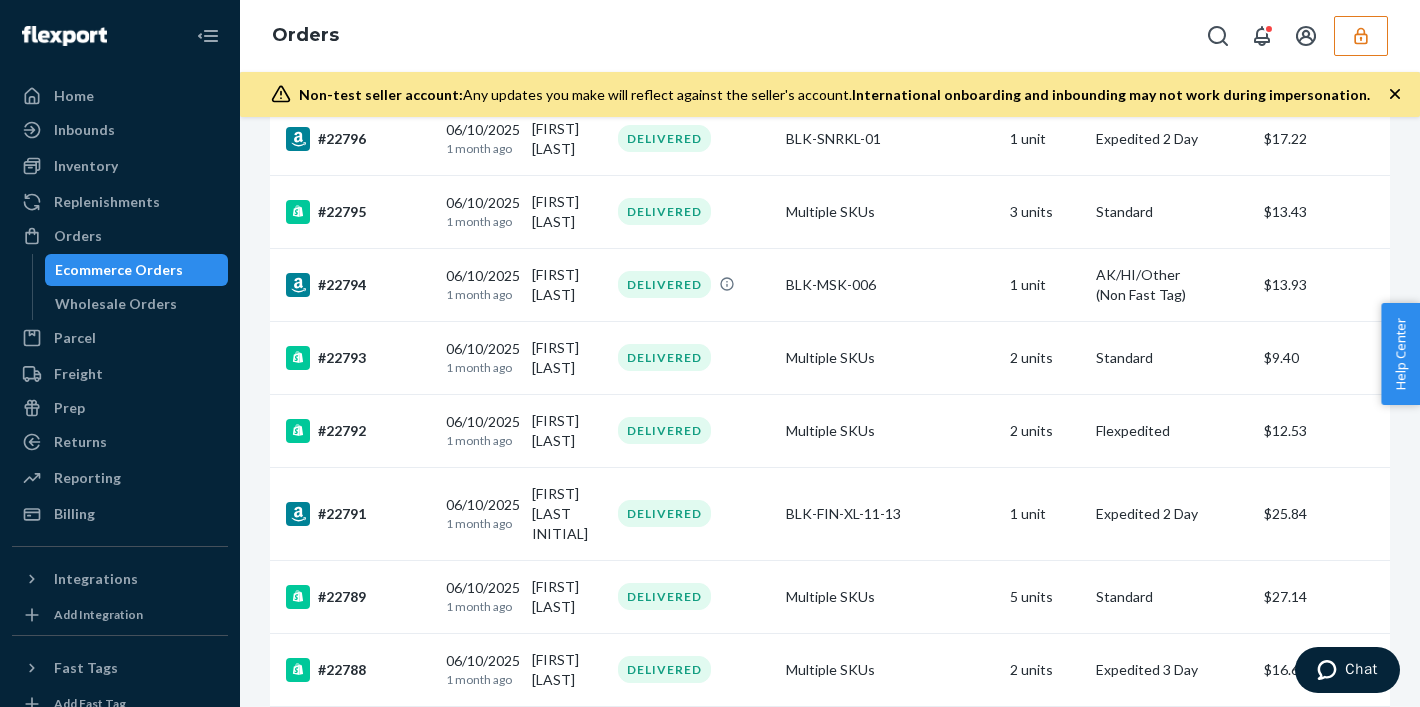 scroll, scrollTop: 6968, scrollLeft: 0, axis: vertical 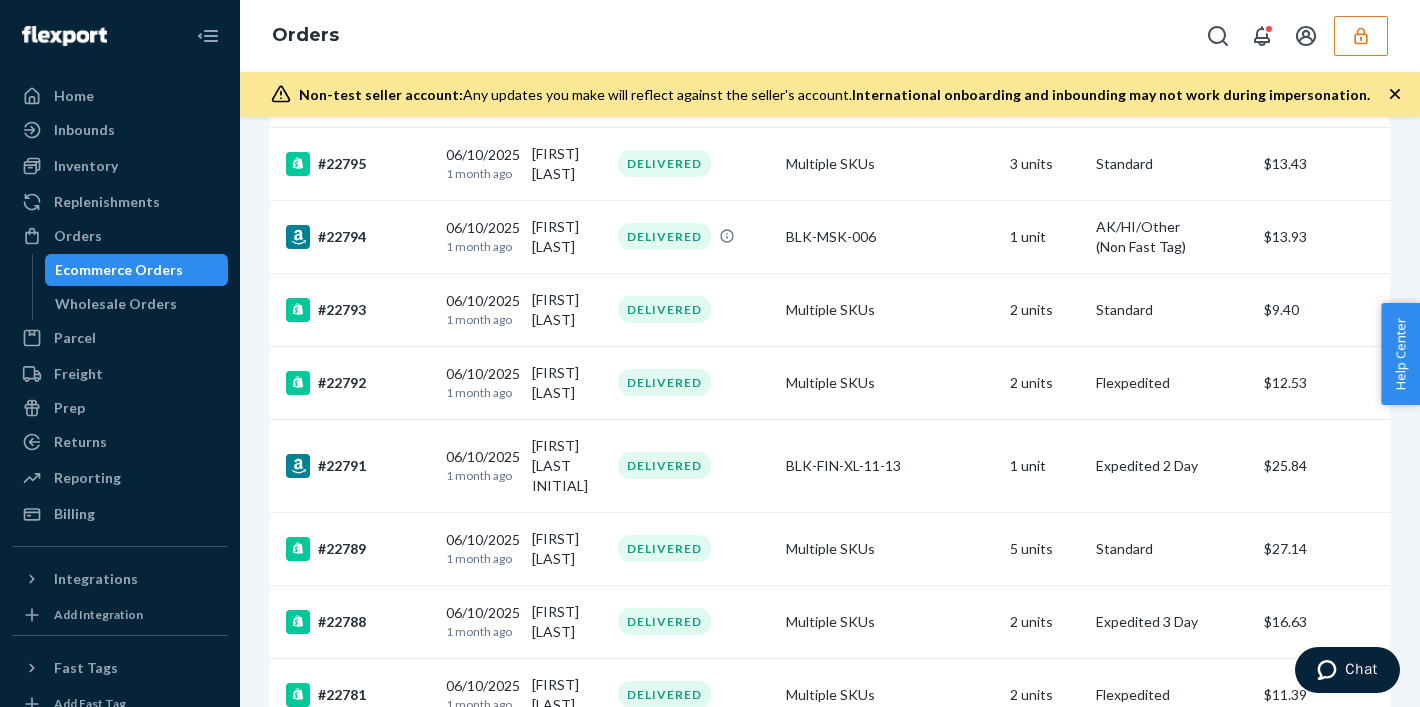 click on "23" at bounding box center [872, 775] 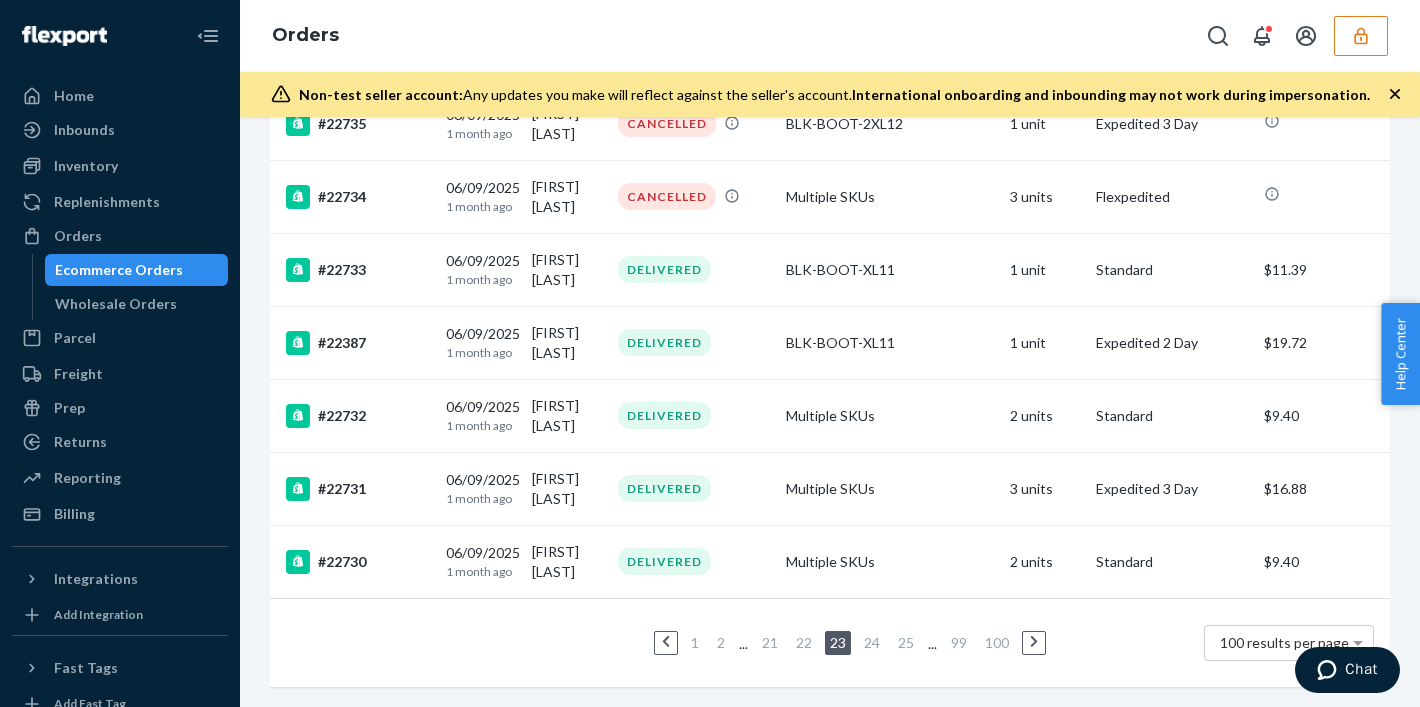 scroll, scrollTop: 7123, scrollLeft: 0, axis: vertical 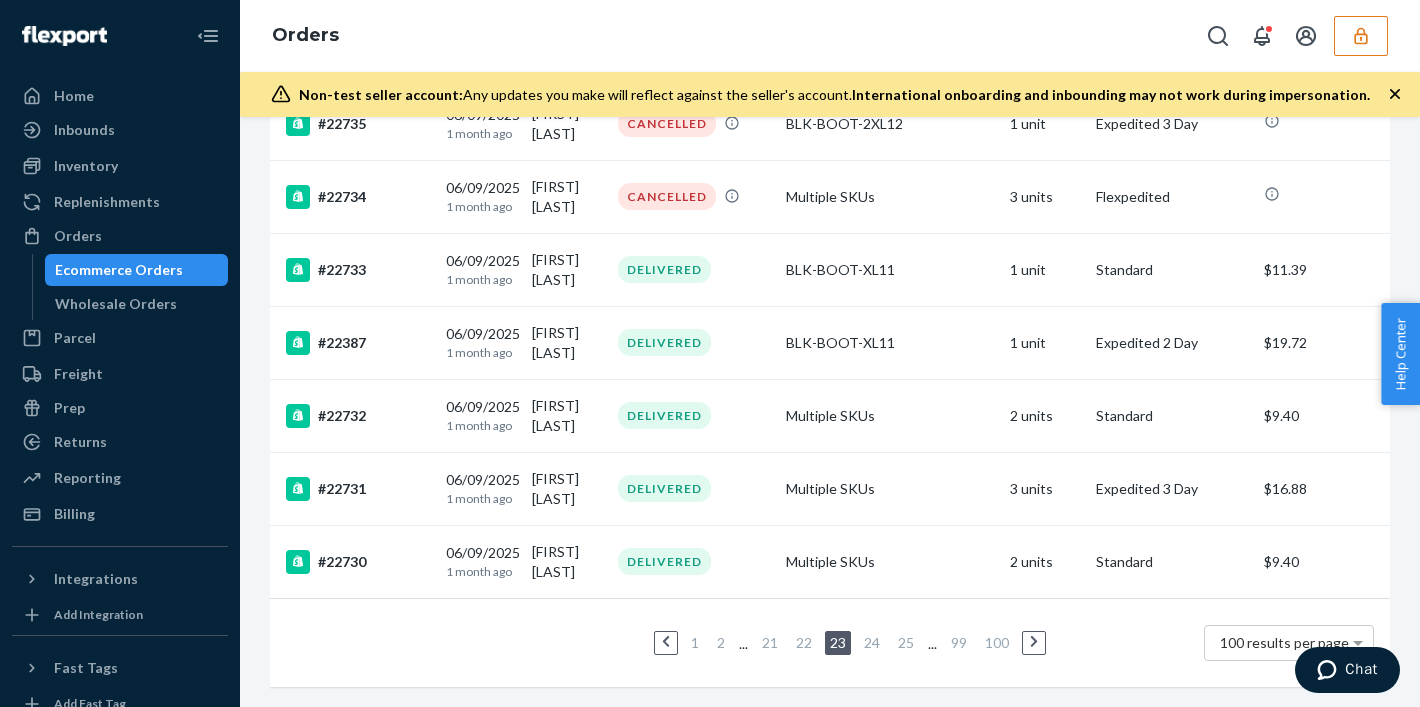 click on "24" at bounding box center [872, 642] 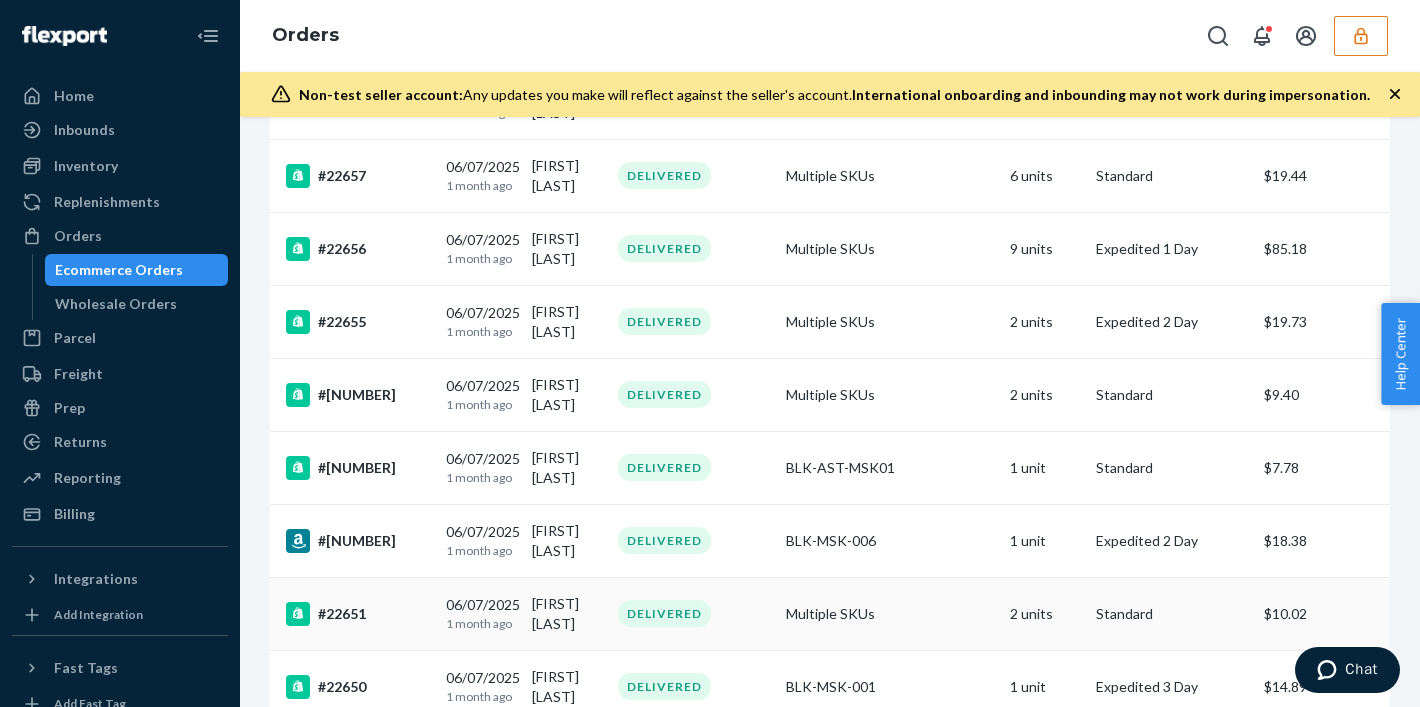 scroll, scrollTop: 7031, scrollLeft: 0, axis: vertical 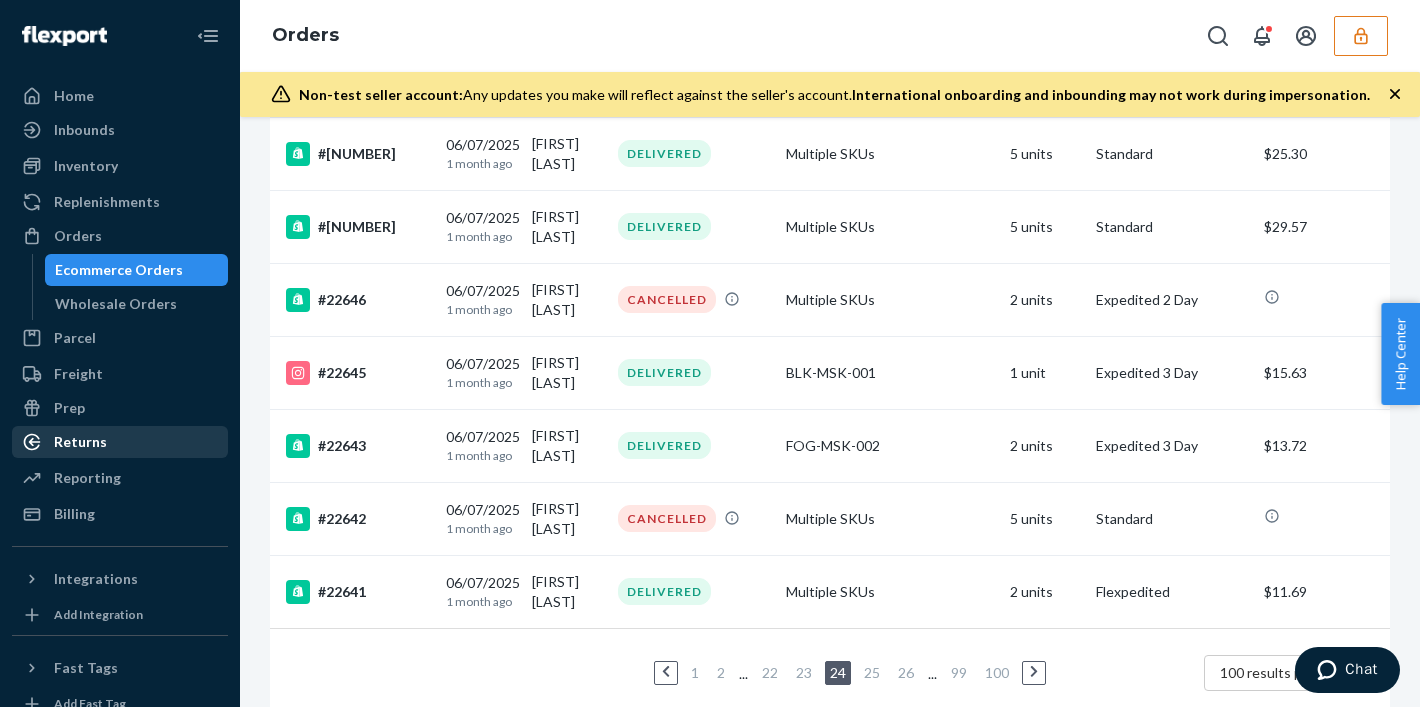 click on "Returns" at bounding box center [80, 442] 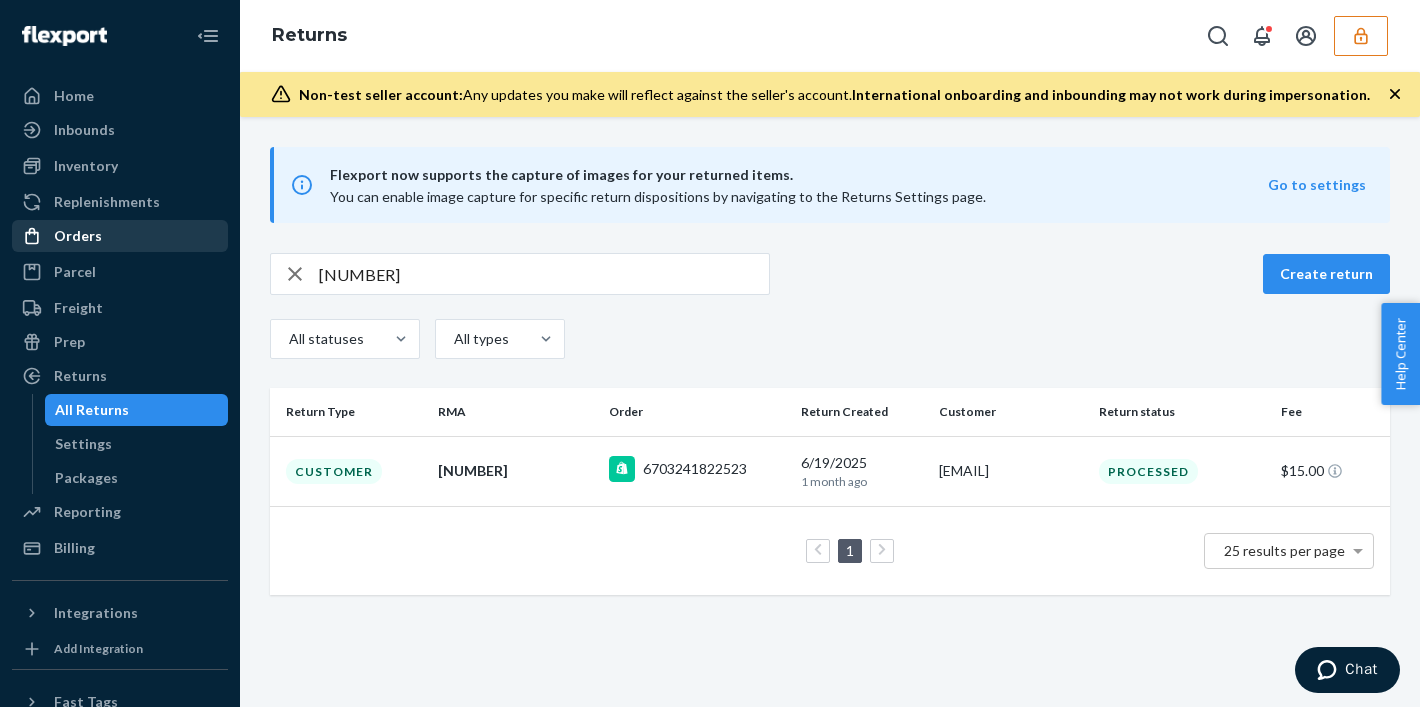 click on "Orders" at bounding box center [78, 236] 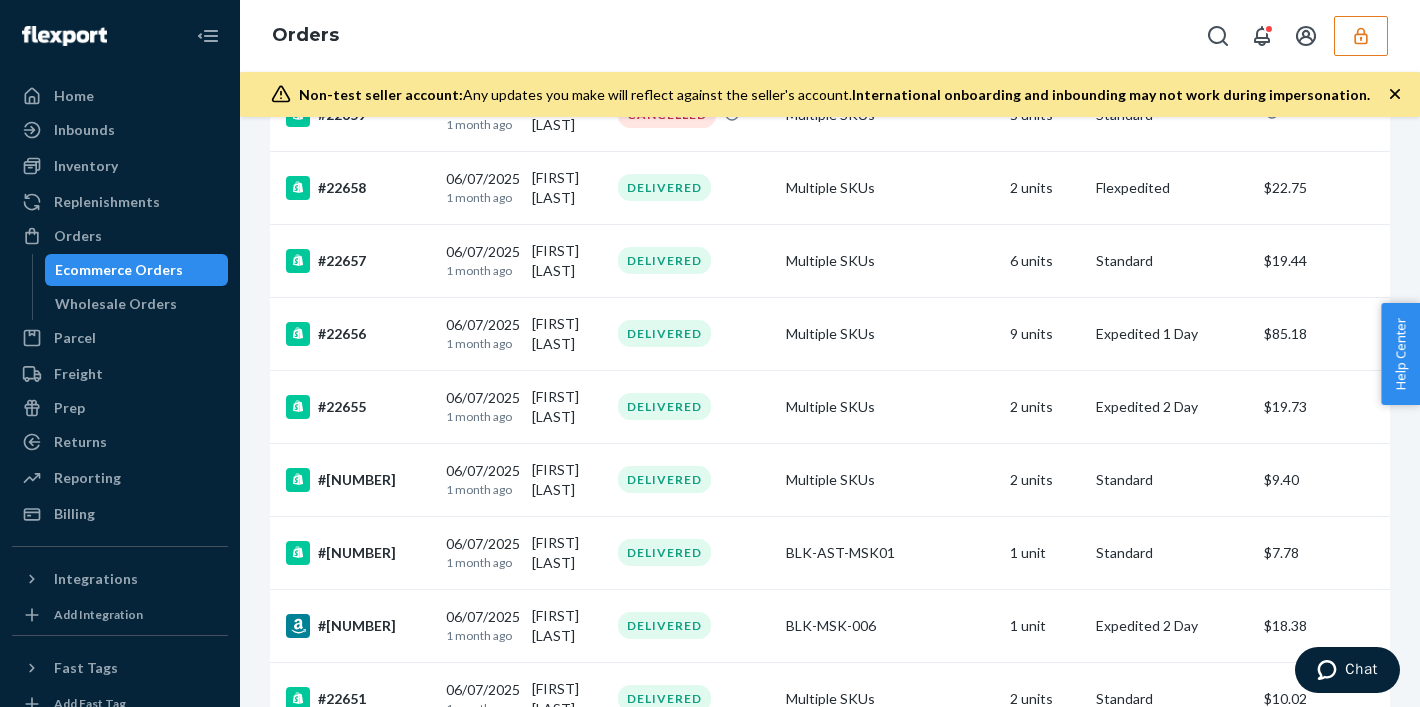 scroll, scrollTop: 6148, scrollLeft: 0, axis: vertical 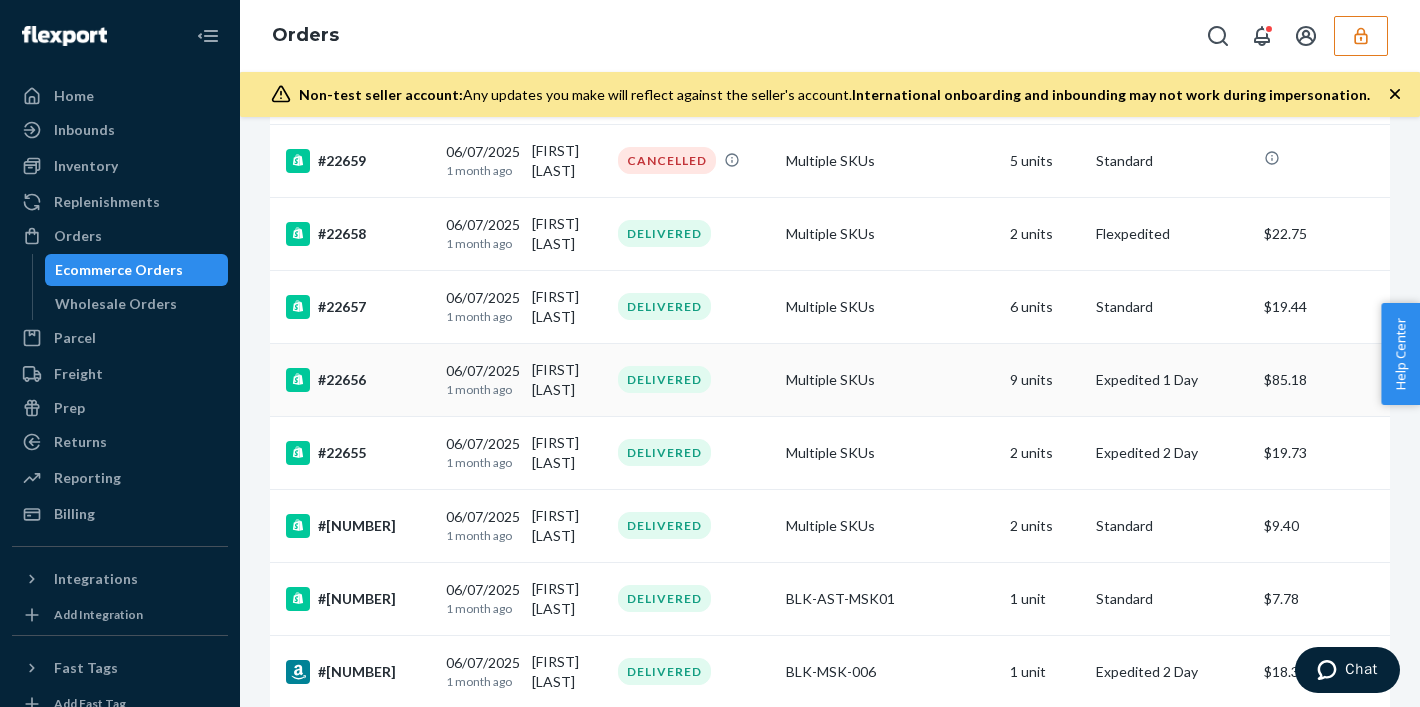 click on "Multiple SKUs" at bounding box center (890, 379) 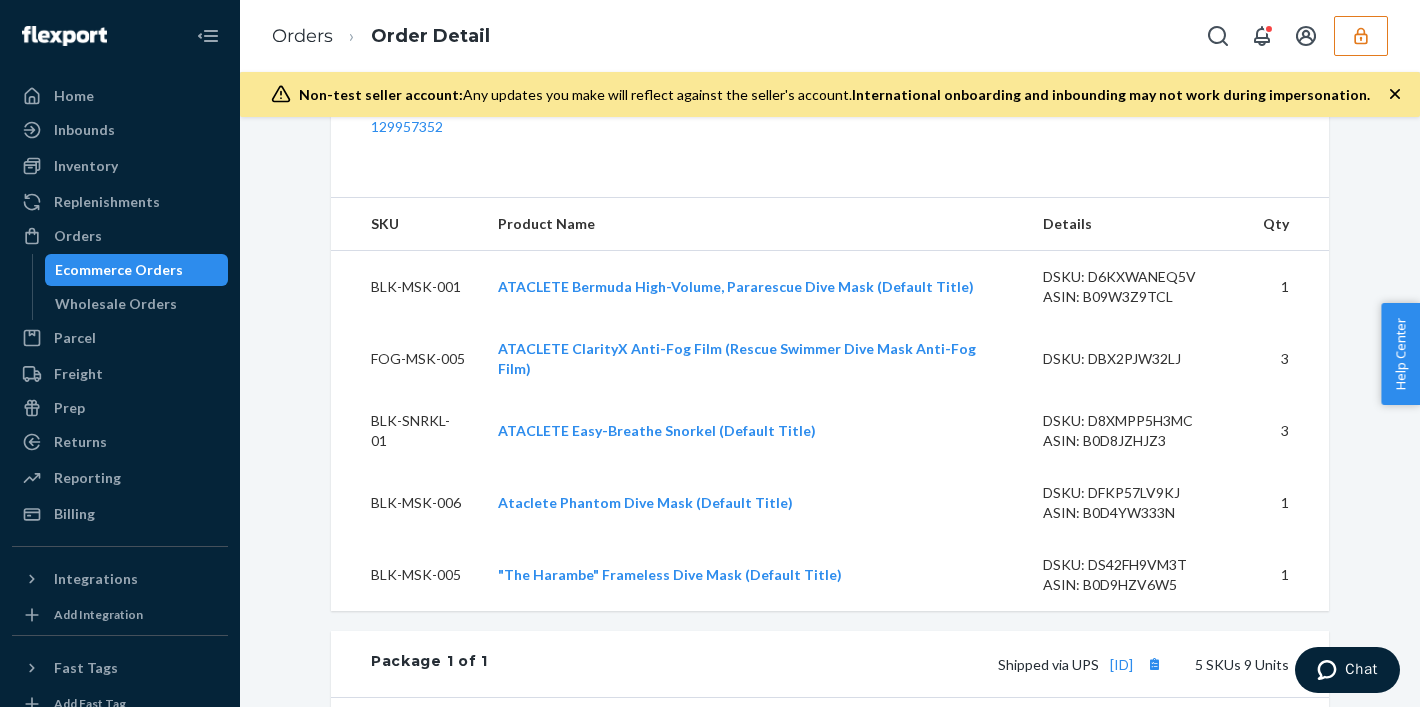 scroll, scrollTop: 692, scrollLeft: 0, axis: vertical 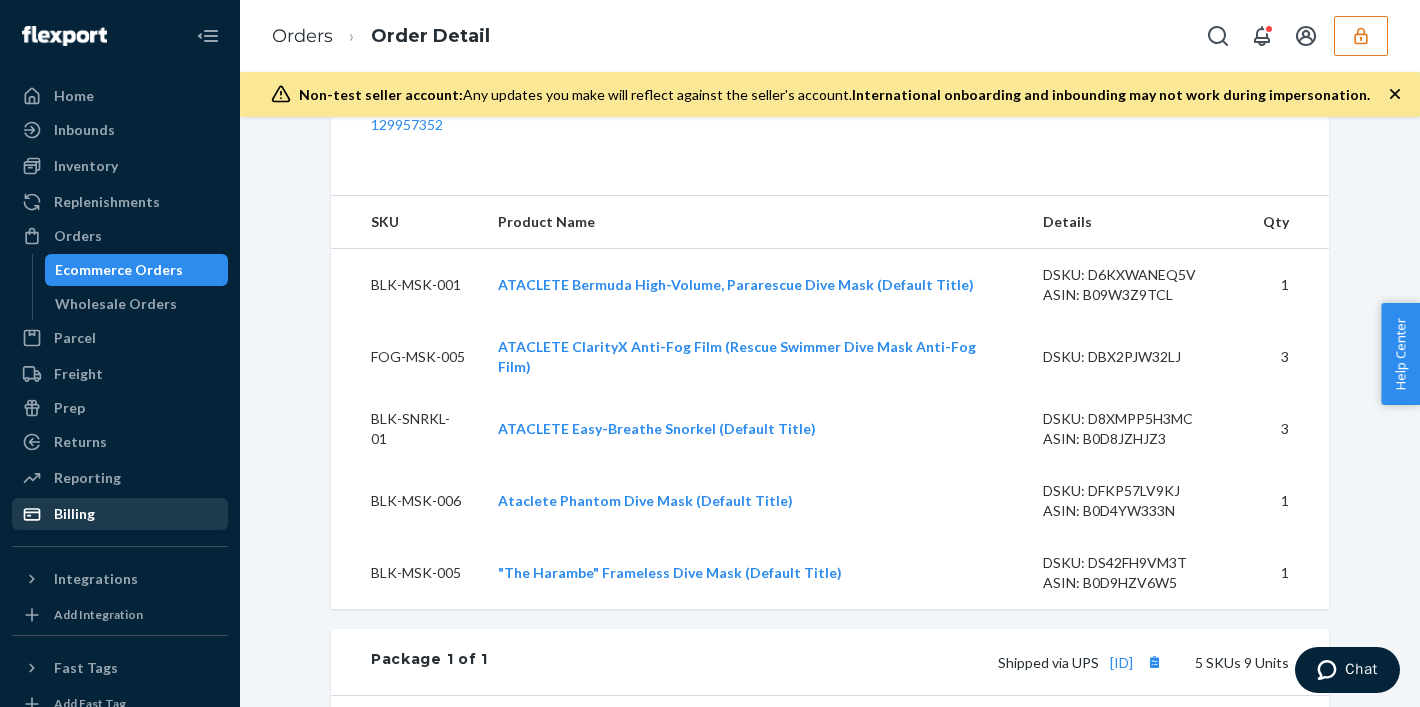 click on "Billing" at bounding box center [120, 514] 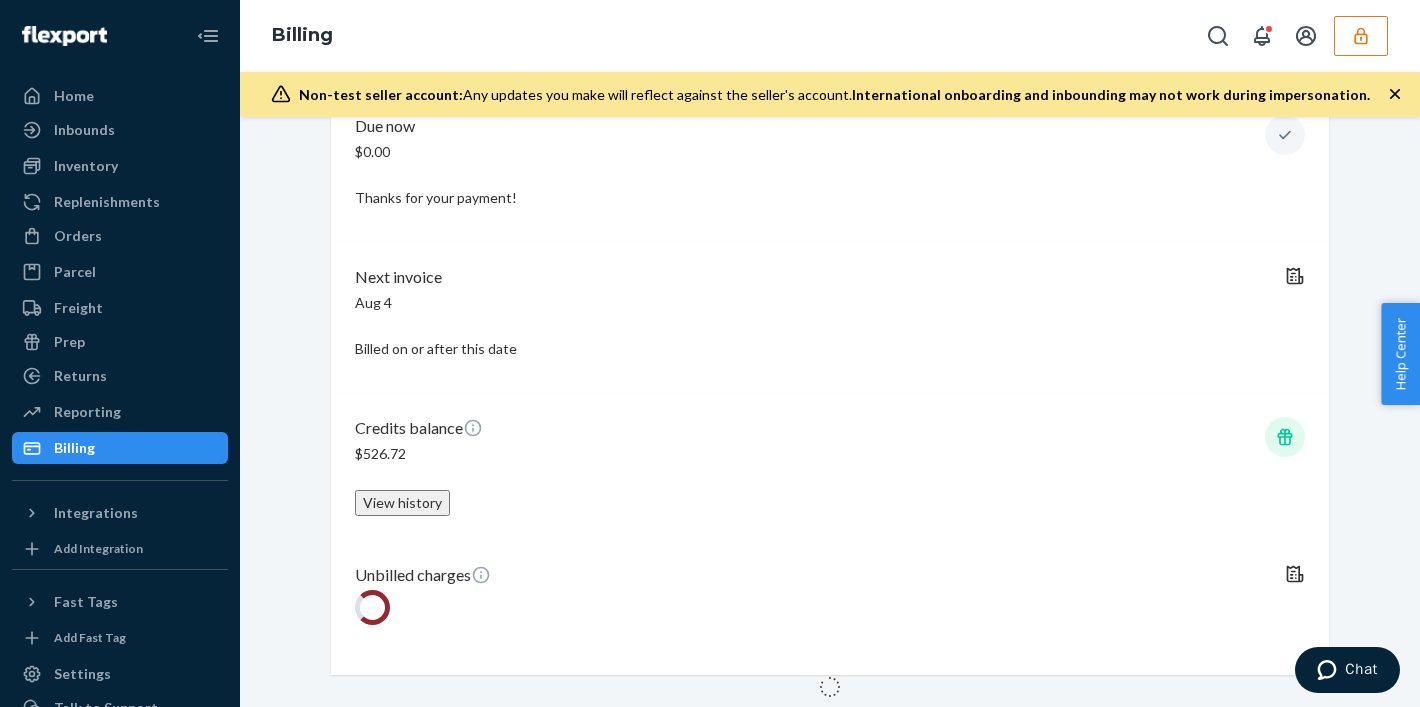 scroll, scrollTop: 0, scrollLeft: 0, axis: both 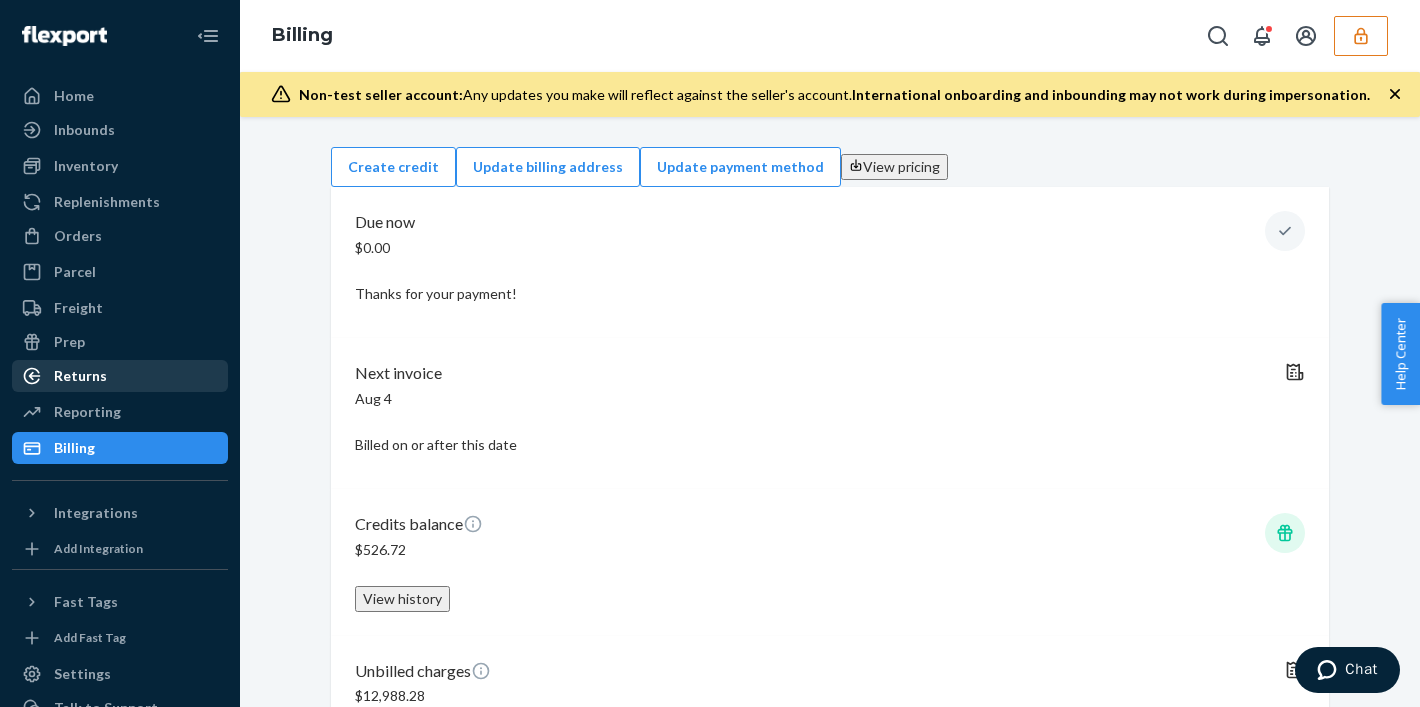 click on "Returns" at bounding box center [120, 376] 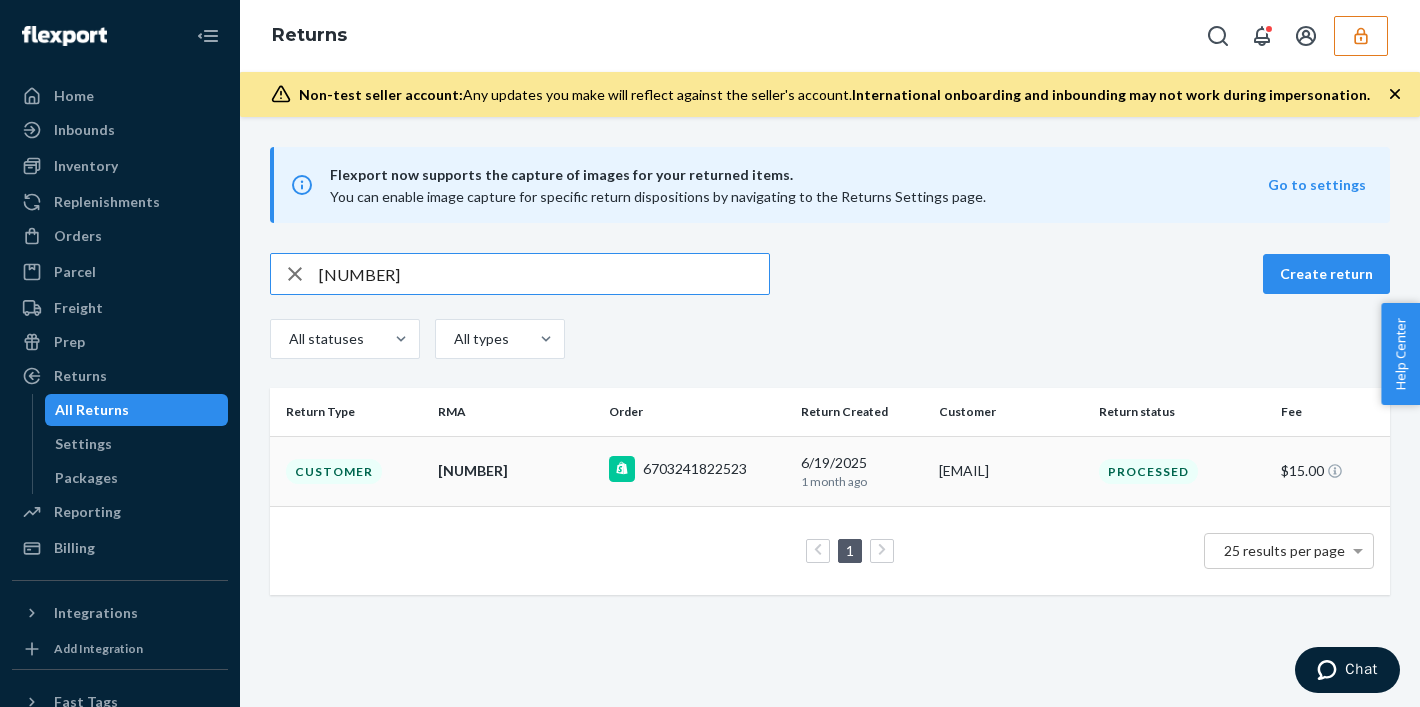 click on "6703241822523" at bounding box center [697, 471] 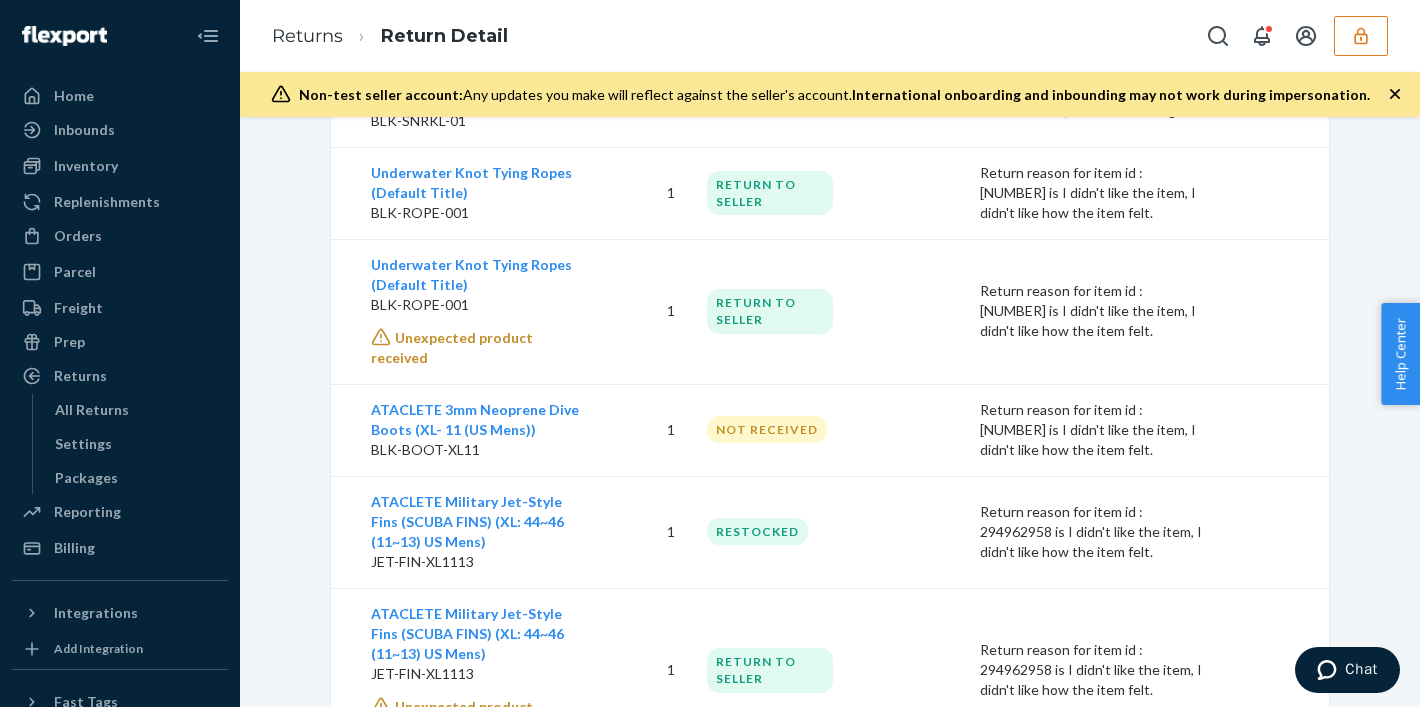 scroll, scrollTop: 792, scrollLeft: 0, axis: vertical 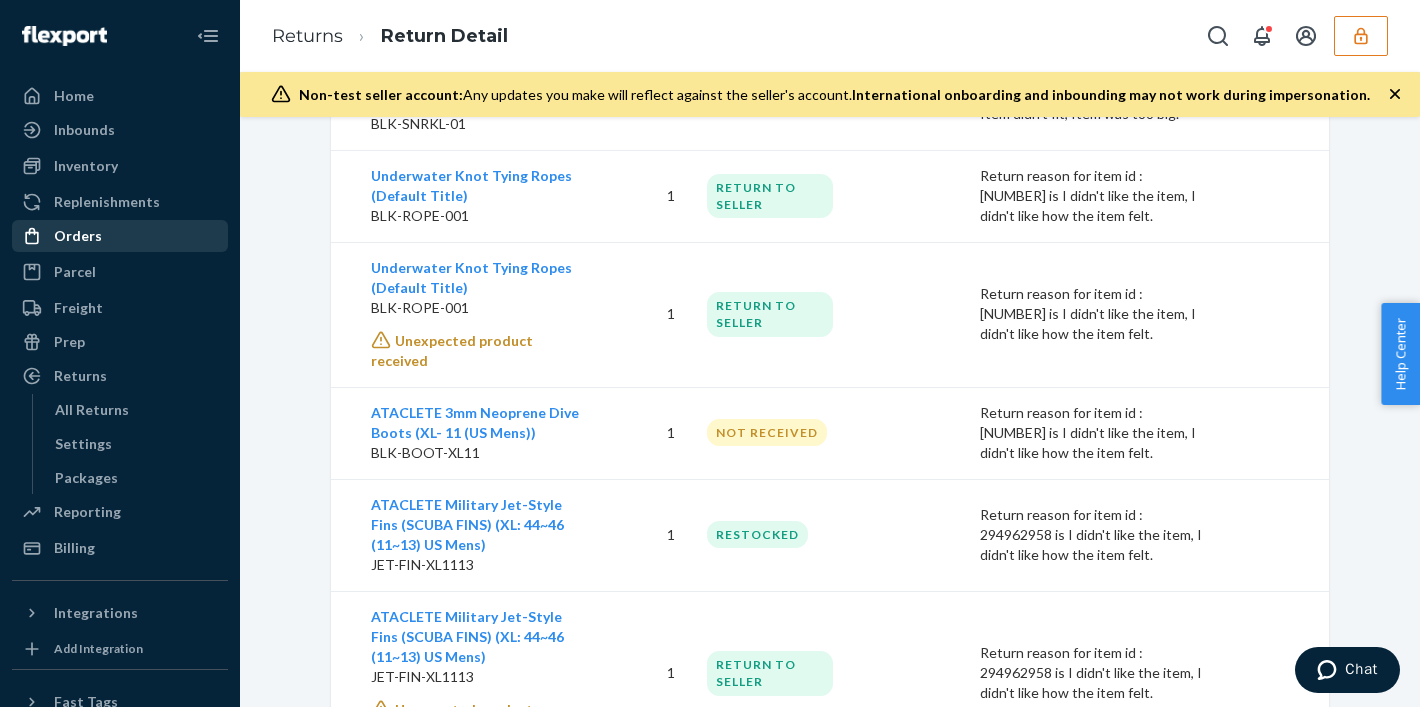 click on "Orders" at bounding box center [120, 236] 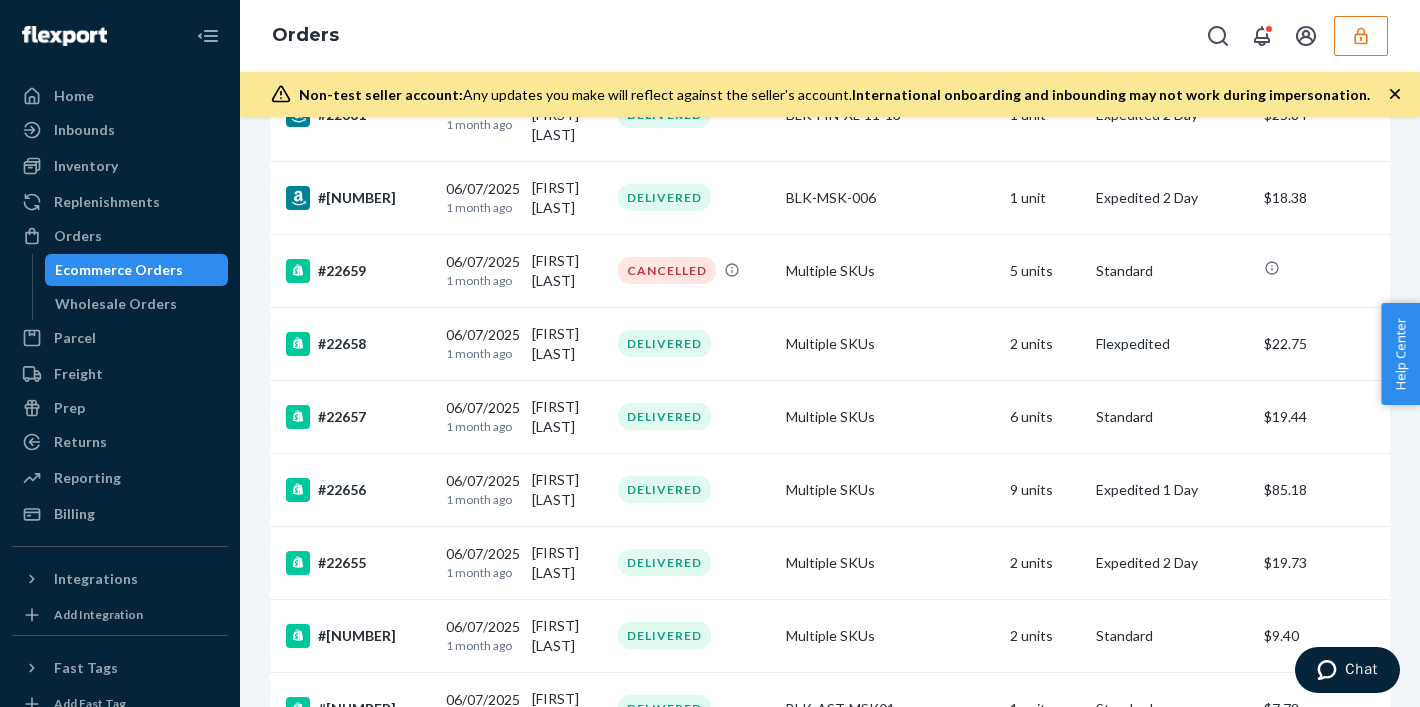 scroll, scrollTop: 6034, scrollLeft: 0, axis: vertical 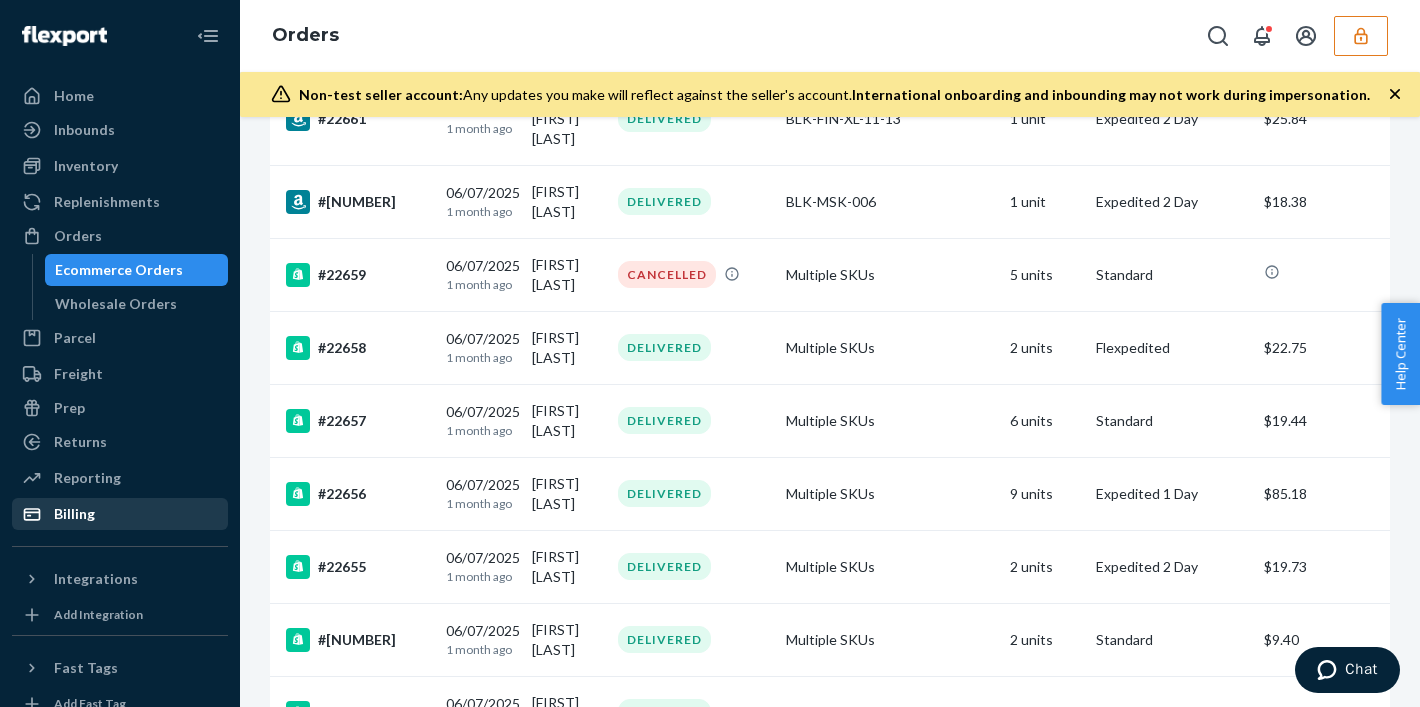 click on "Billing" at bounding box center (120, 514) 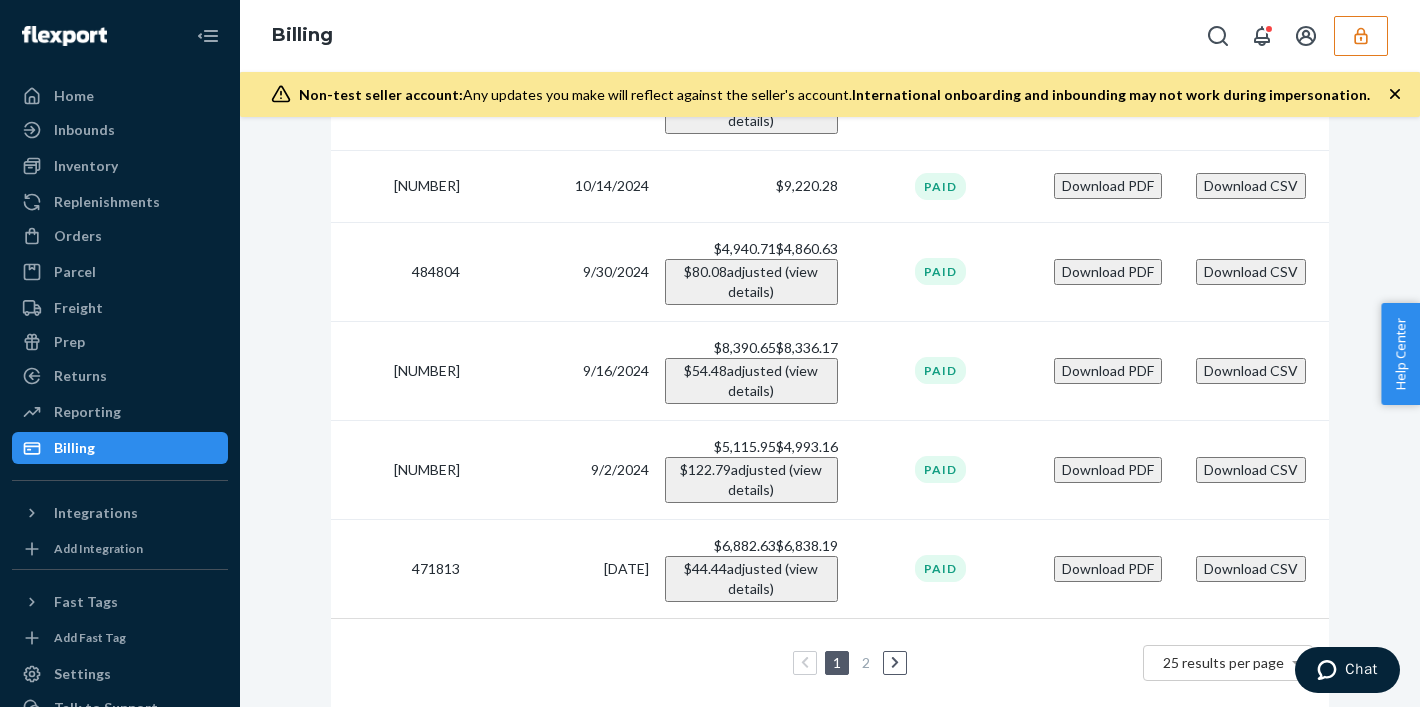 scroll, scrollTop: 0, scrollLeft: 0, axis: both 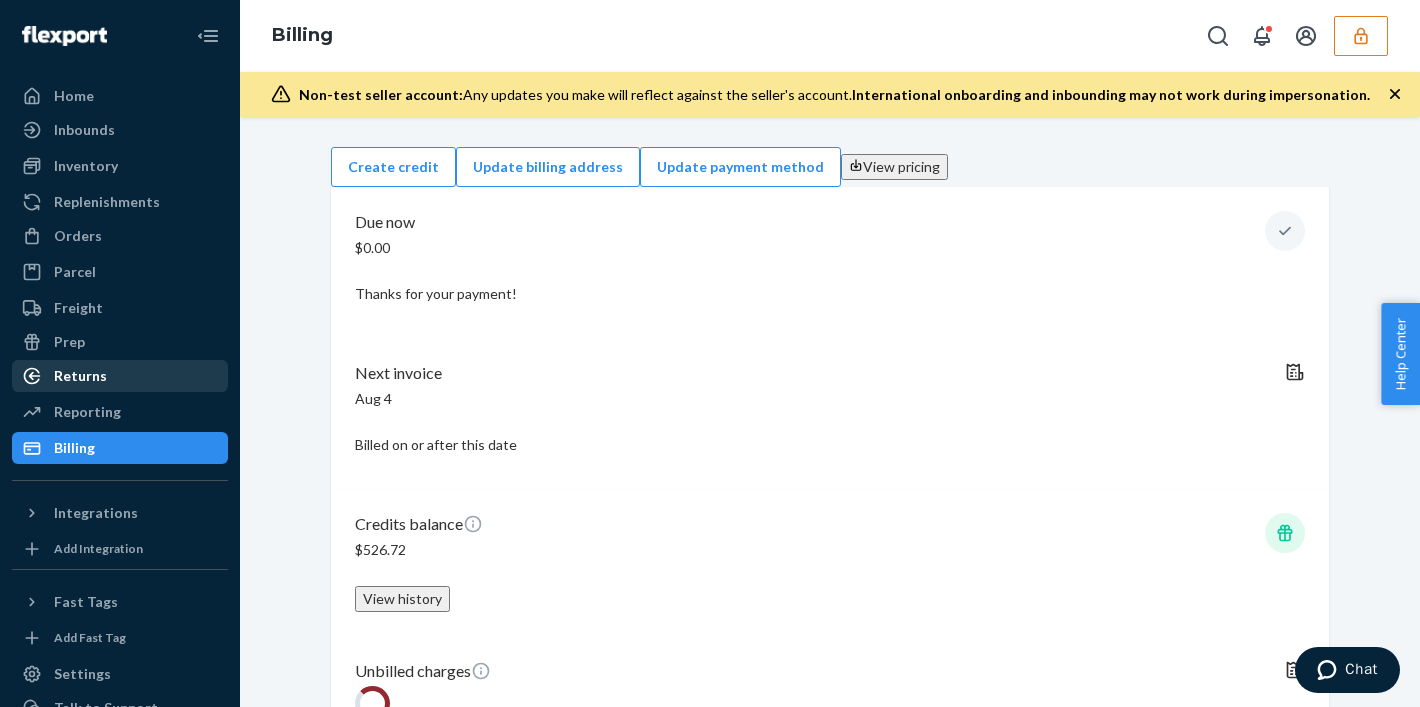 click on "Returns" at bounding box center (80, 376) 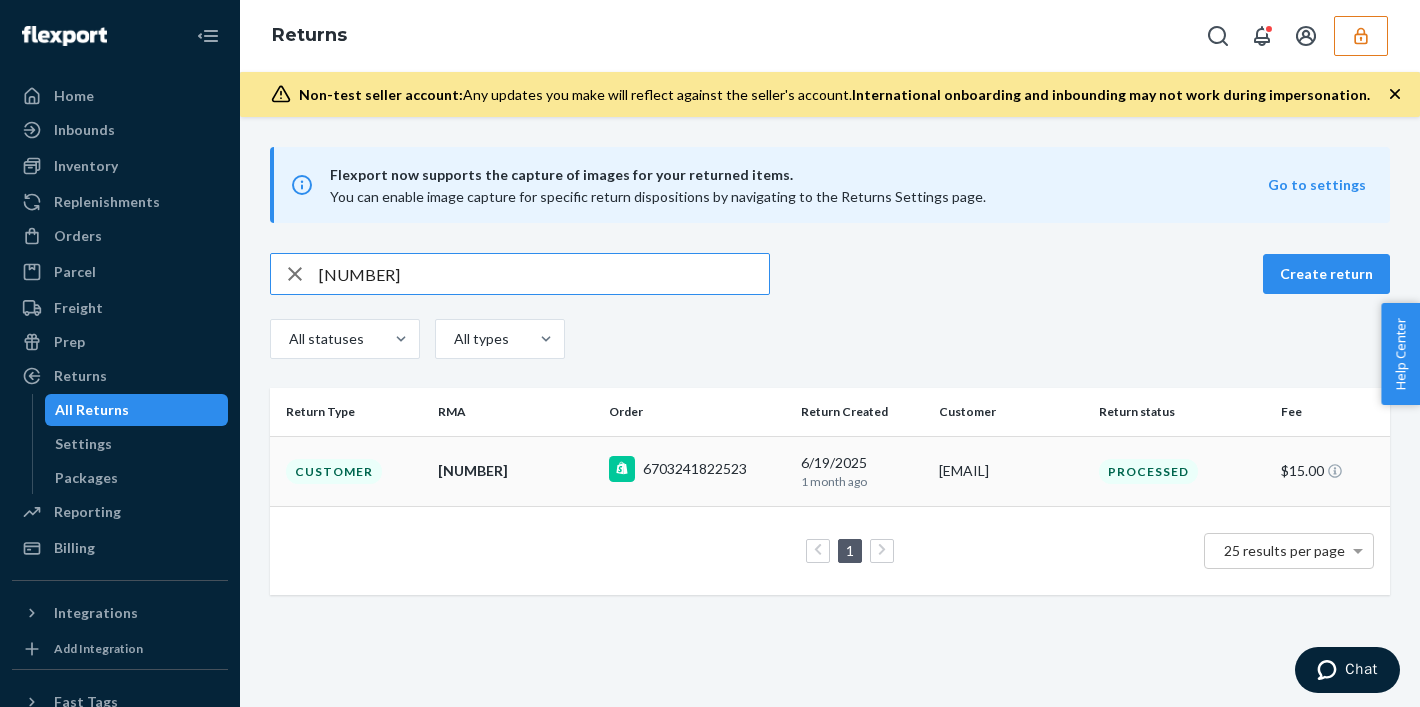 click 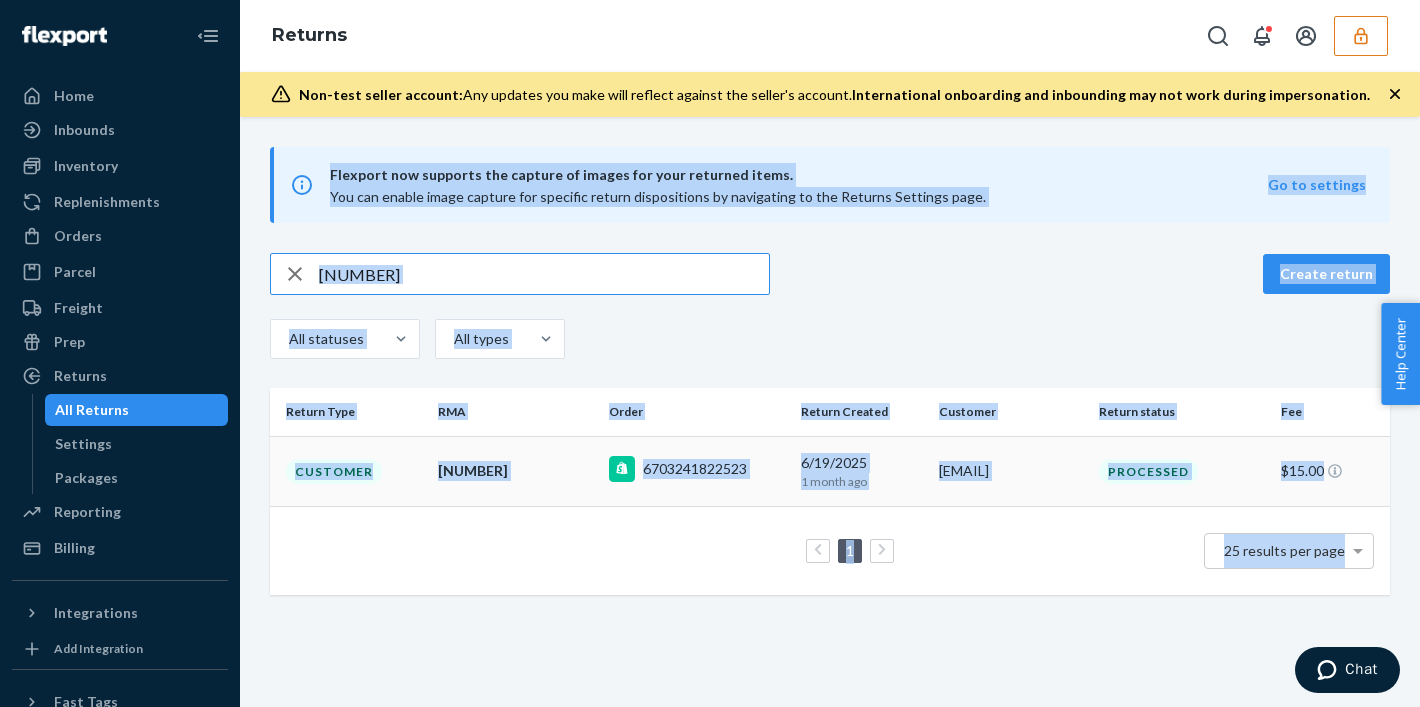 click on "Flexport now supports the capture of images for your returned items. You can enable image capture for specific return dispositions by navigating to the Returns Settings page. Go to settings [NUMBER] Create return All statuses All types Return Type RMA Order Return Created Customer Return status Fee Customer [NUMBER] [DATE] [TIME] ago [EMAIL] Processed [PRICE] 1 25 results per page" at bounding box center [830, 412] 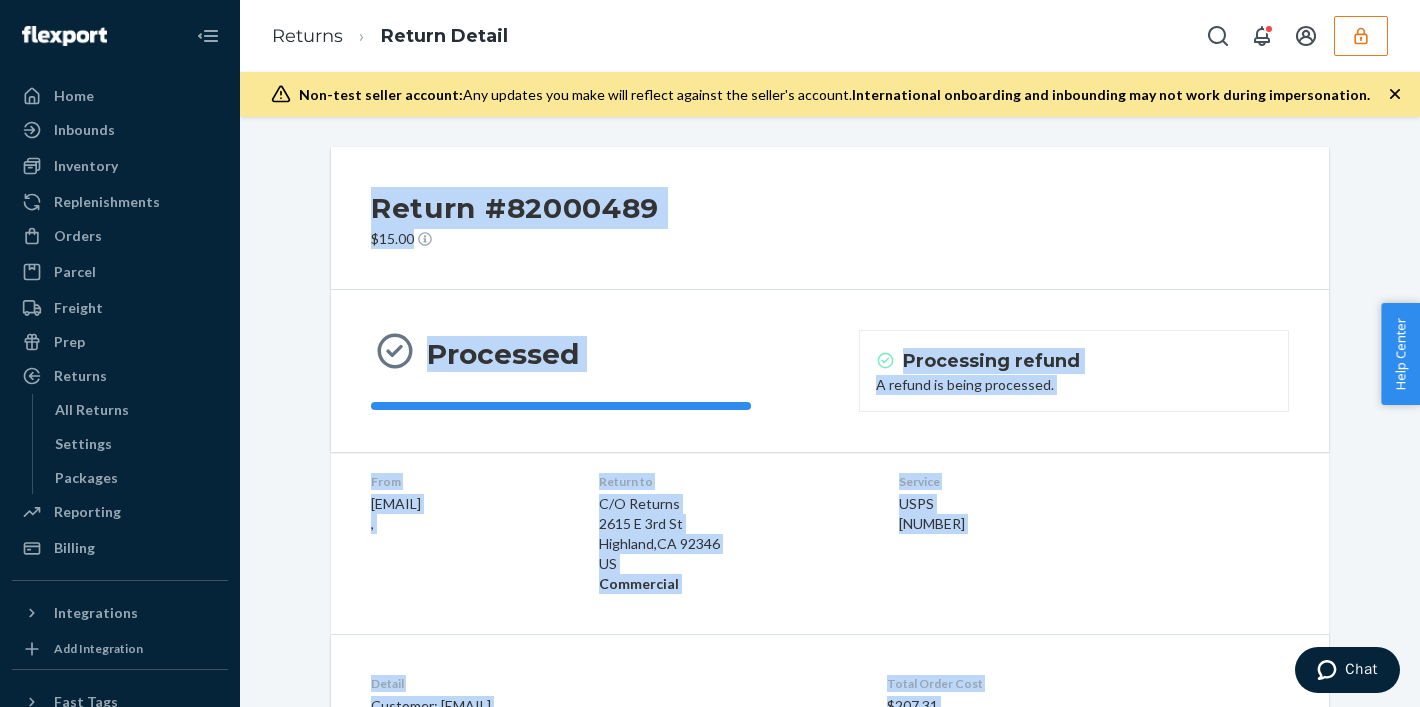 click on "Processed Processing refund A refund is being processed." at bounding box center (830, 371) 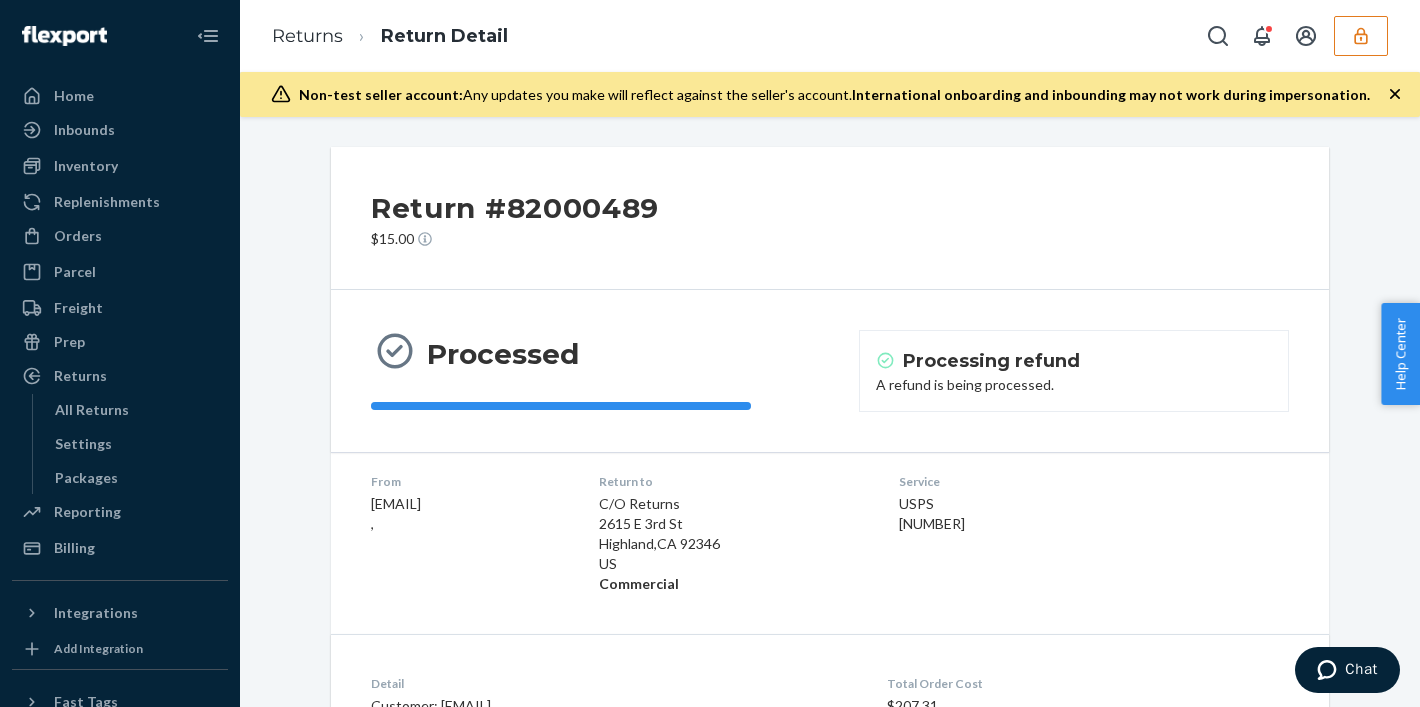 click on "Processed Processing refund A refund is being processed." at bounding box center (830, 371) 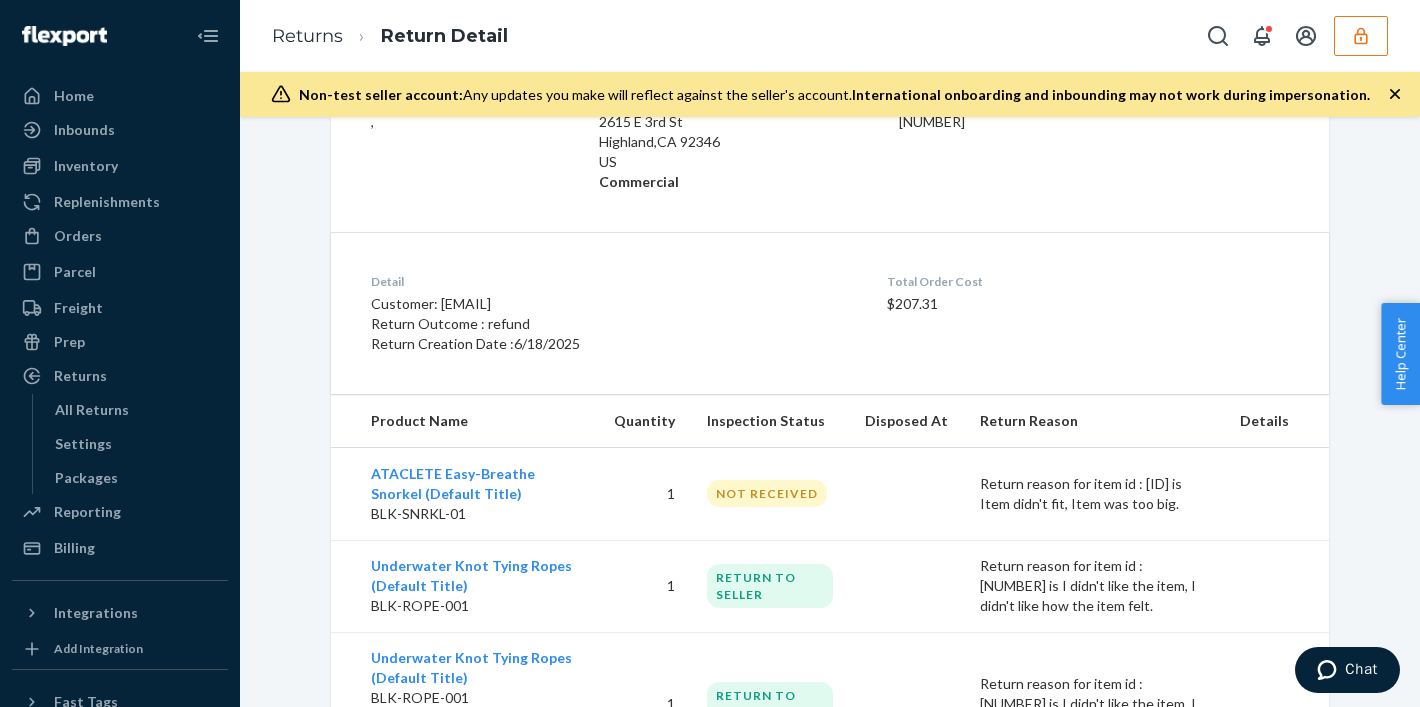 scroll, scrollTop: 409, scrollLeft: 0, axis: vertical 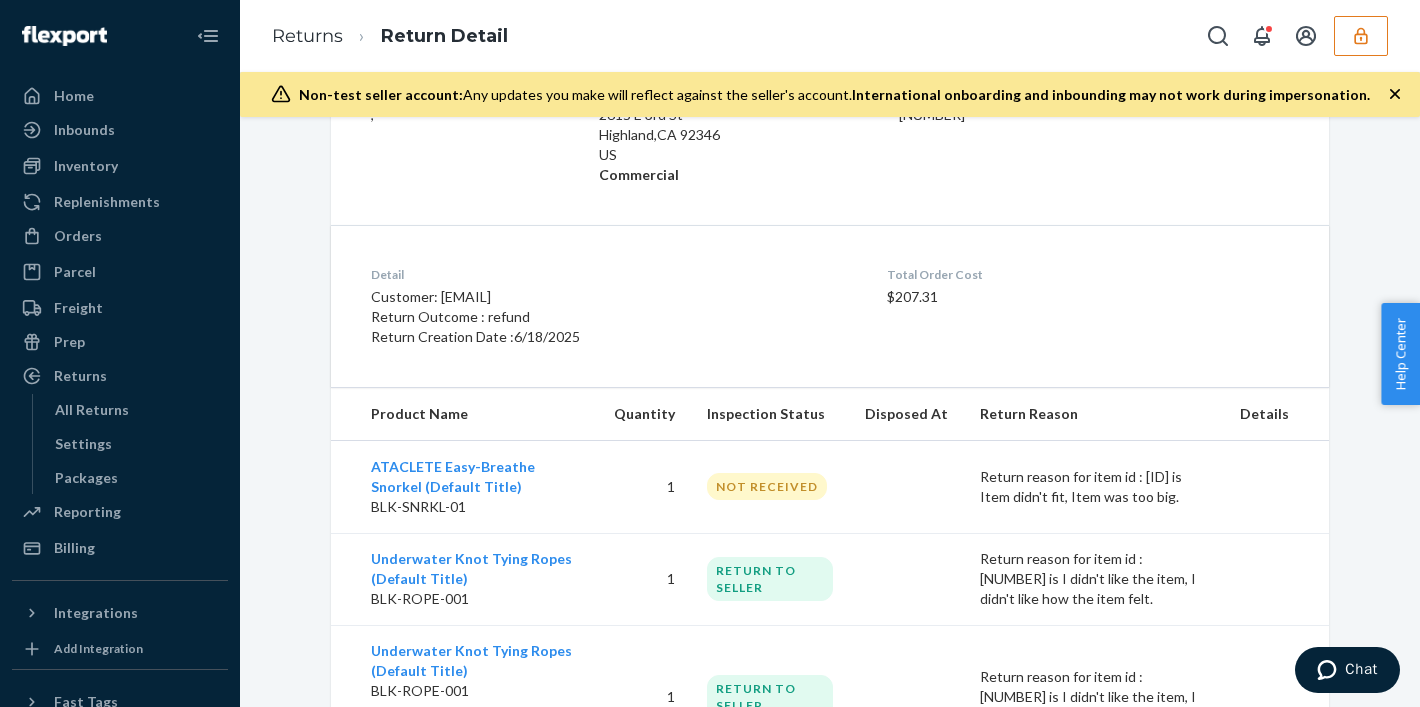 click on "Return reason for item id : [ID] is Item didn't fit, Item was too big." at bounding box center (1094, 487) 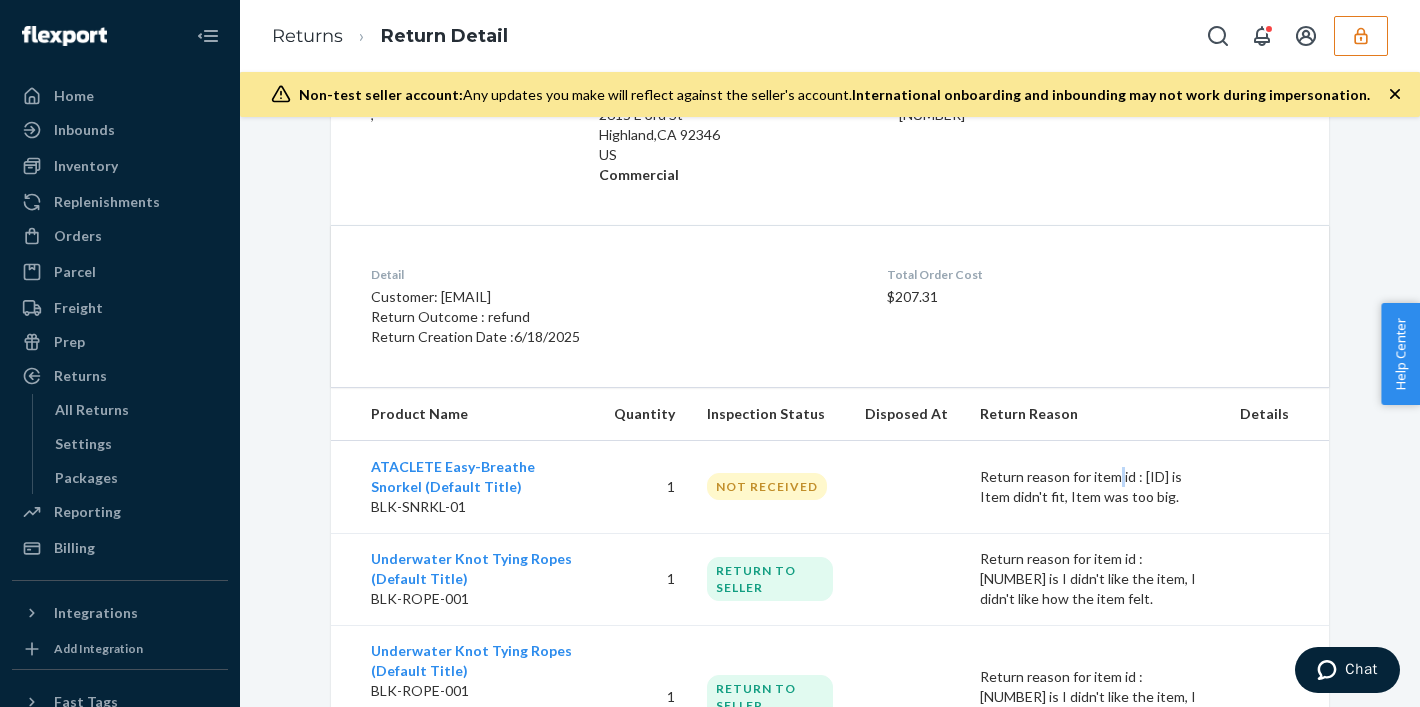 click on "Return reason for item id : [ID] is Item didn't fit, Item was too big." at bounding box center [1094, 487] 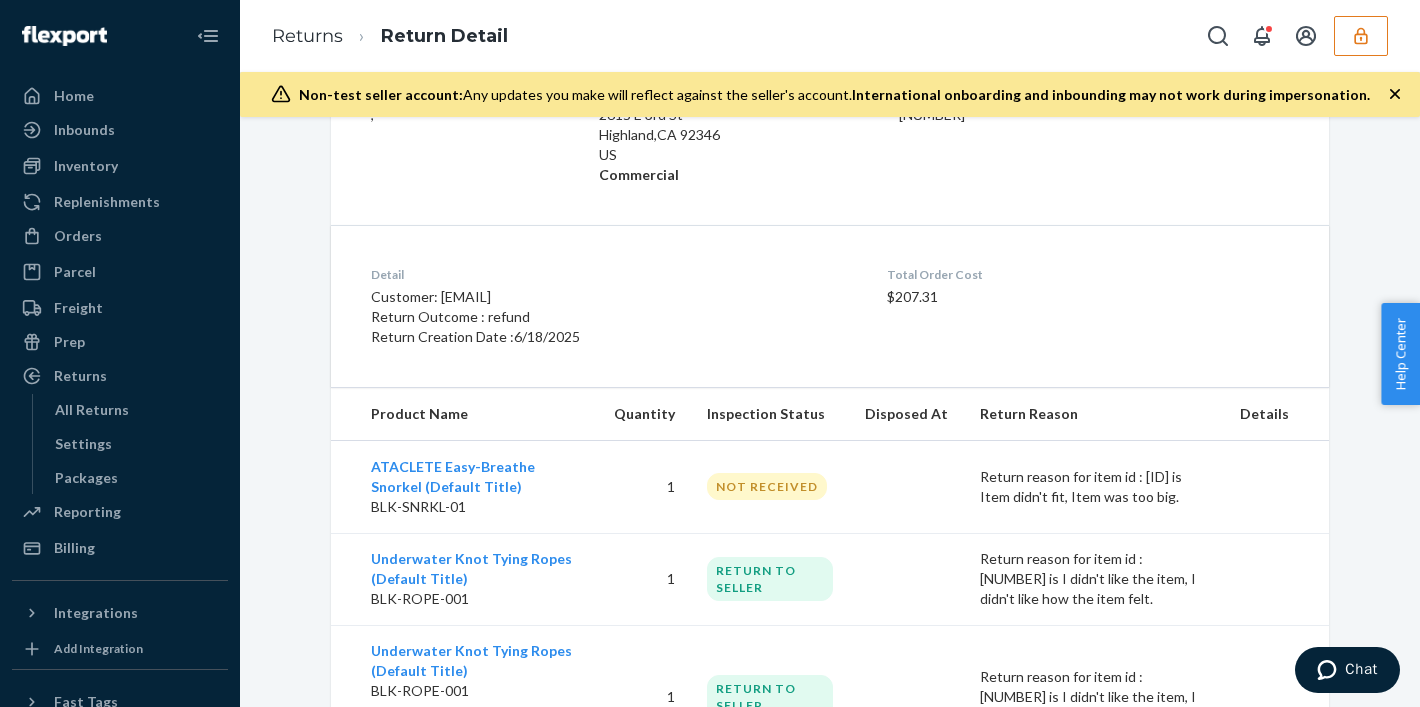 click on "Return reason for item id : [ID] is Item didn't fit, Item was too big." at bounding box center [1094, 486] 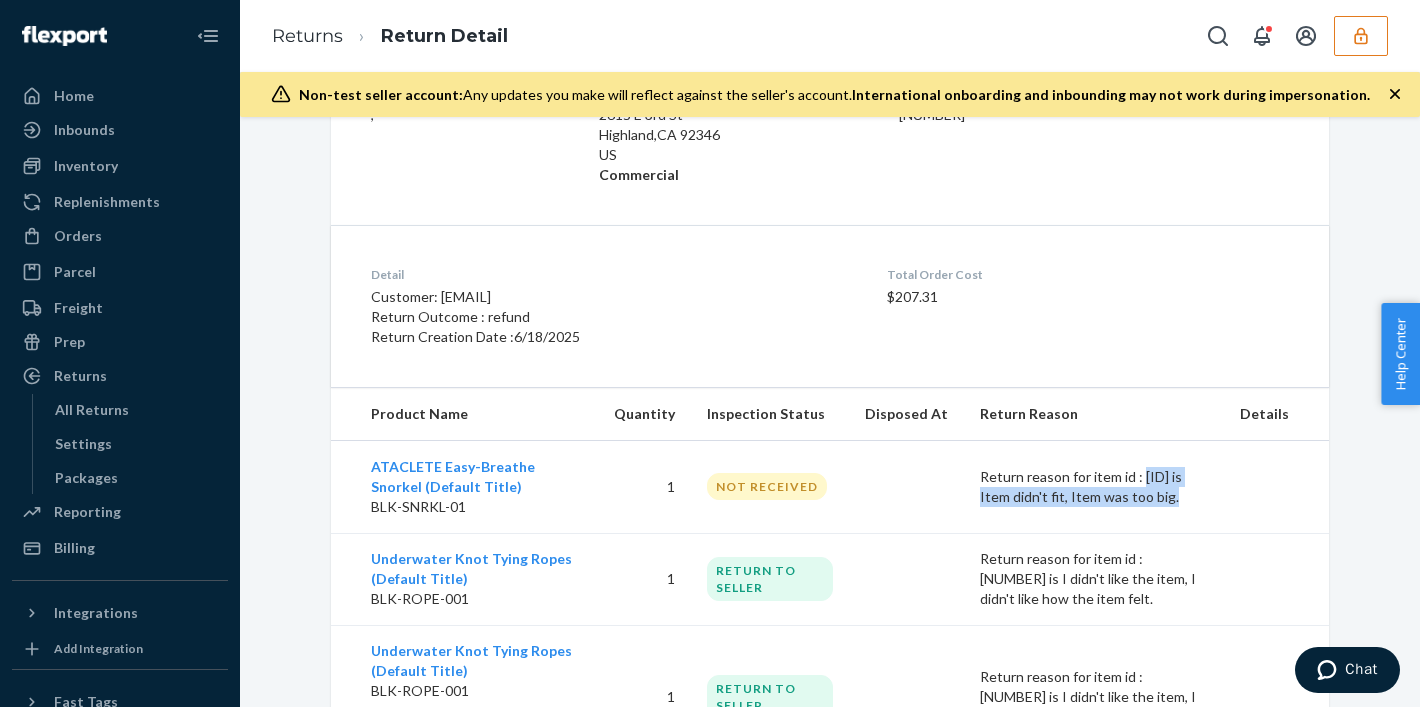 drag, startPoint x: 1133, startPoint y: 475, endPoint x: 1246, endPoint y: 475, distance: 113 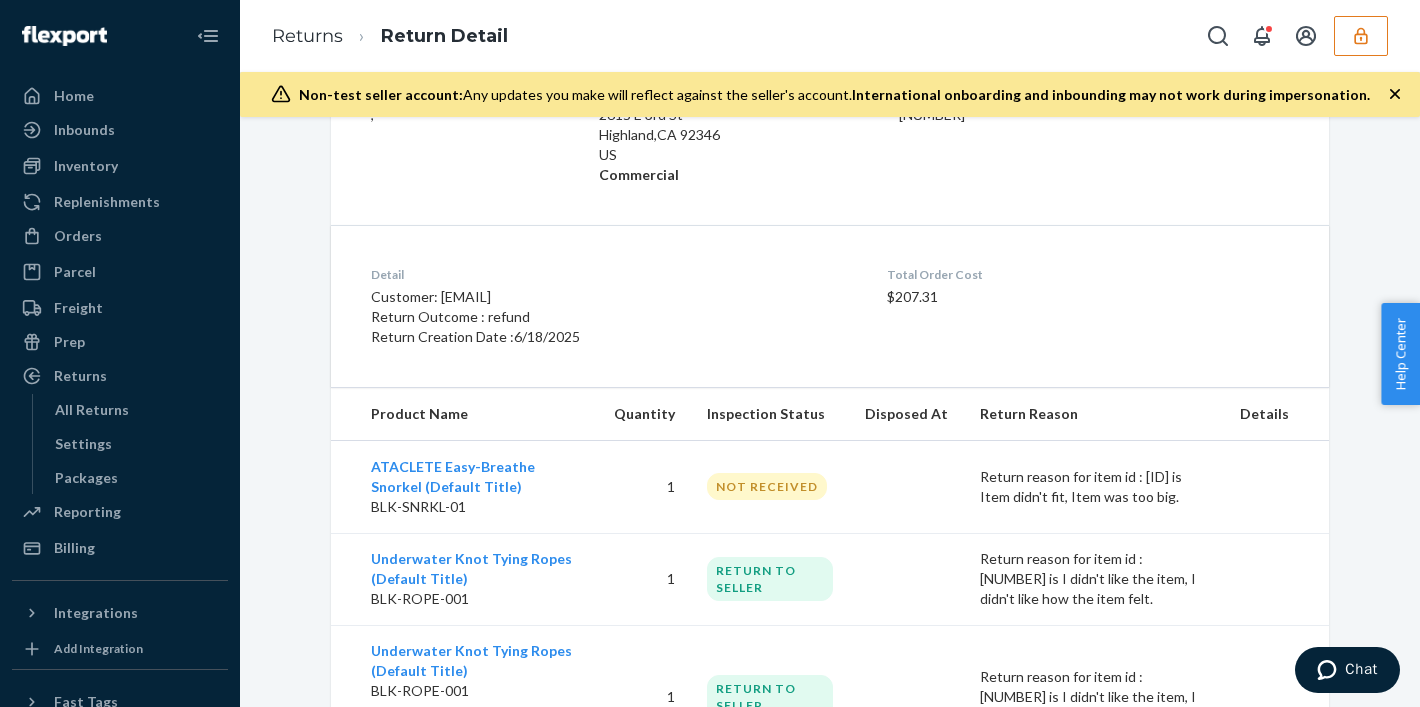 click on "Return reason for item id : [ID] is Item didn't fit, Item was too big." at bounding box center (1094, 487) 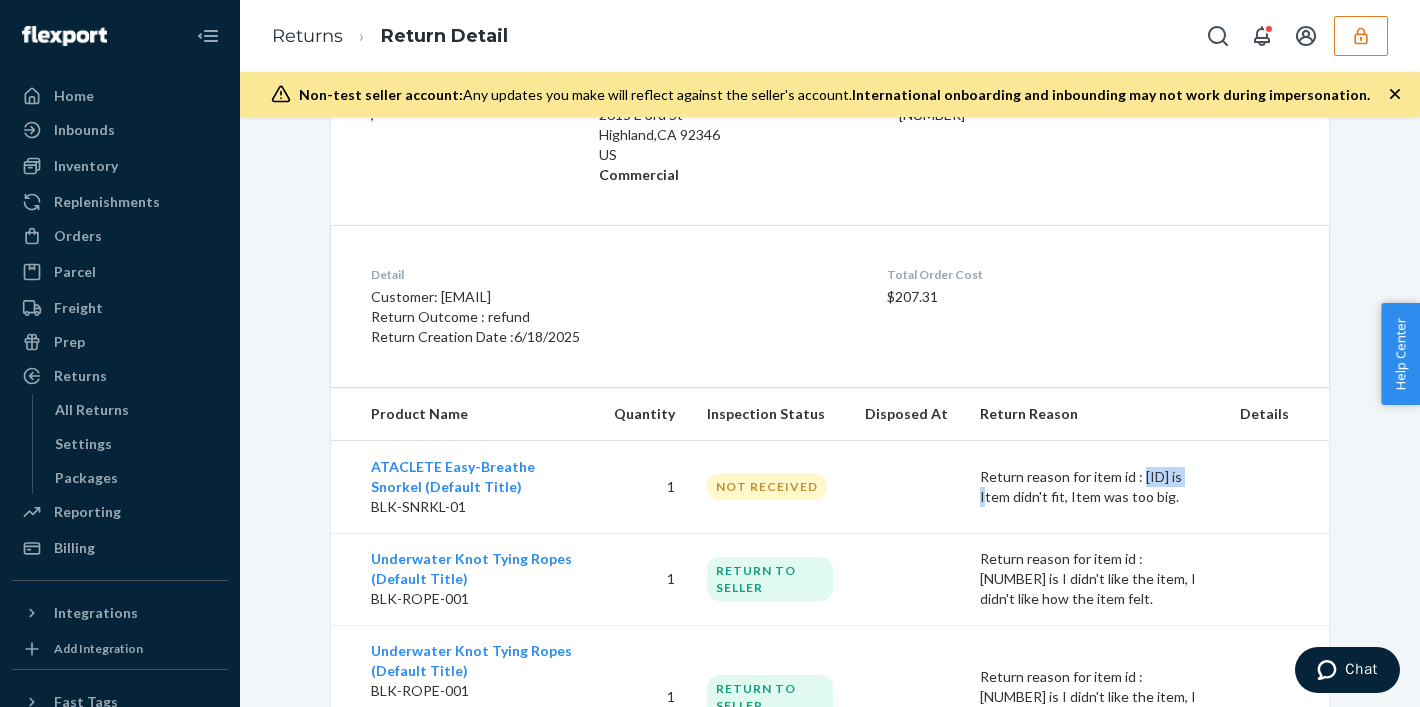 click on "Return reason for item id : [ID] is Item didn't fit, Item was too big." at bounding box center [1094, 487] 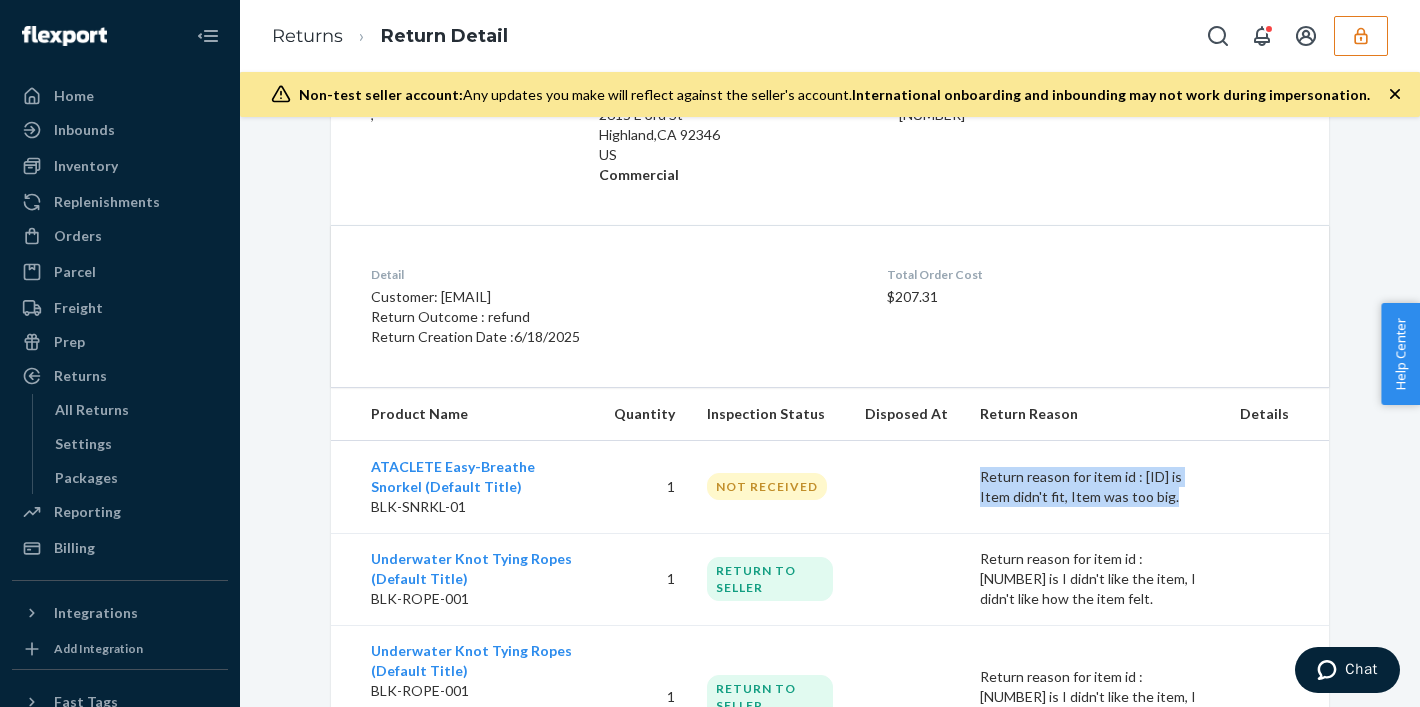 copy on "Return reason for item id : [ID] is Item didn't fit, Item was too big." 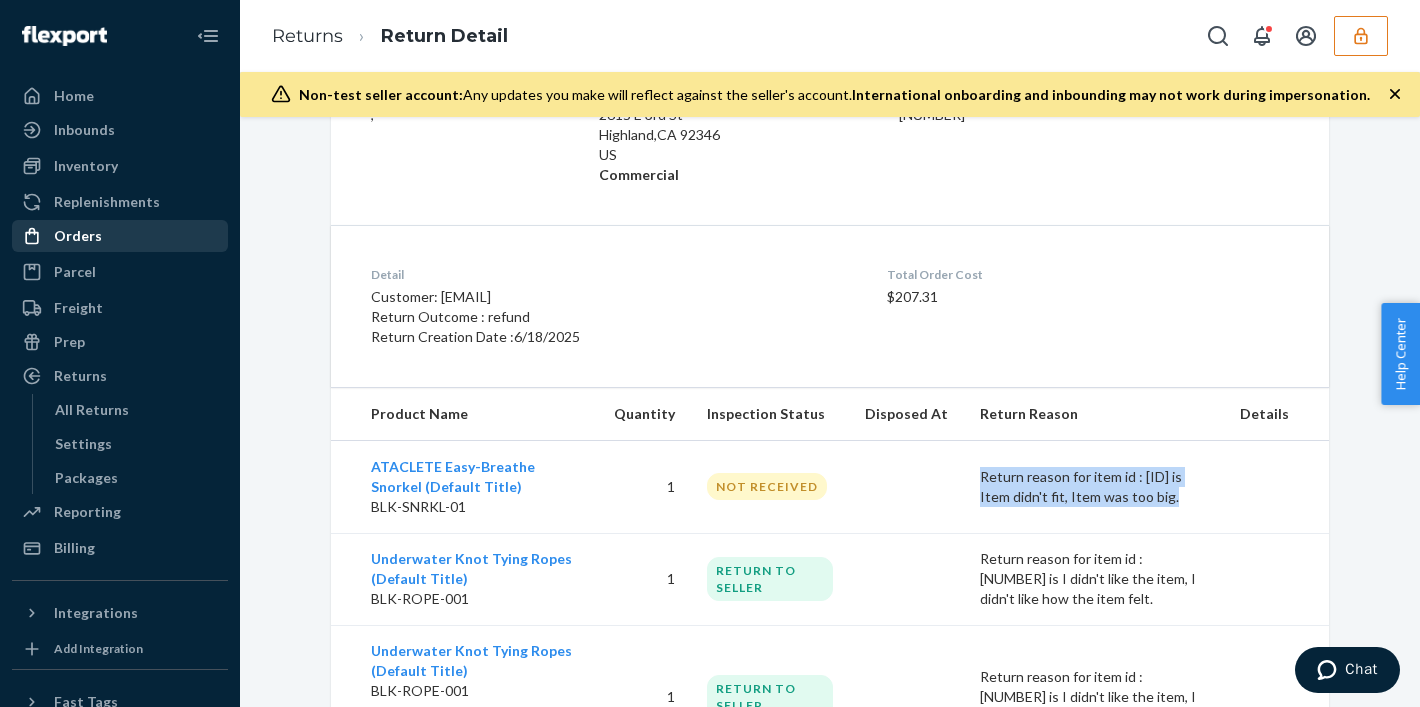 click on "Orders" at bounding box center [120, 236] 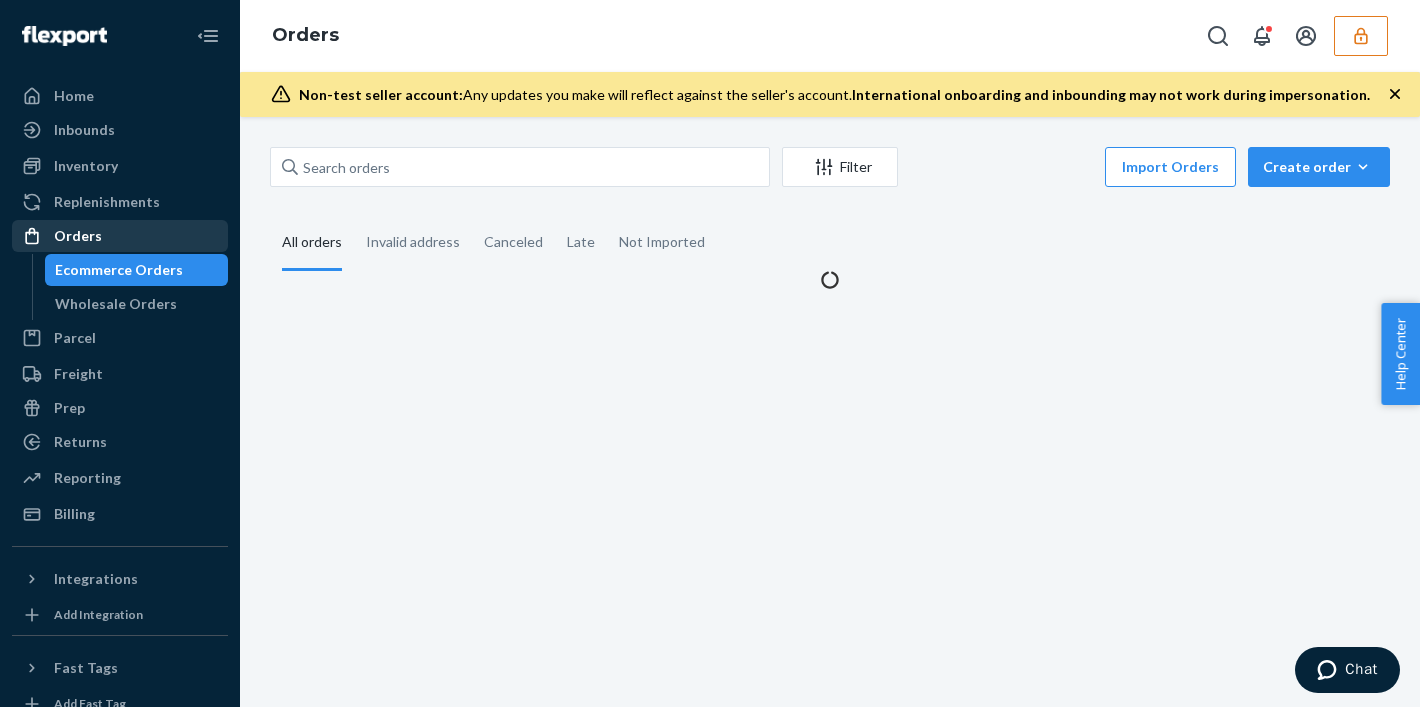 scroll, scrollTop: 0, scrollLeft: 0, axis: both 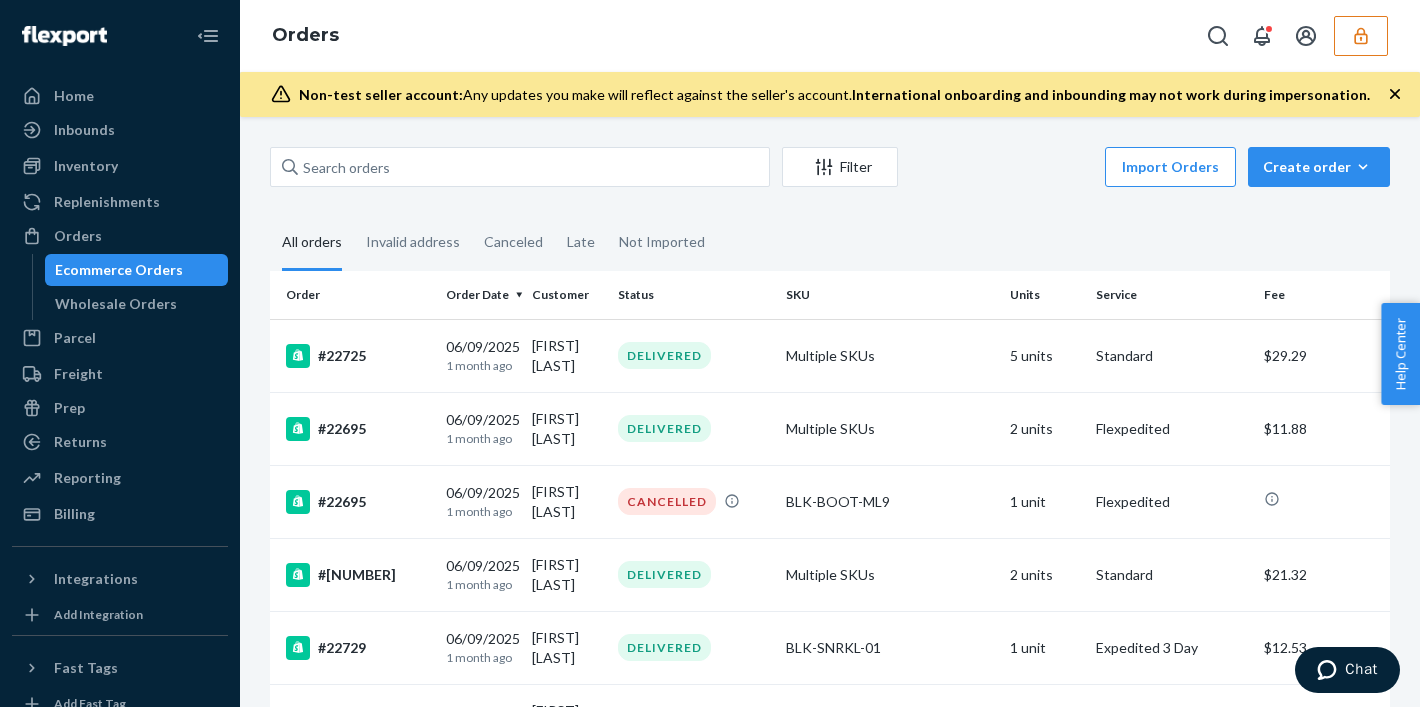 click on "Filter Import Orders Create orderEcommerce order Removal order All orders Invalid address Canceled Late Not Imported Order Order Date Customer Status SKU Units Service Fee #22725 06/09/2025 1 month ago [FIRST] [LAST] DELIVERED Multiple SKUs 5 units Standard $29.29 #22695 06/09/2025 1 month ago [FIRST] [LAST] DELIVERED Multiple SKUs 2 units Flexpedited $11.88 #22695 06/09/2025 1 month ago [FIRST] [LAST] CANCELLED BLK-BOOT-ML9 1 unit Flexpedited #22694 06/09/2025 1 month ago [FIRST] [LAST] DELIVERED Multiple SKUs 2 units Standard $21.32 #22729 06/09/2025 1 month ago [FIRST] [LAST] DELIVERED BLK-SNRKL-01 1 unit Expedited 3 Day $12.53 #22676 06/09/2025 1 month ago [FIRST] [LAST] DELIVERED Multiple SKUs 3 units Standard $20.89 #22676 06/09/2025 1 month ago [FIRST] [LAST] CANCELLED BLK-BOOT-L10 1 unit Standard #22675 06/09/2025 1 month ago [FIRST] [LAST] DELIVERED Multiple SKUs 3 units Standard $20.89 #22675 06/09/2025 1 month ago [FIRST] [LAST] CANCELLED BLK-BOOT-ML9 1 unit Standard #22659 06/09/2025 1 month ago [FIRST] [LAST] 5 units" at bounding box center [830, 3957] 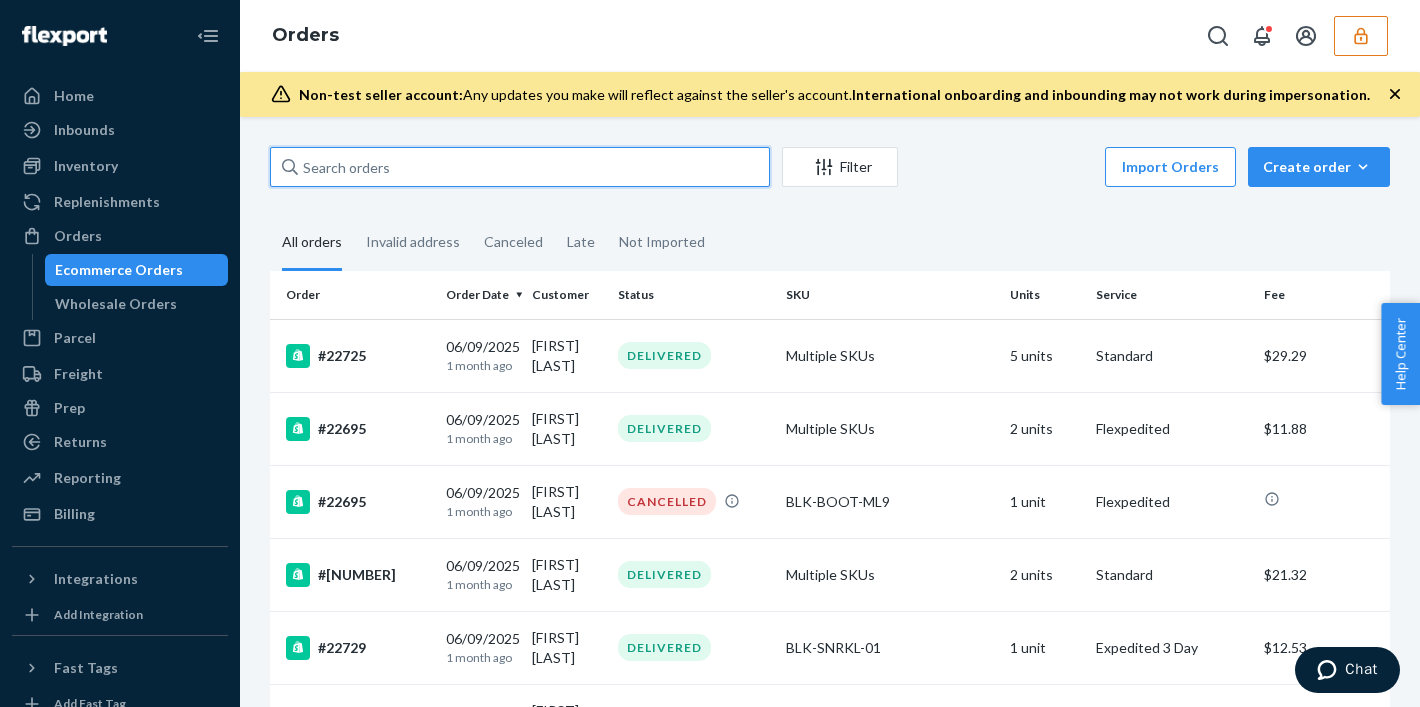click at bounding box center (520, 167) 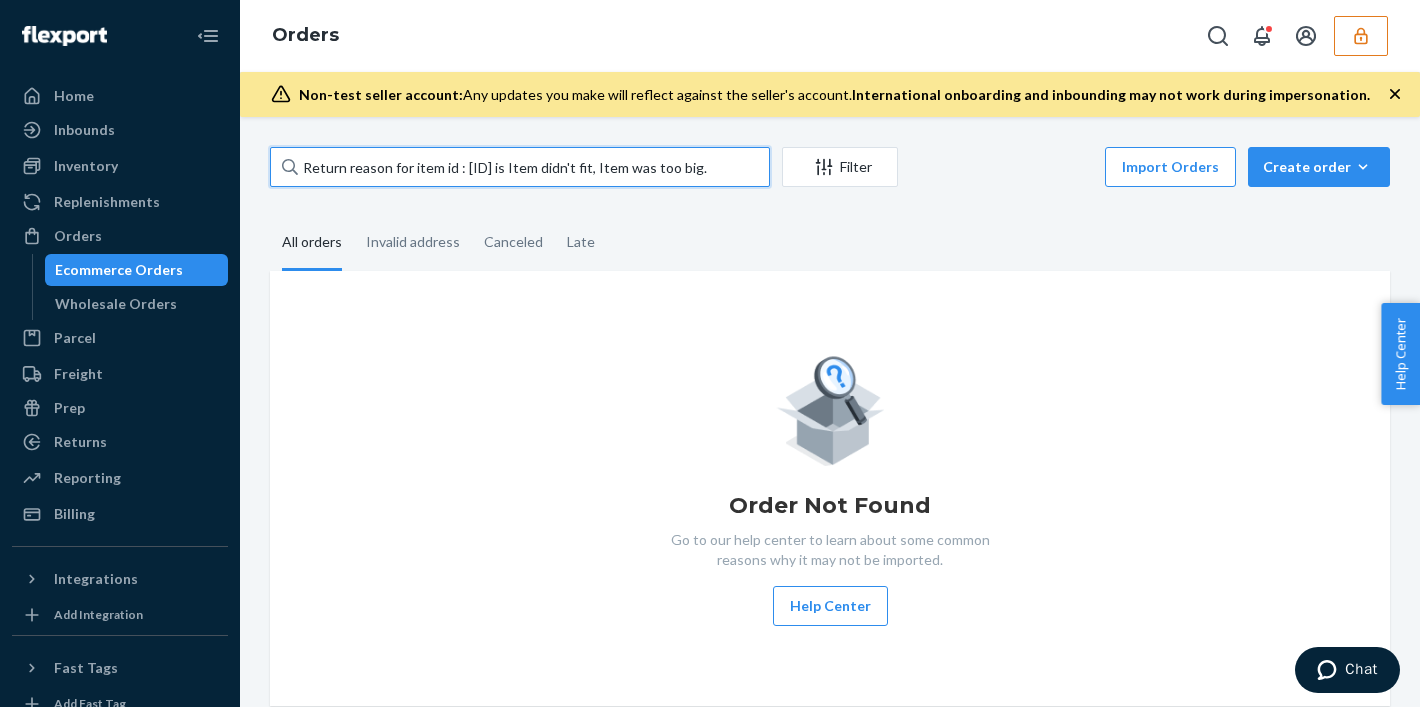 scroll, scrollTop: 0, scrollLeft: 14, axis: horizontal 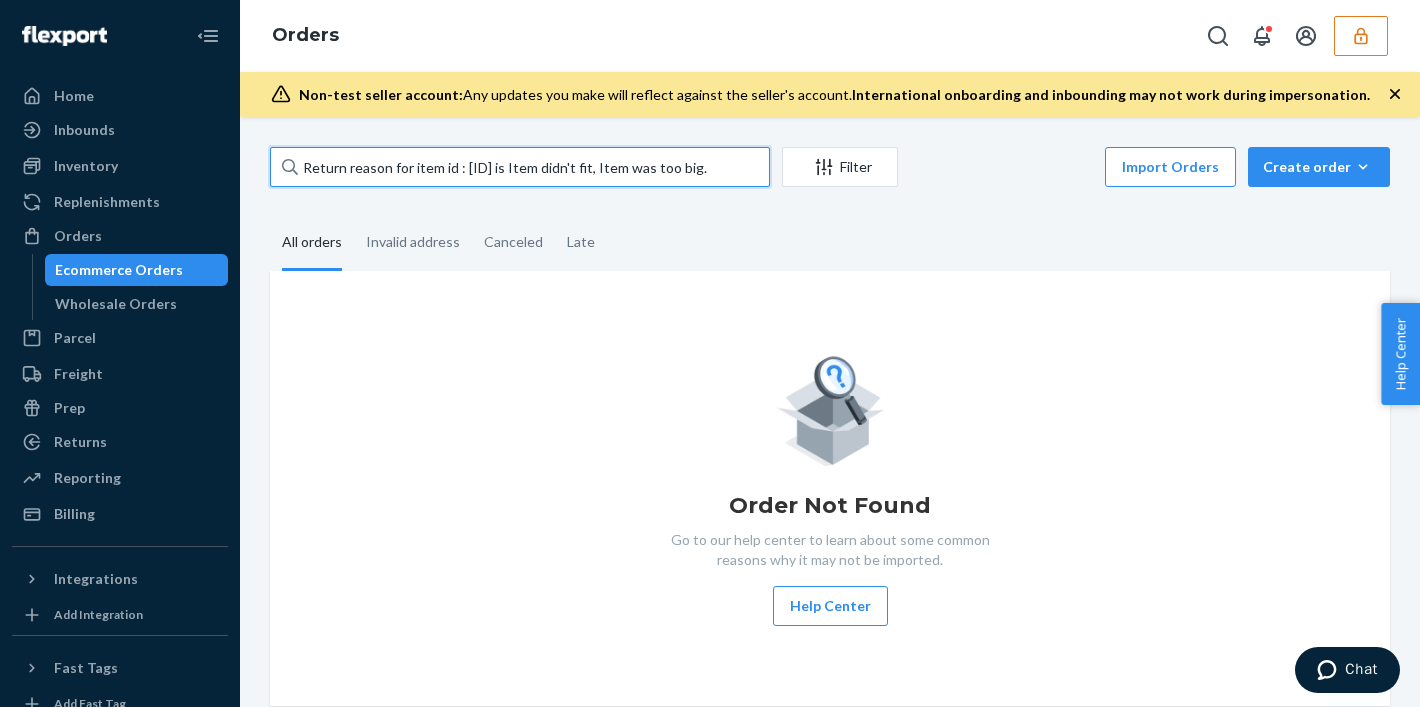 drag, startPoint x: 525, startPoint y: 166, endPoint x: 754, endPoint y: 173, distance: 229.10696 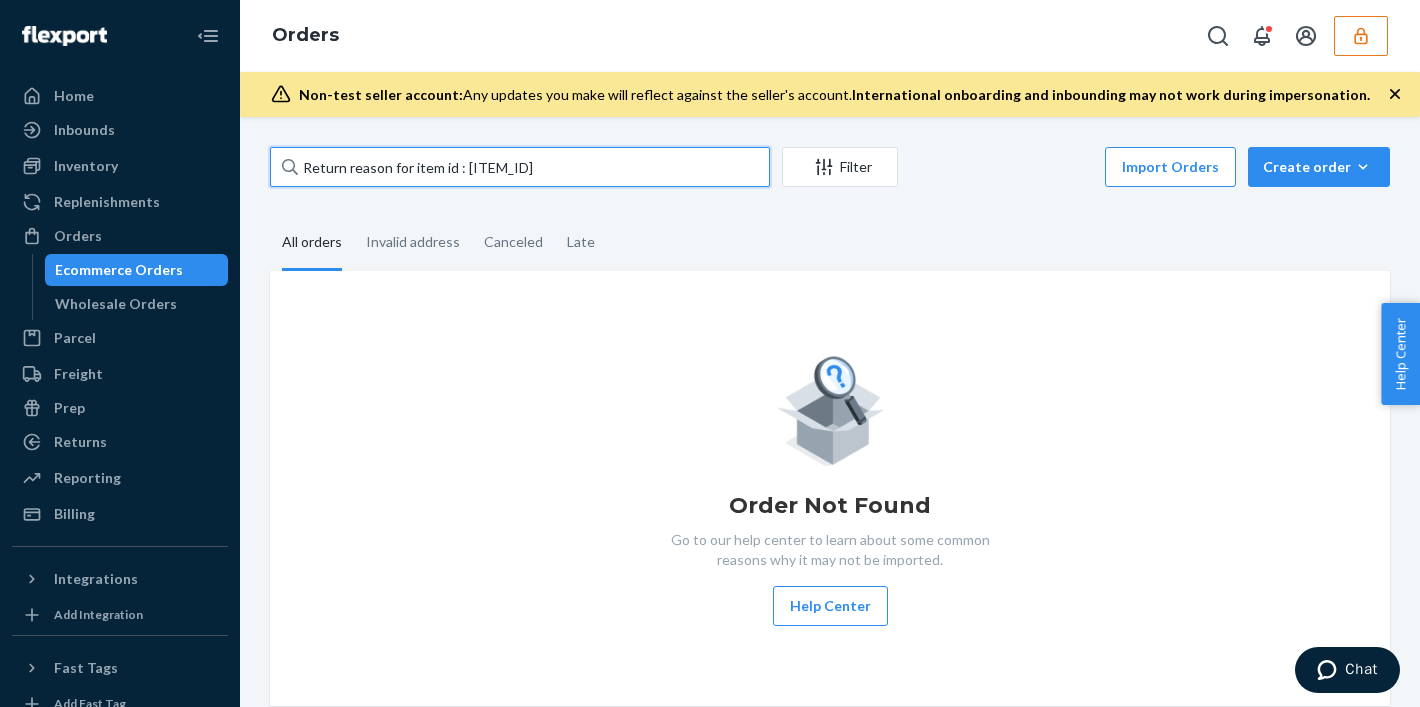 scroll, scrollTop: 0, scrollLeft: 0, axis: both 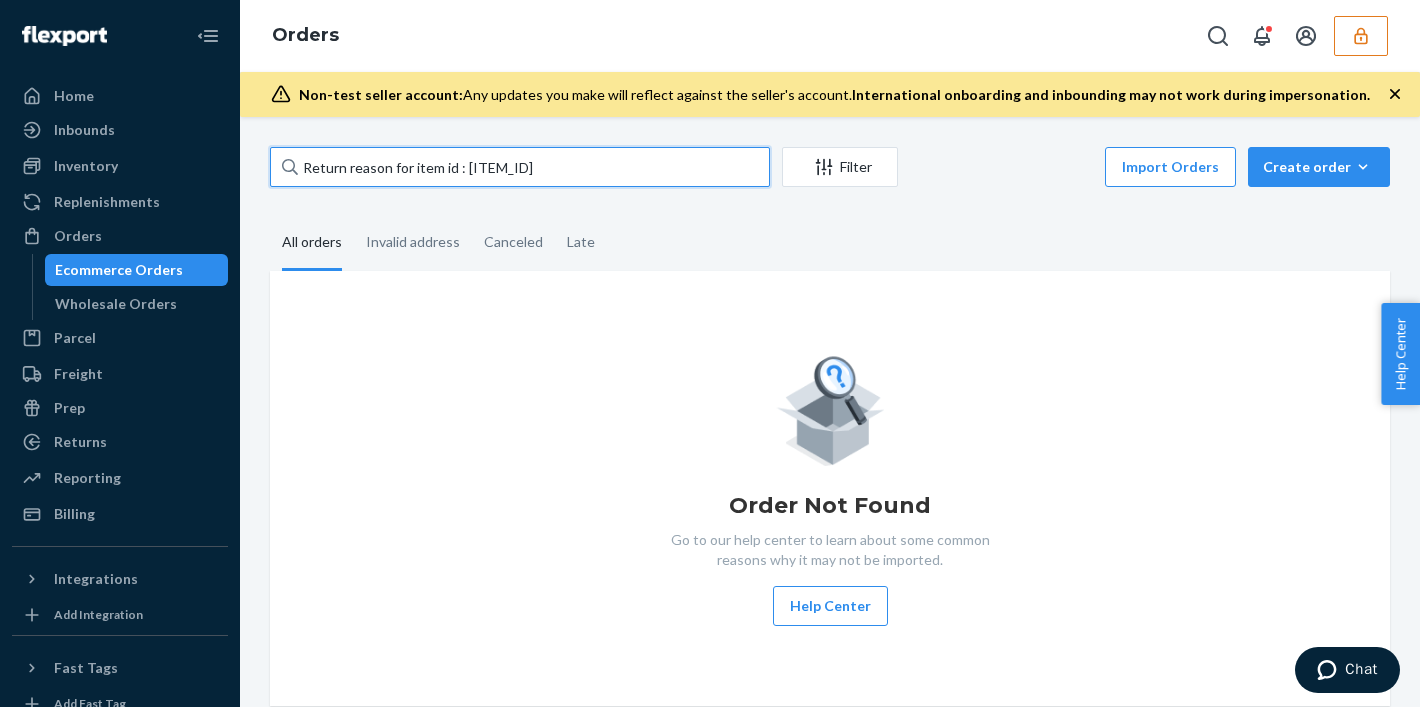 drag, startPoint x: 465, startPoint y: 173, endPoint x: 286, endPoint y: 155, distance: 179.90276 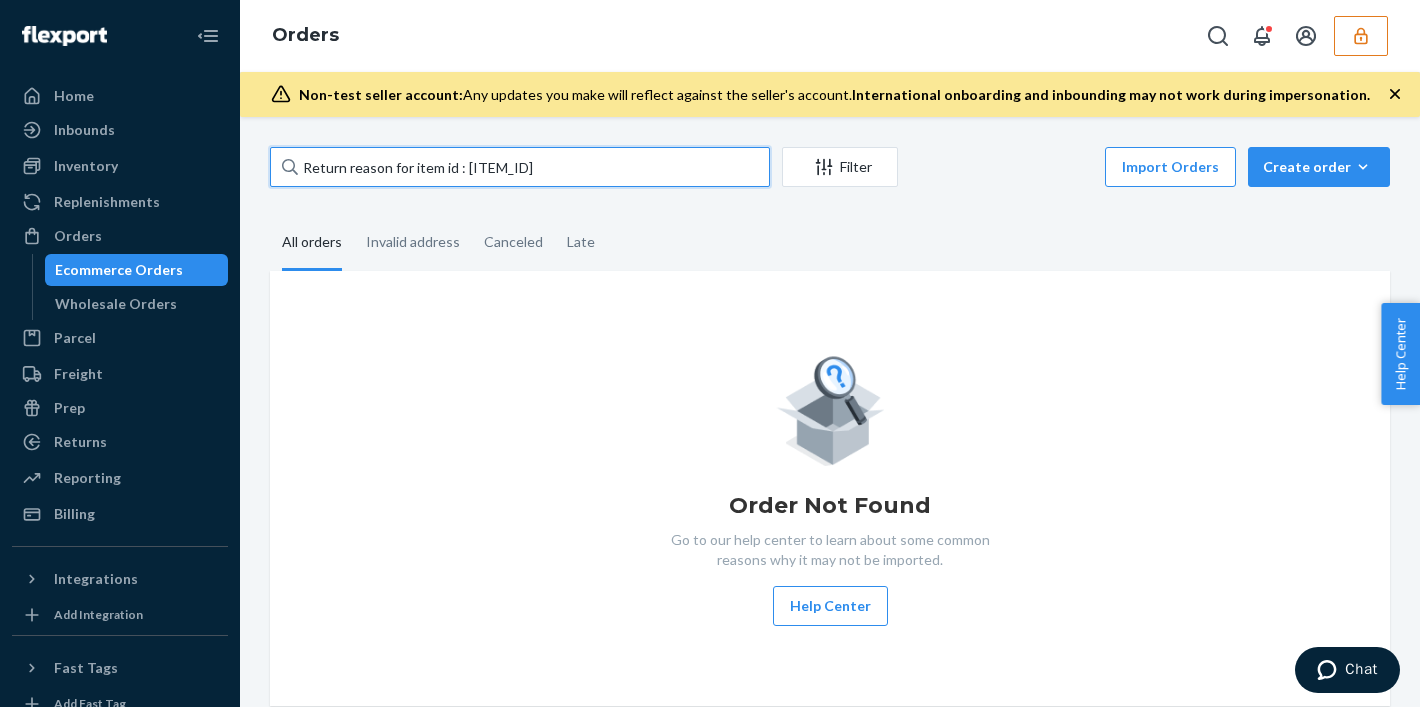 click on "Return reason for item id : [ITEM_ID]" at bounding box center (520, 167) 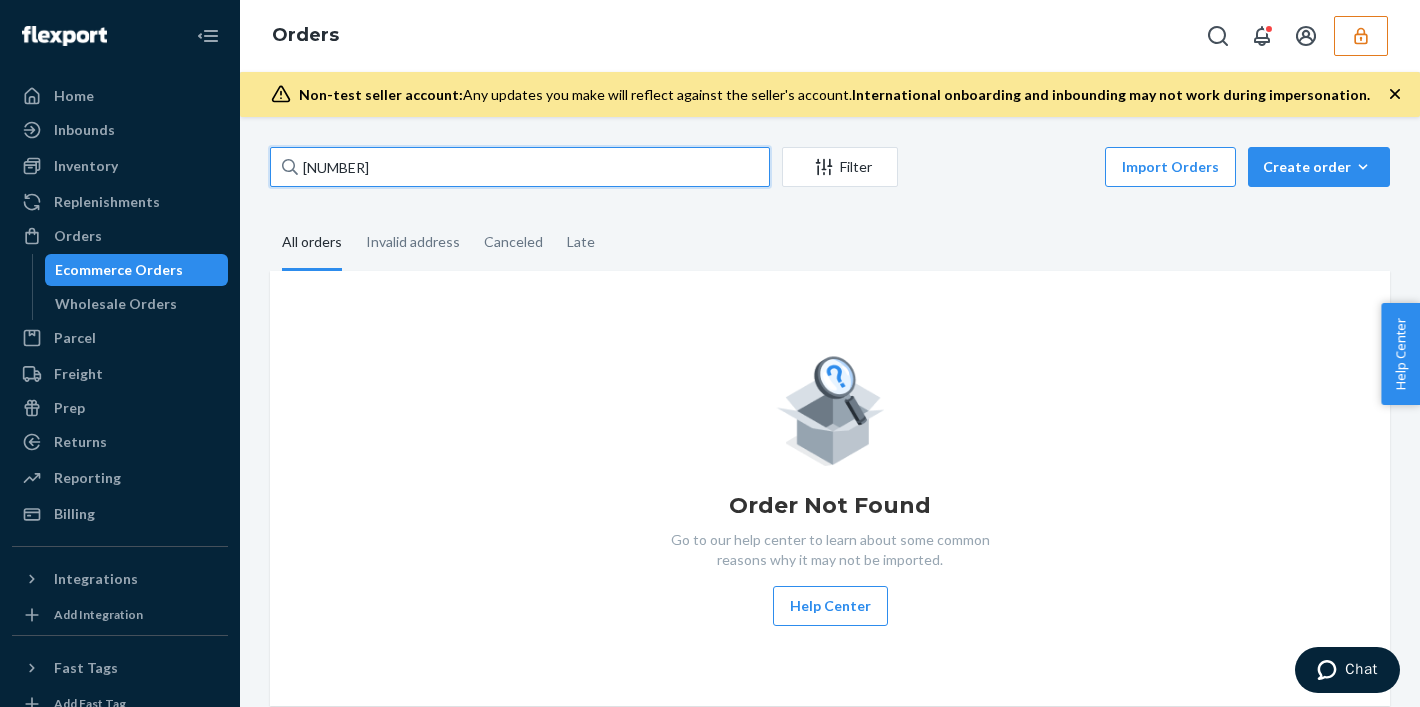 type on "[NUMBER]" 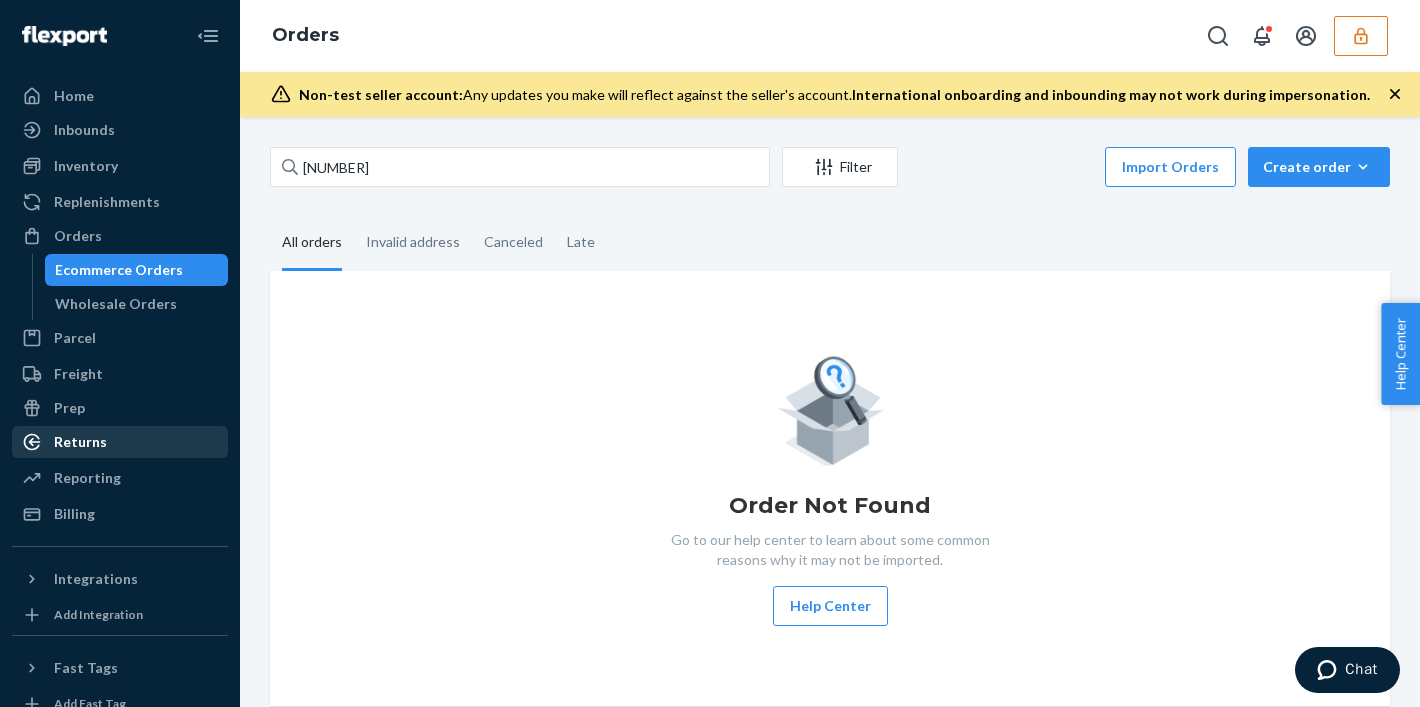 click on "Returns" at bounding box center (80, 442) 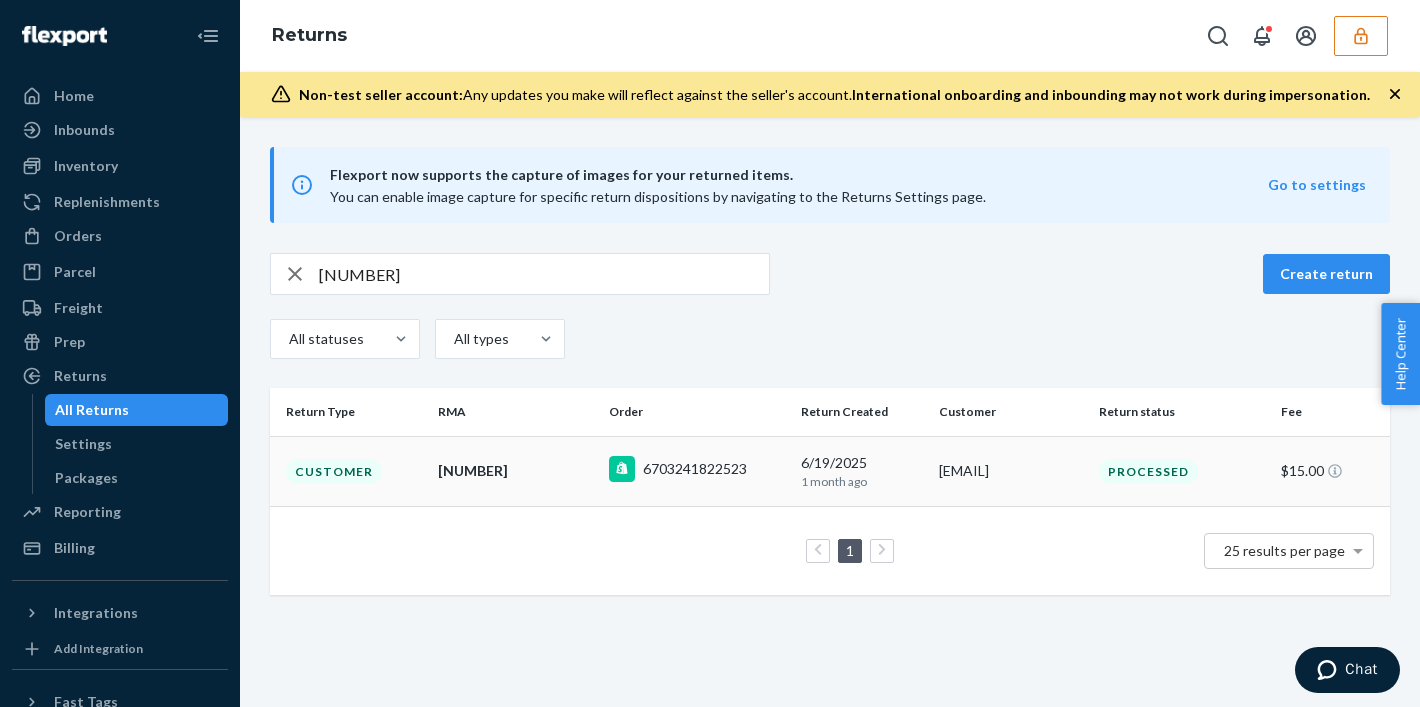 click on "Processed" at bounding box center [1148, 471] 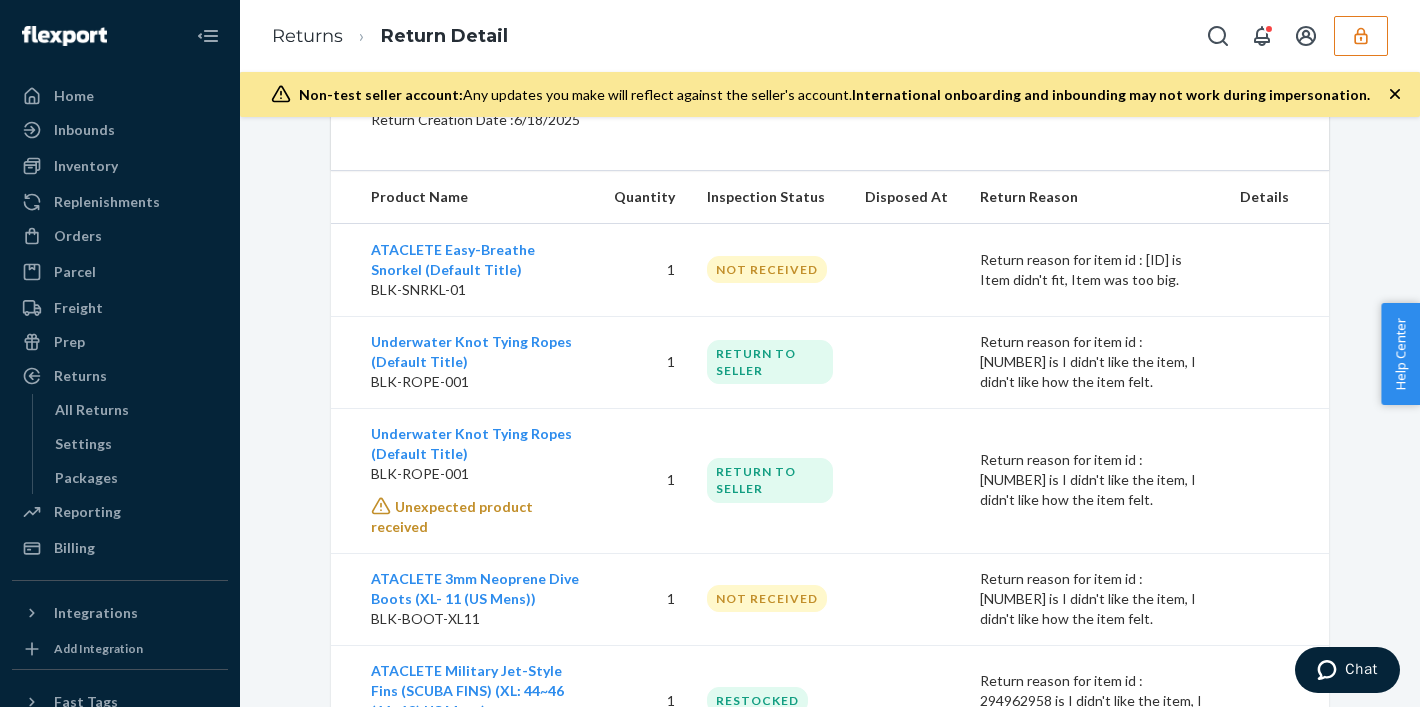 scroll, scrollTop: 627, scrollLeft: 0, axis: vertical 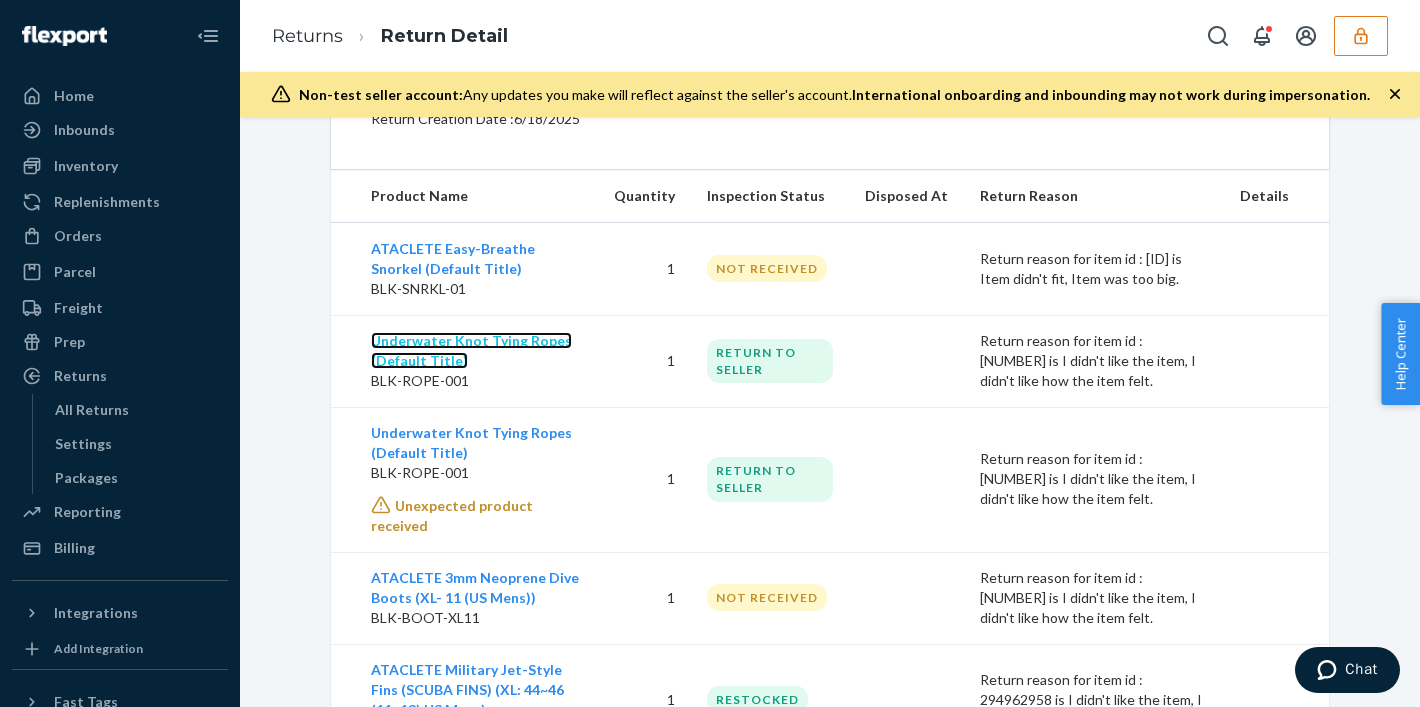 click on "Underwater Knot Tying Ropes (Default Title)" at bounding box center (471, 350) 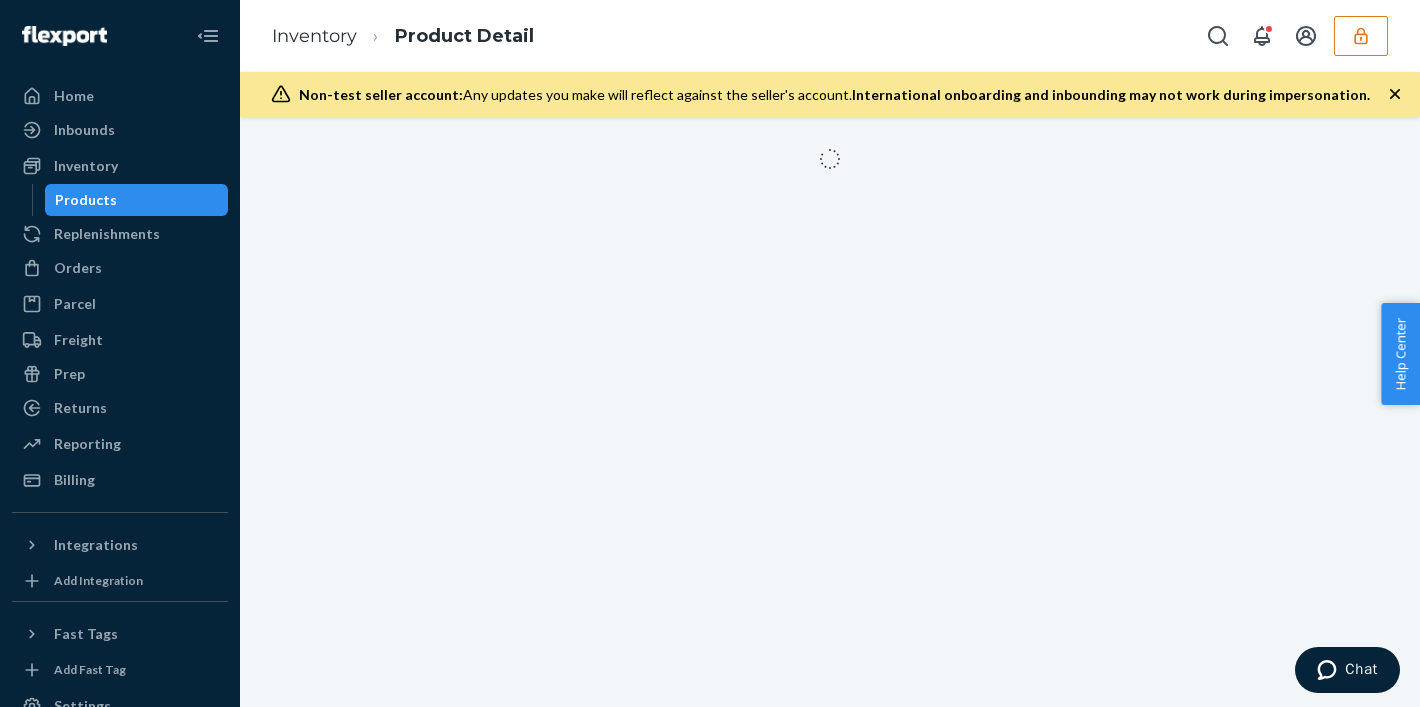 scroll, scrollTop: 0, scrollLeft: 0, axis: both 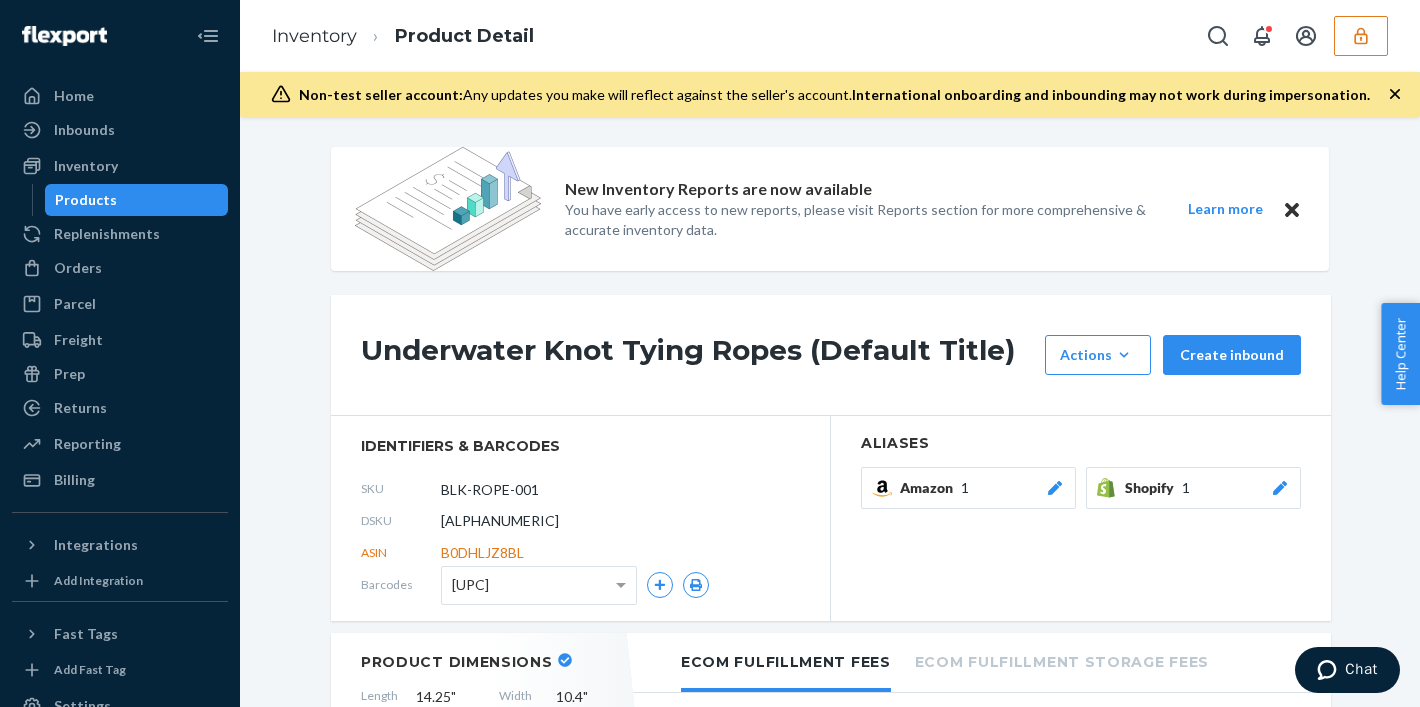 click on "[ALPHANUMERIC]" at bounding box center (500, 521) 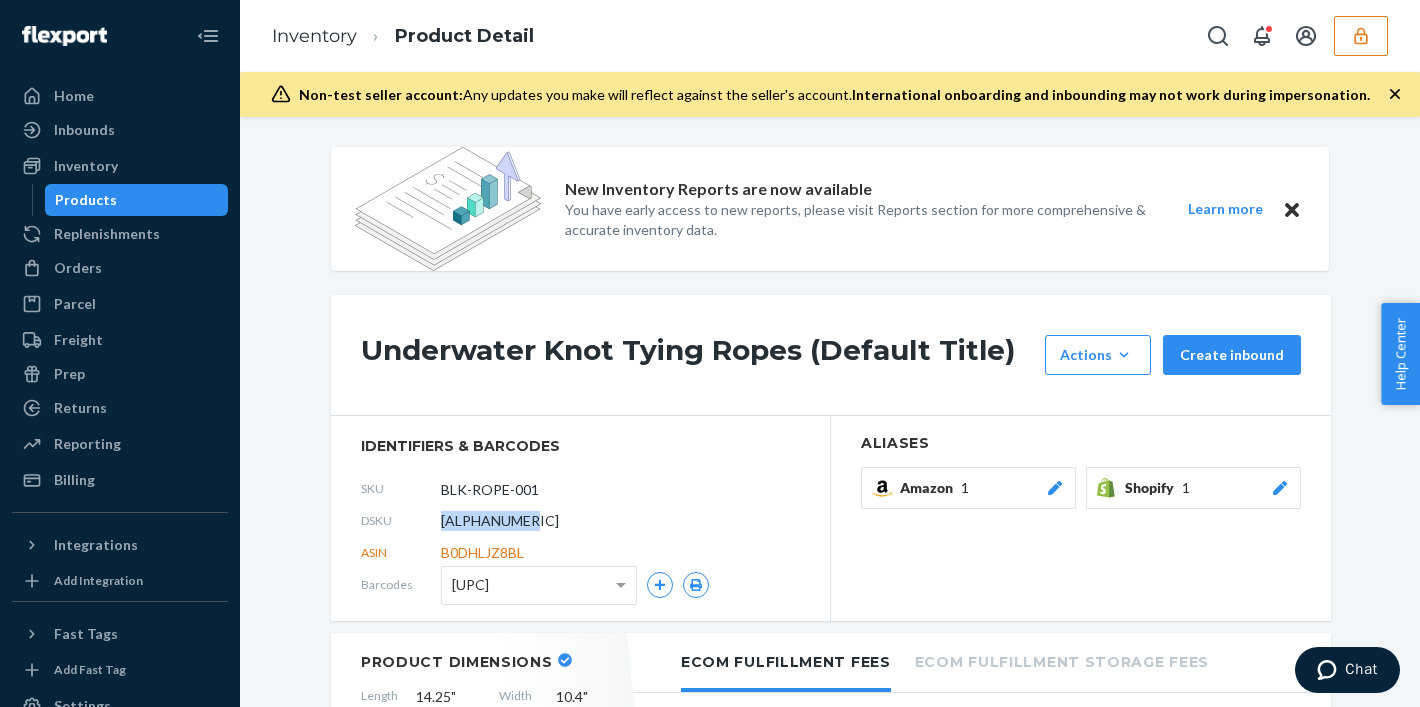click on "[ALPHANUMERIC]" at bounding box center [500, 521] 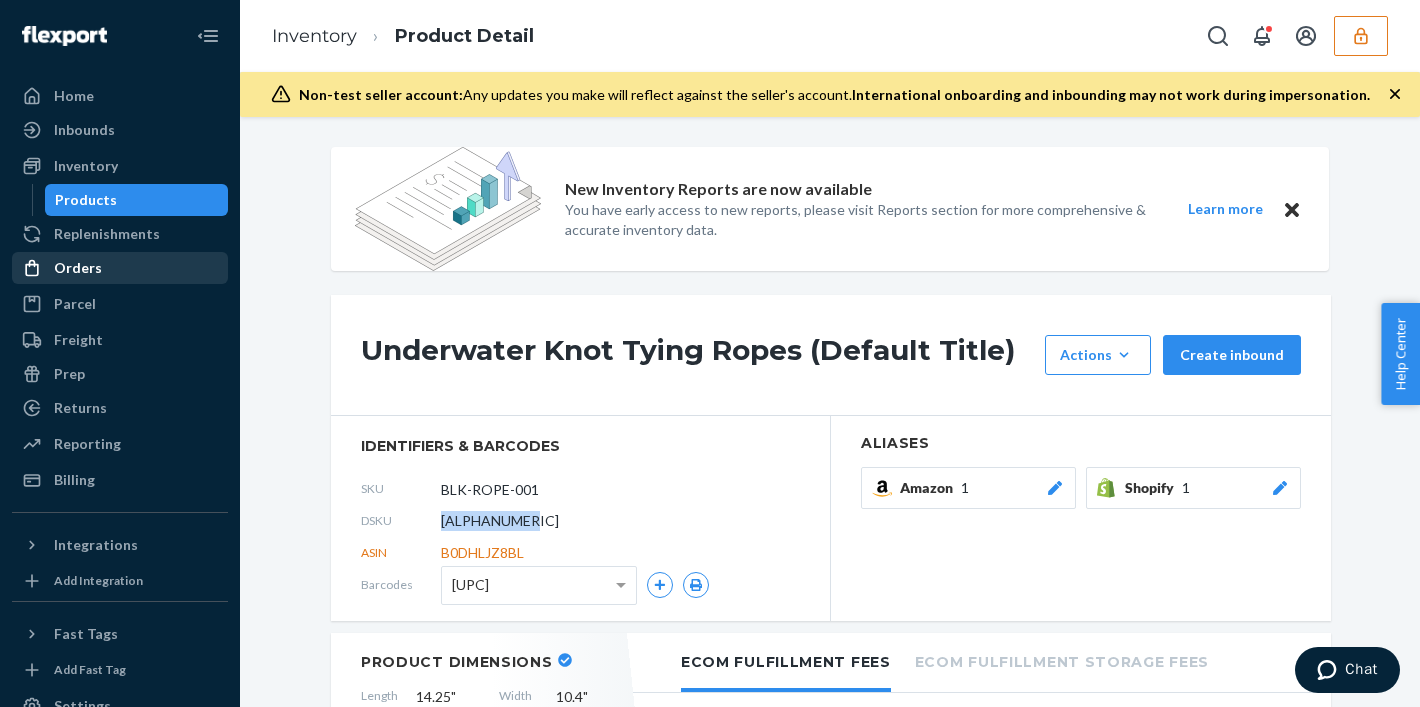 click on "Orders" at bounding box center [120, 268] 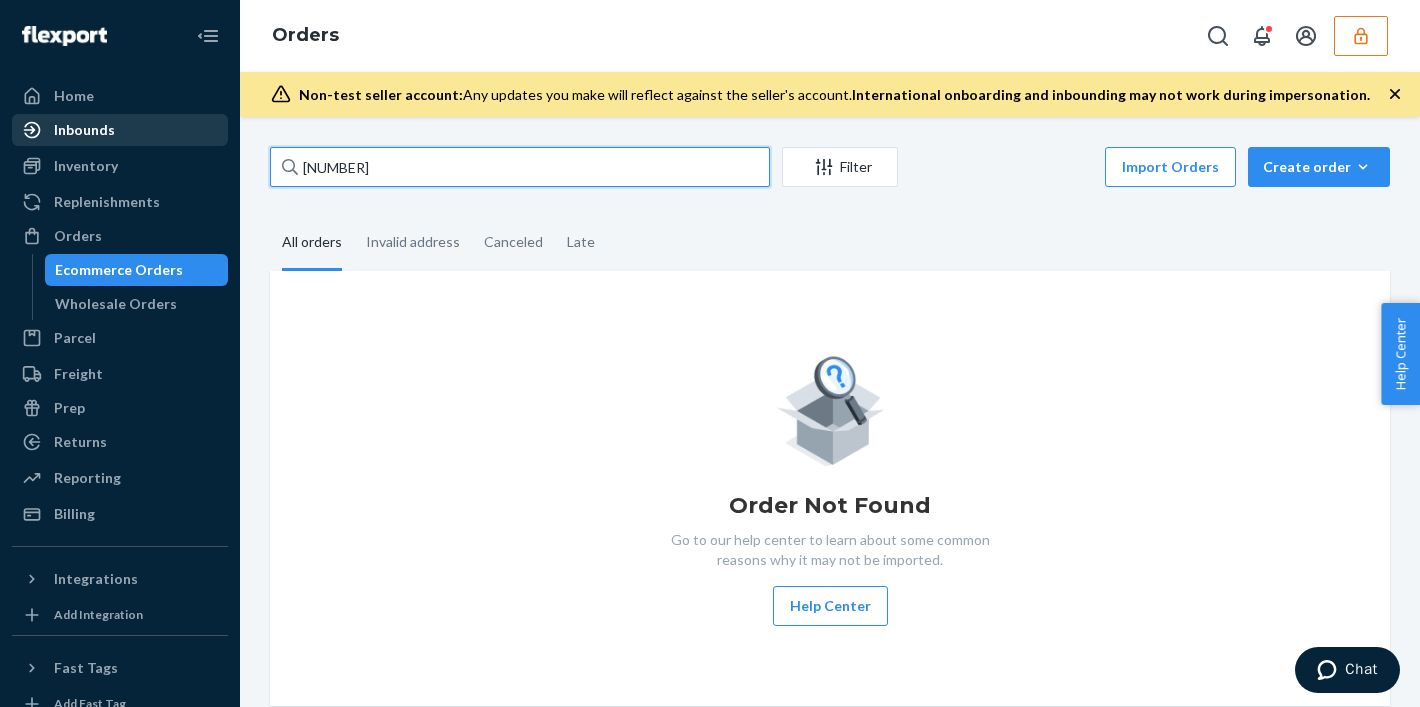 drag, startPoint x: 404, startPoint y: 169, endPoint x: 99, endPoint y: 126, distance: 308.01624 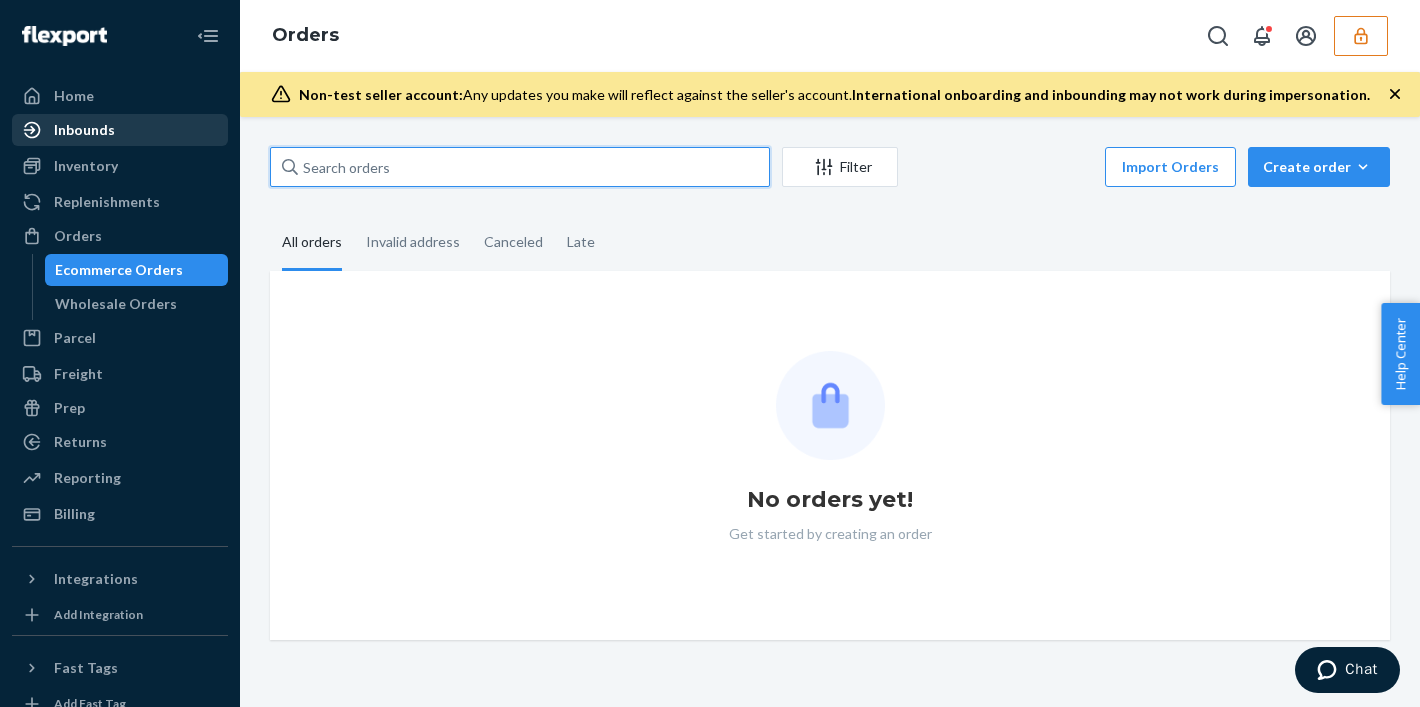 paste on "[ALPHANUMERIC]" 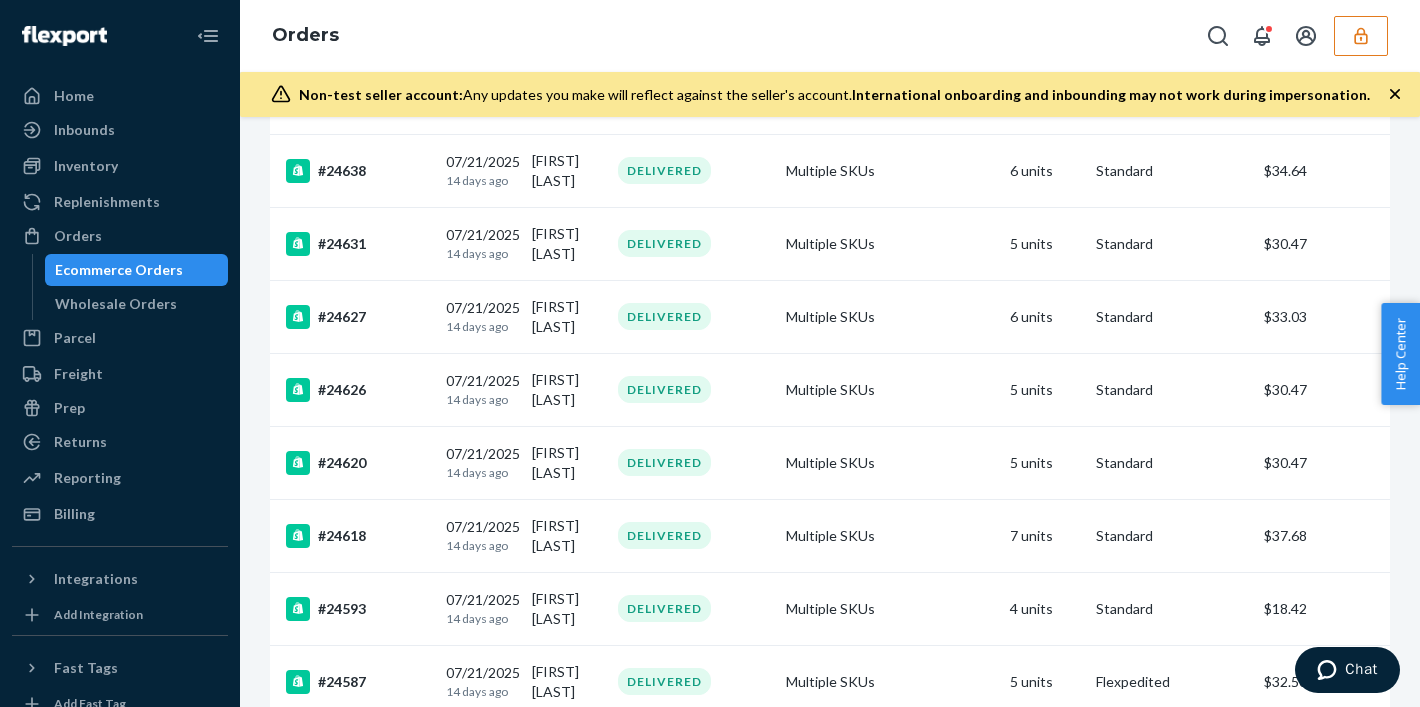 scroll, scrollTop: 7008, scrollLeft: 0, axis: vertical 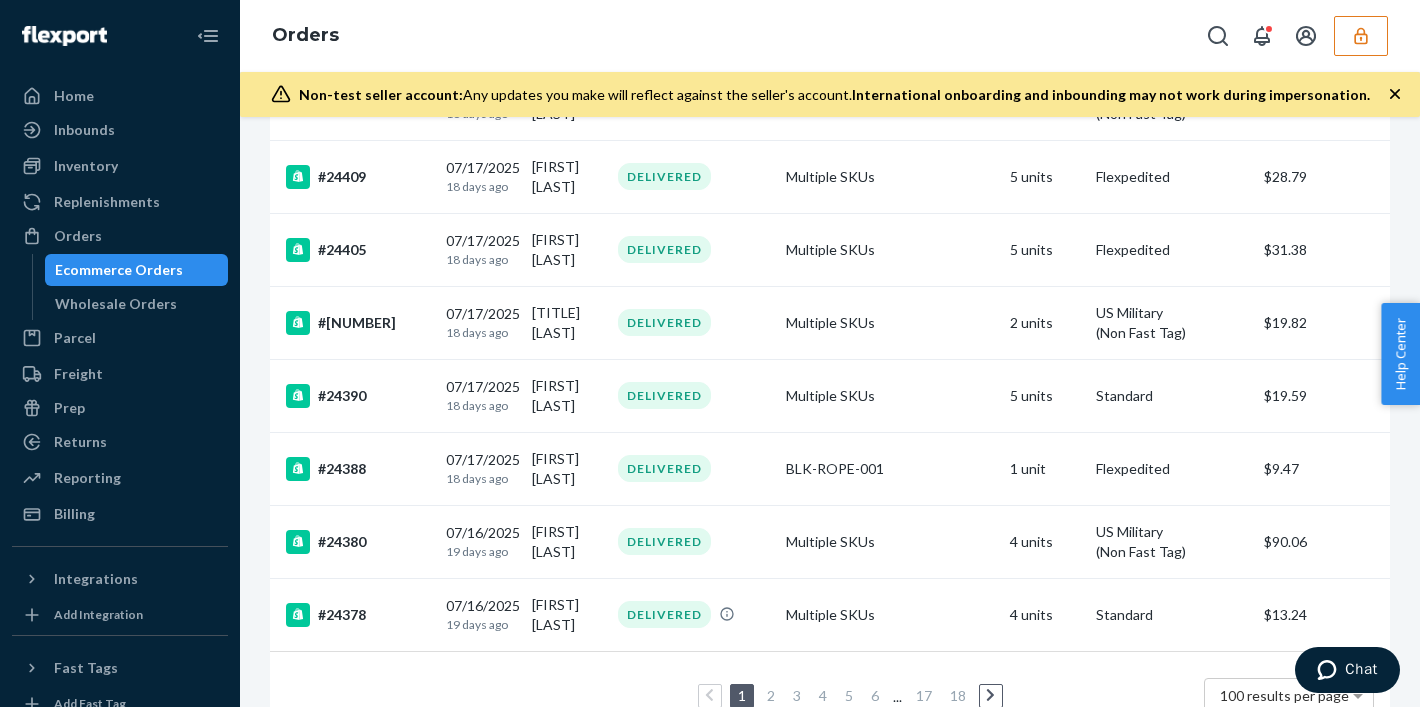 type on "[ALPHANUMERIC]" 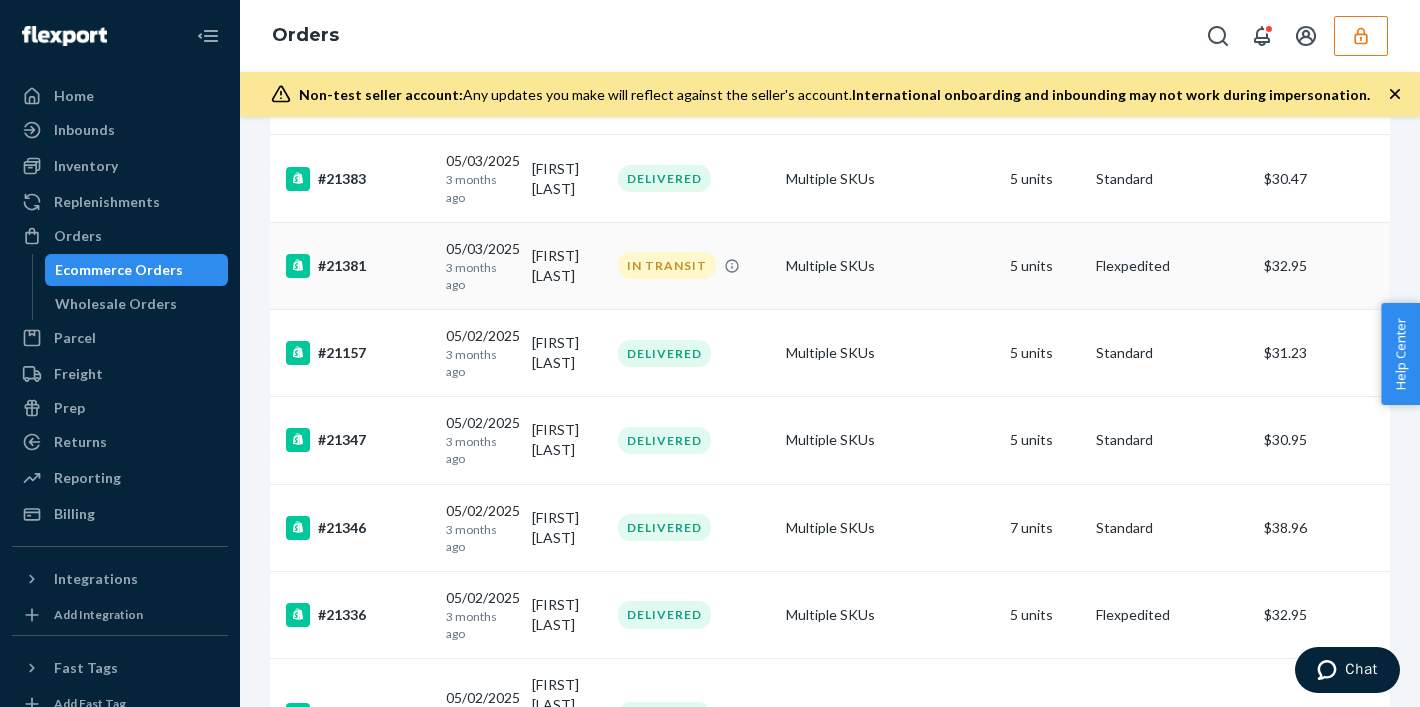 scroll, scrollTop: 3693, scrollLeft: 0, axis: vertical 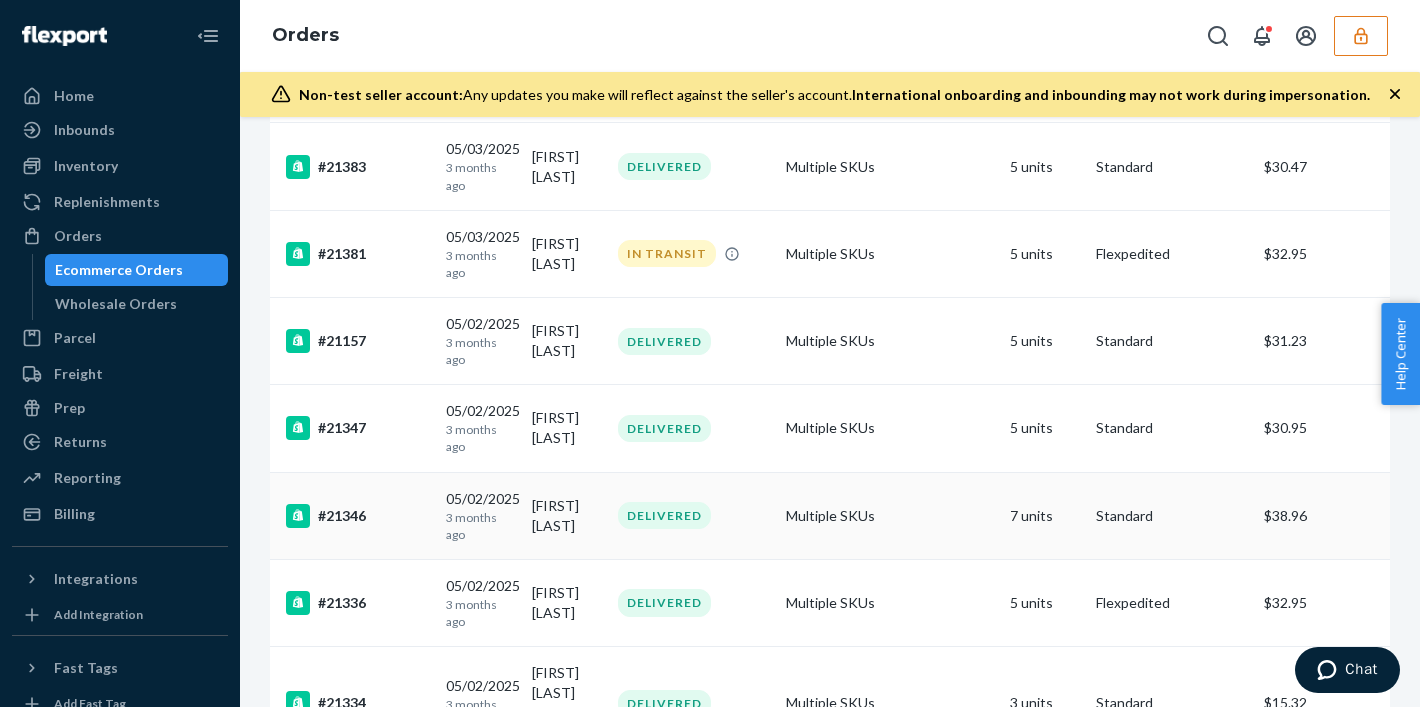 click on "Multiple SKUs" at bounding box center [890, 515] 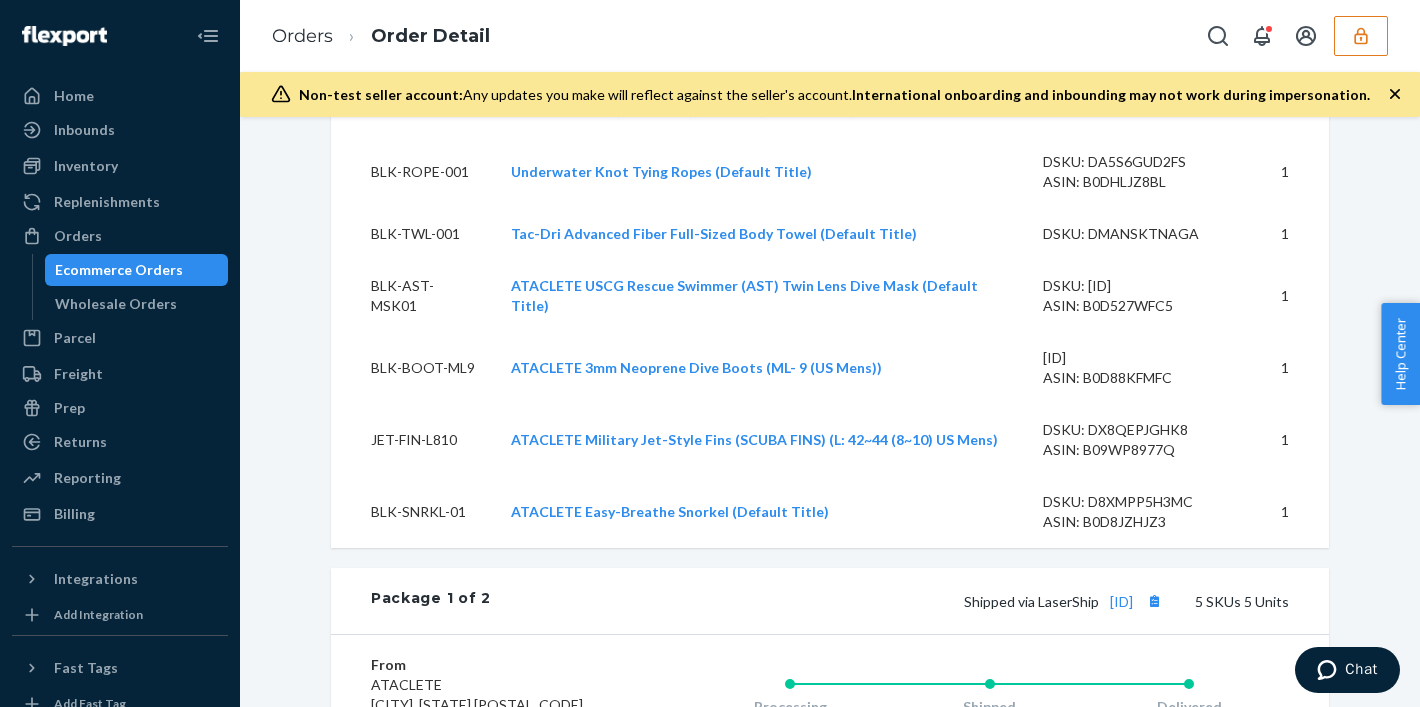 scroll, scrollTop: 186, scrollLeft: 0, axis: vertical 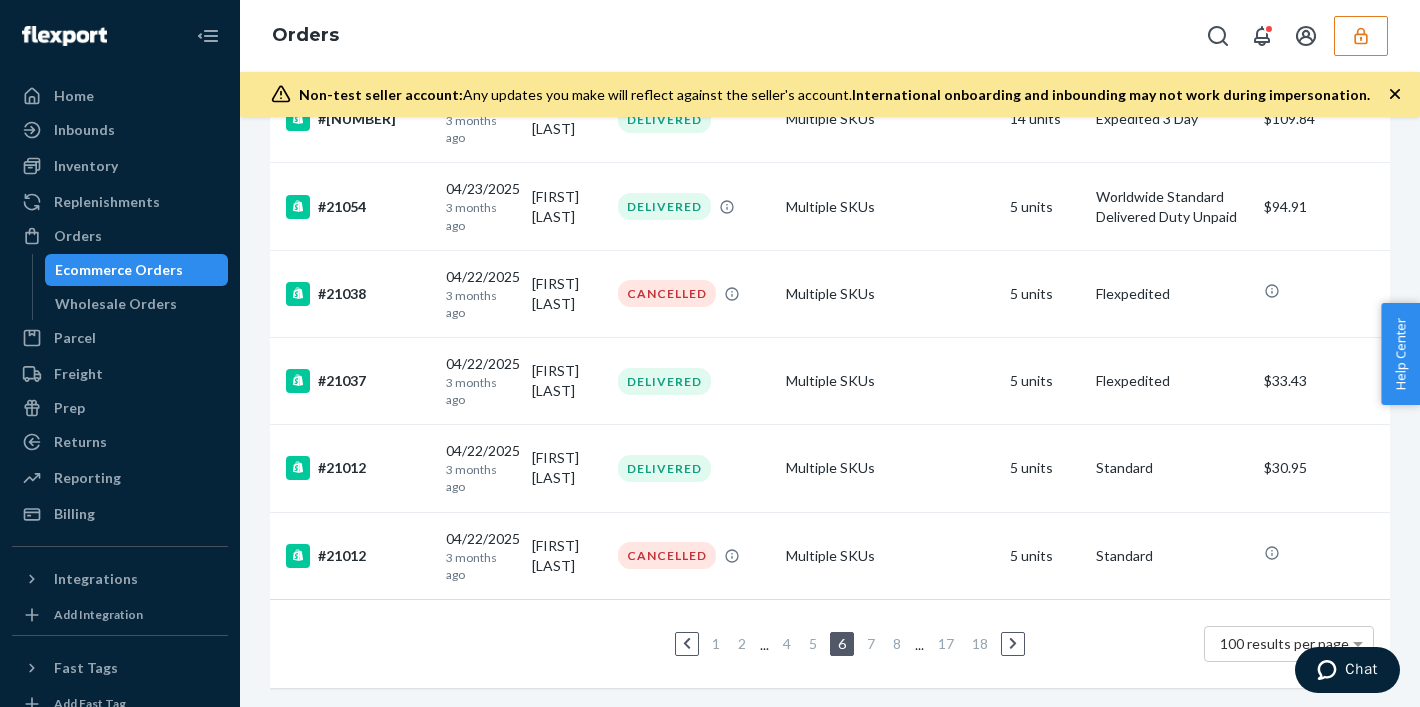 click on "5" at bounding box center (813, 643) 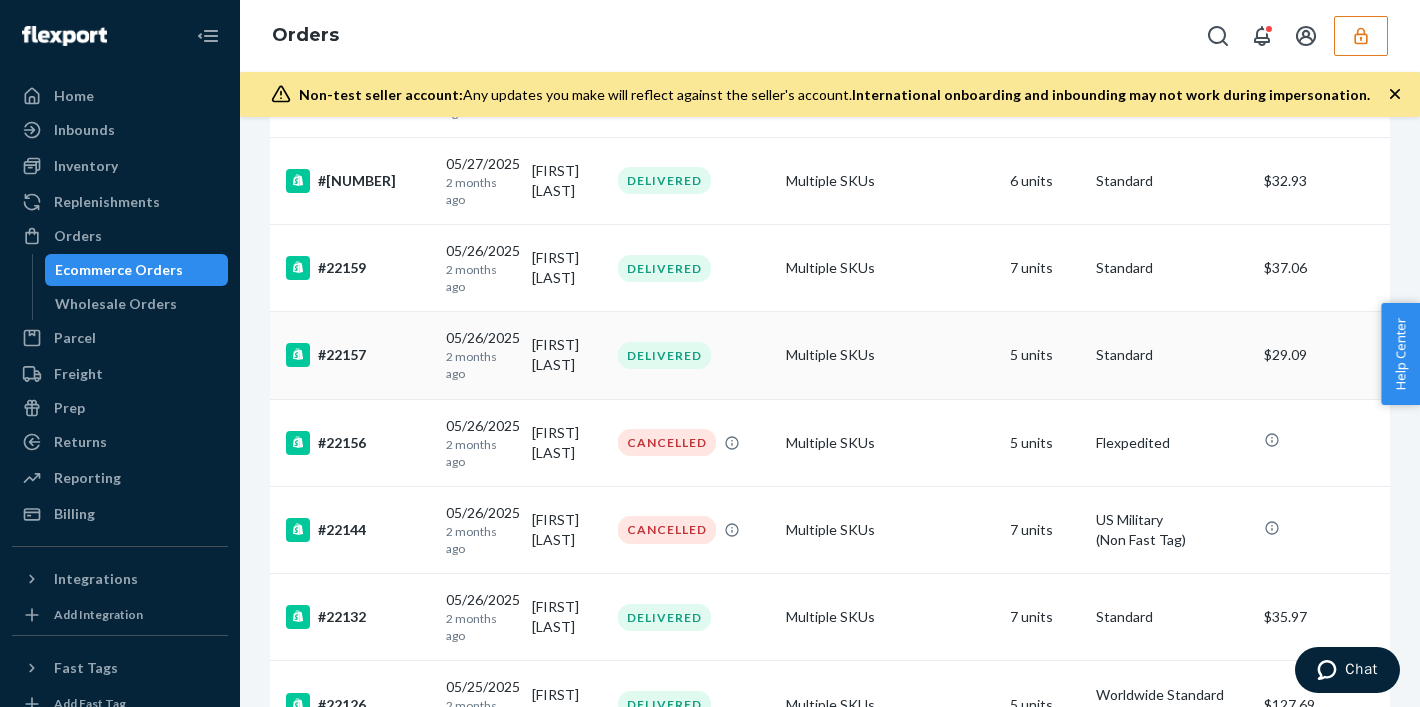 scroll, scrollTop: 261, scrollLeft: 0, axis: vertical 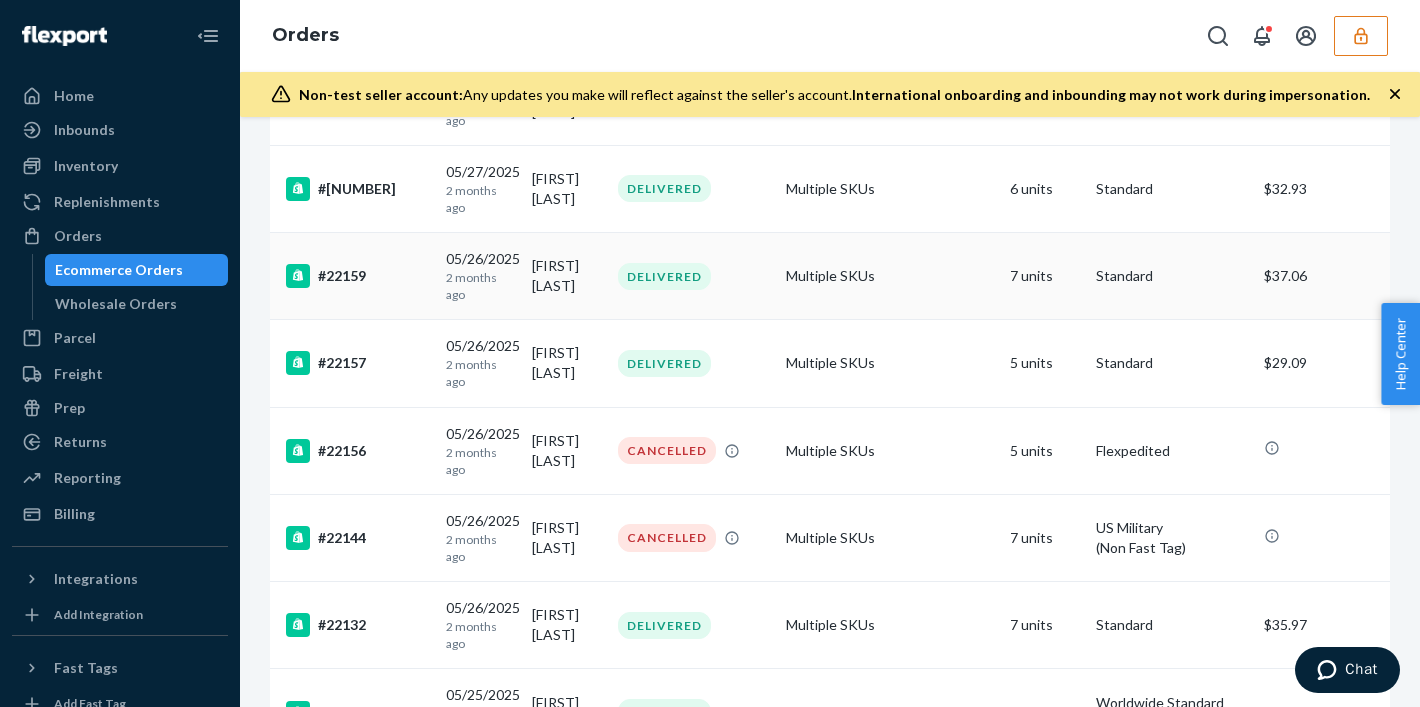 click on "Multiple SKUs" at bounding box center (890, 276) 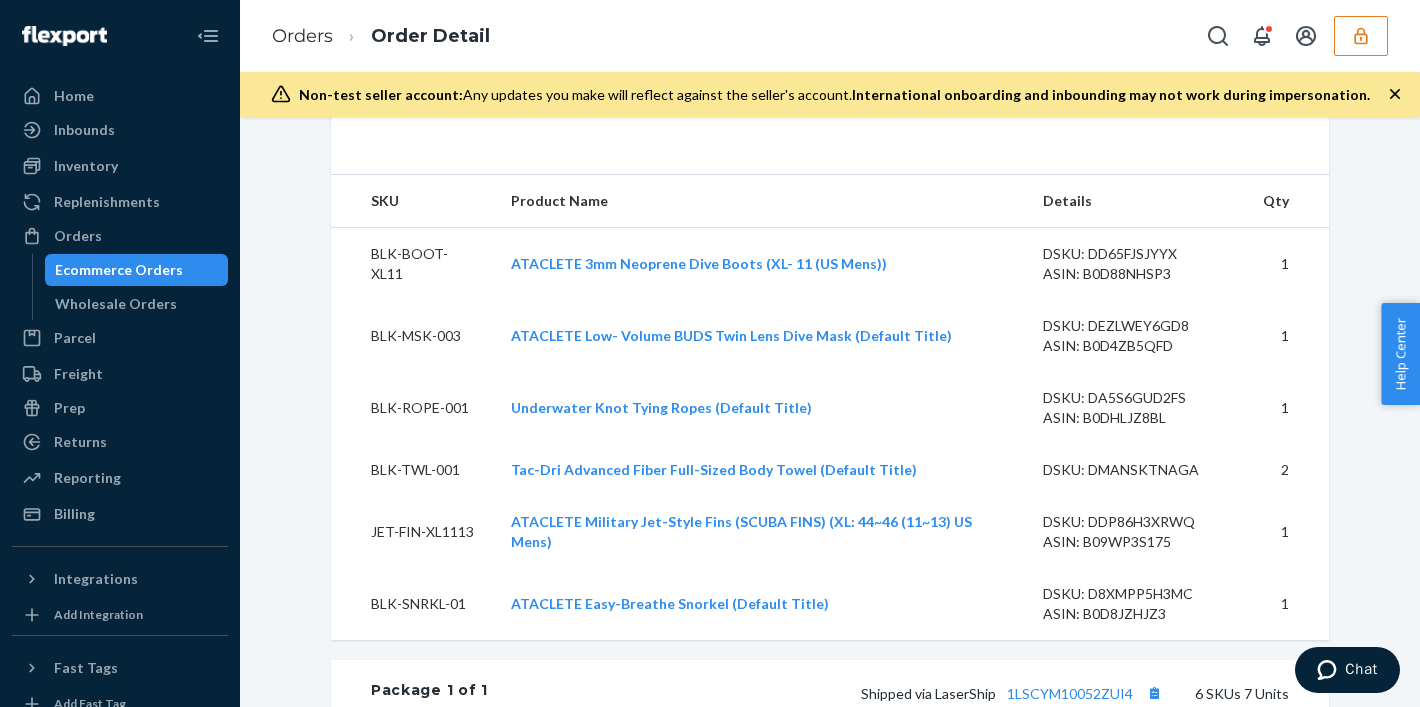scroll, scrollTop: 705, scrollLeft: 0, axis: vertical 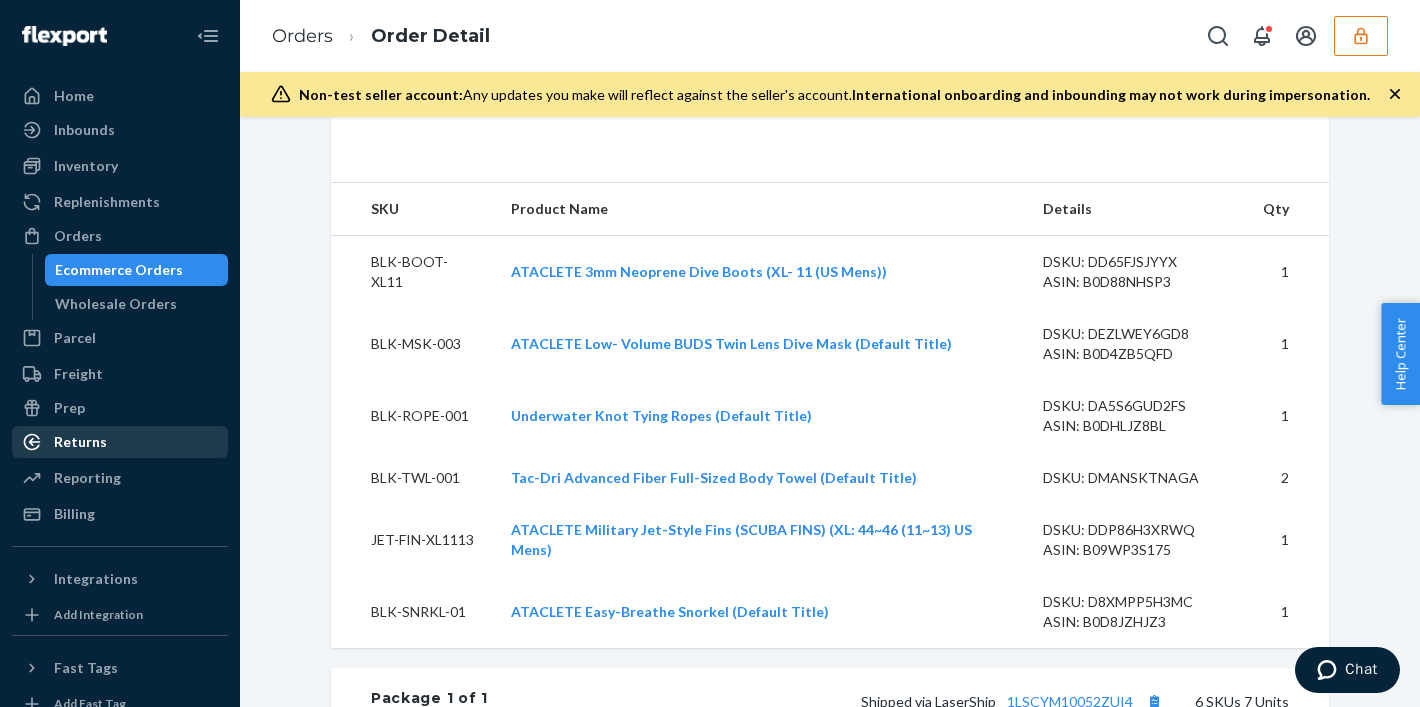 click on "Returns" at bounding box center [120, 442] 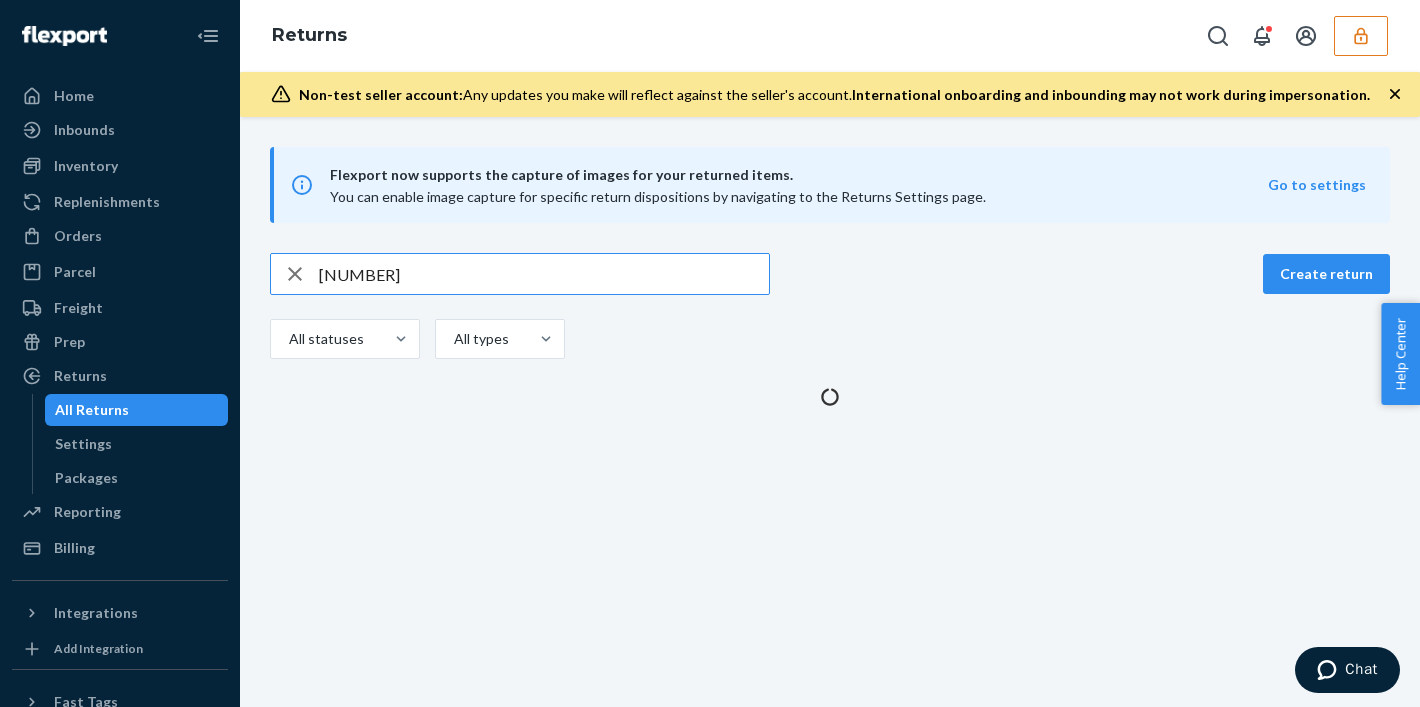 scroll, scrollTop: 0, scrollLeft: 0, axis: both 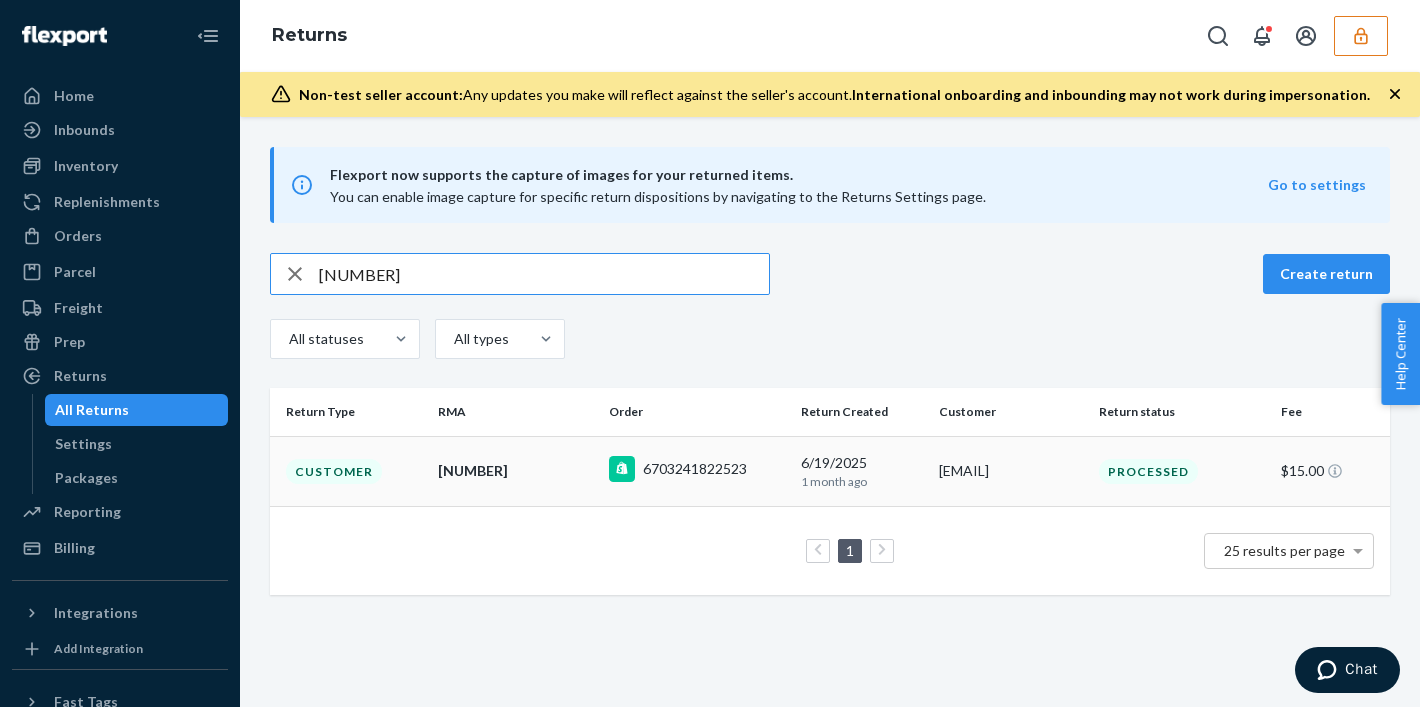 click on "[NUMBER]" at bounding box center [515, 471] 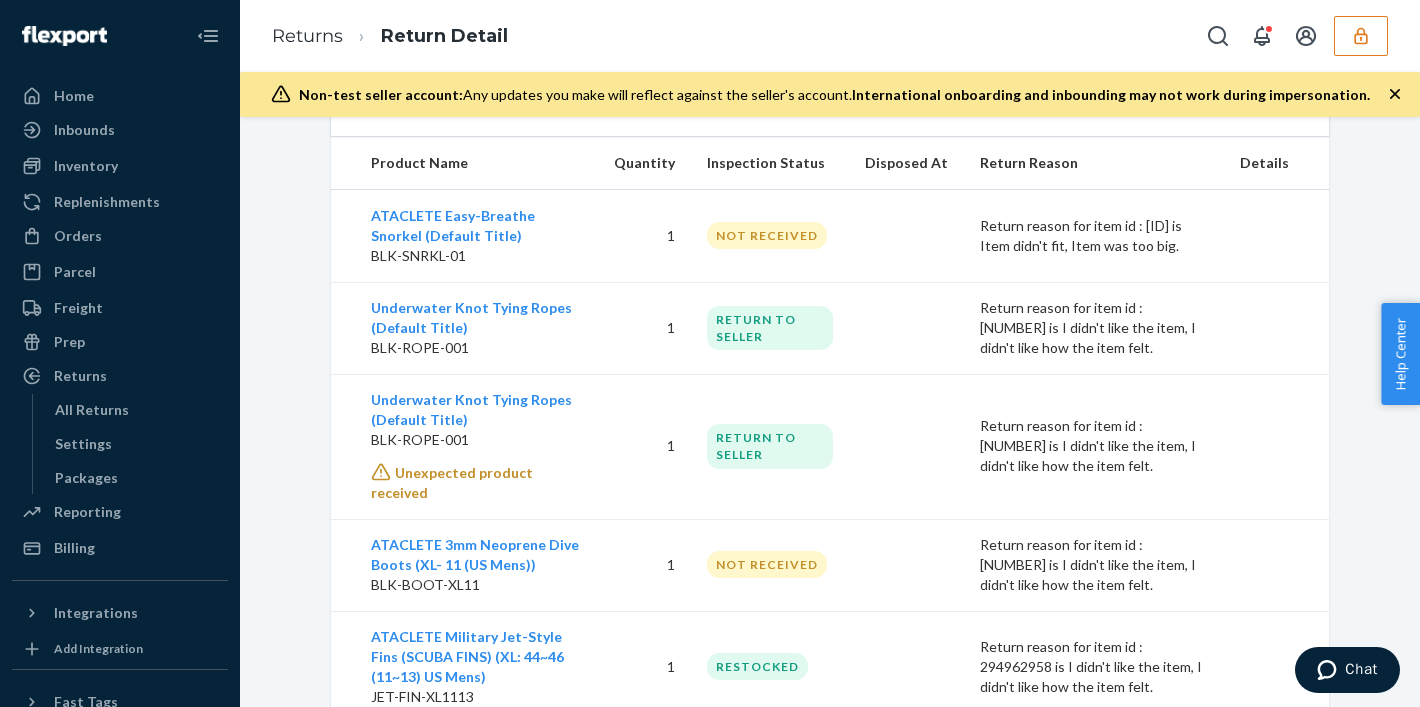 scroll, scrollTop: 656, scrollLeft: 0, axis: vertical 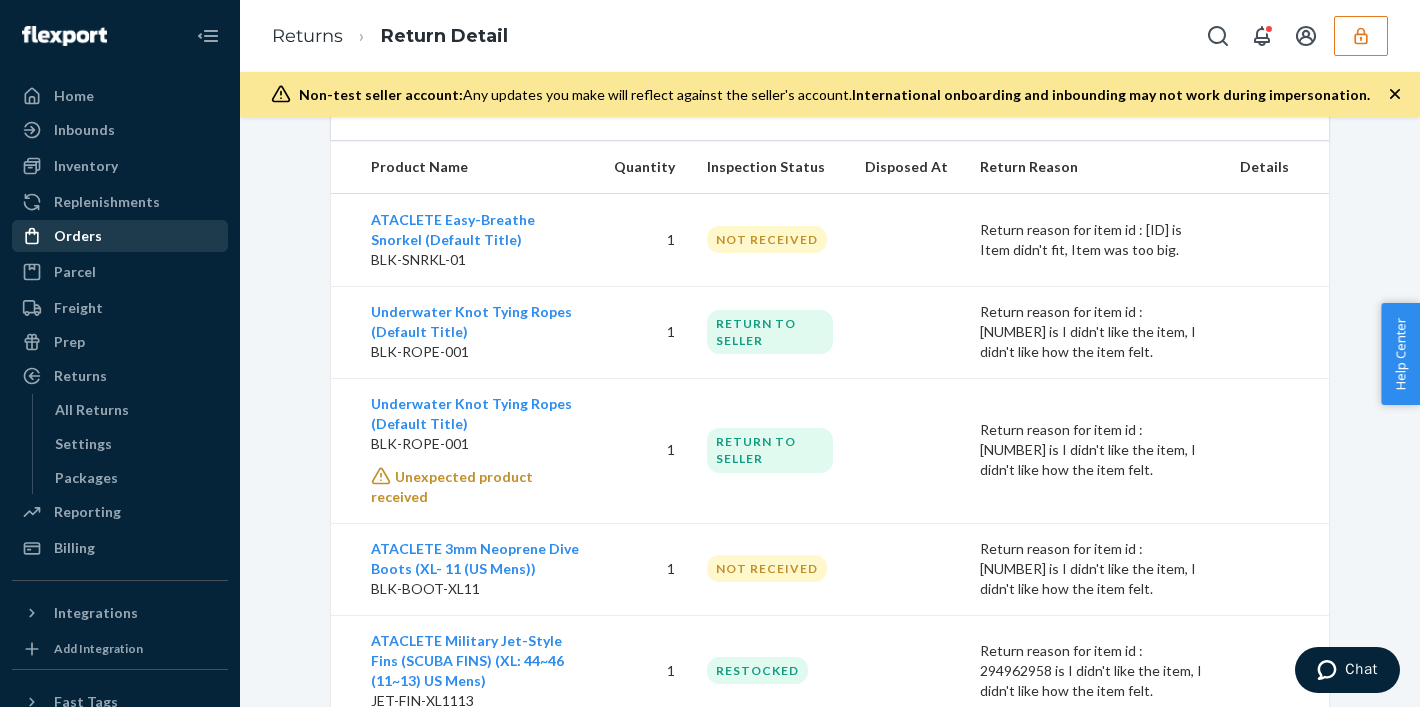 click on "Orders" at bounding box center [78, 236] 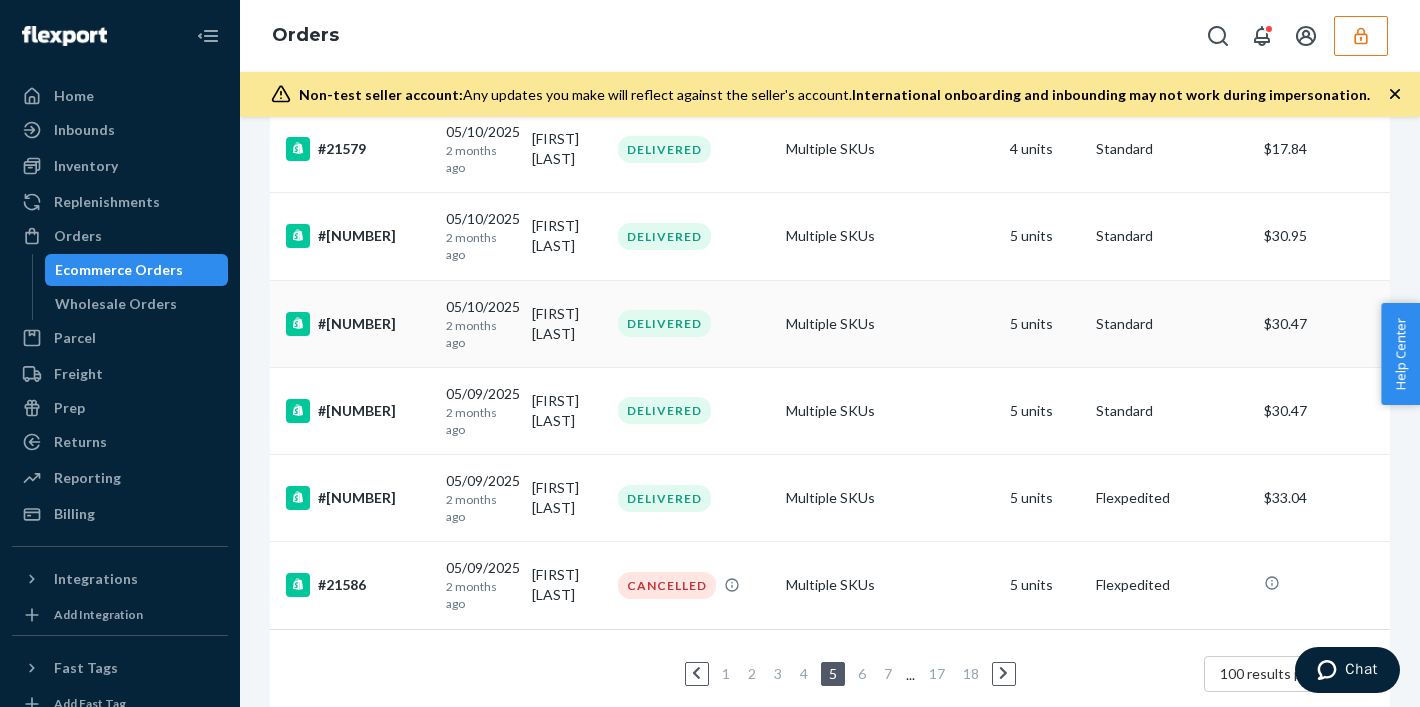 scroll, scrollTop: 8454, scrollLeft: 0, axis: vertical 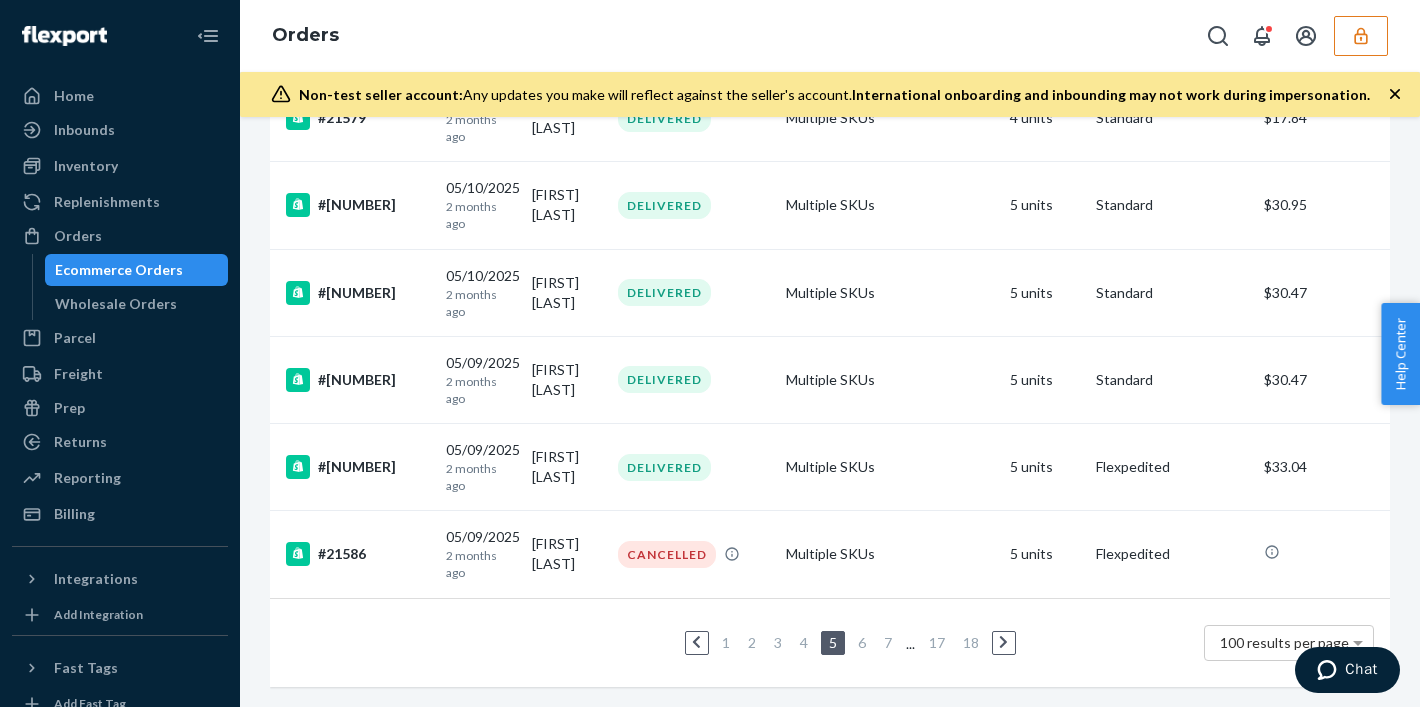 click on "4" at bounding box center [804, 642] 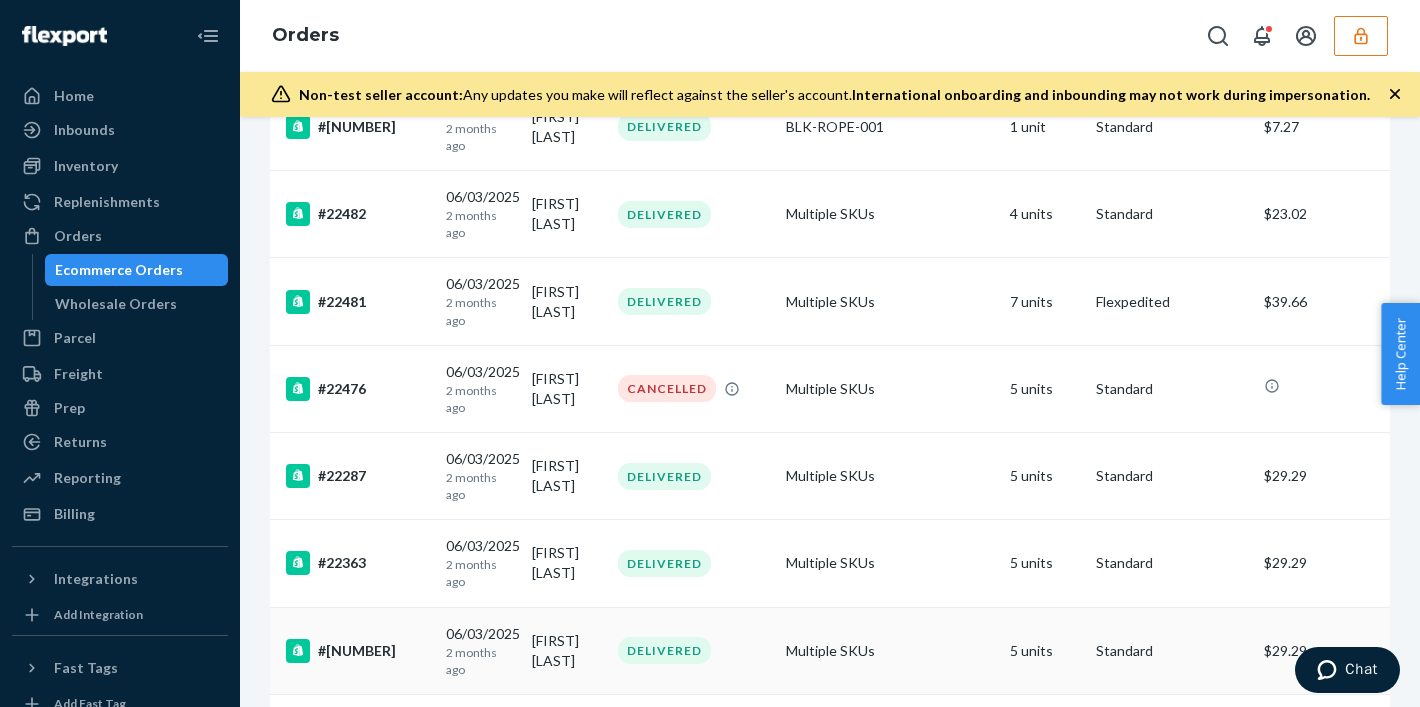 scroll, scrollTop: 3231, scrollLeft: 0, axis: vertical 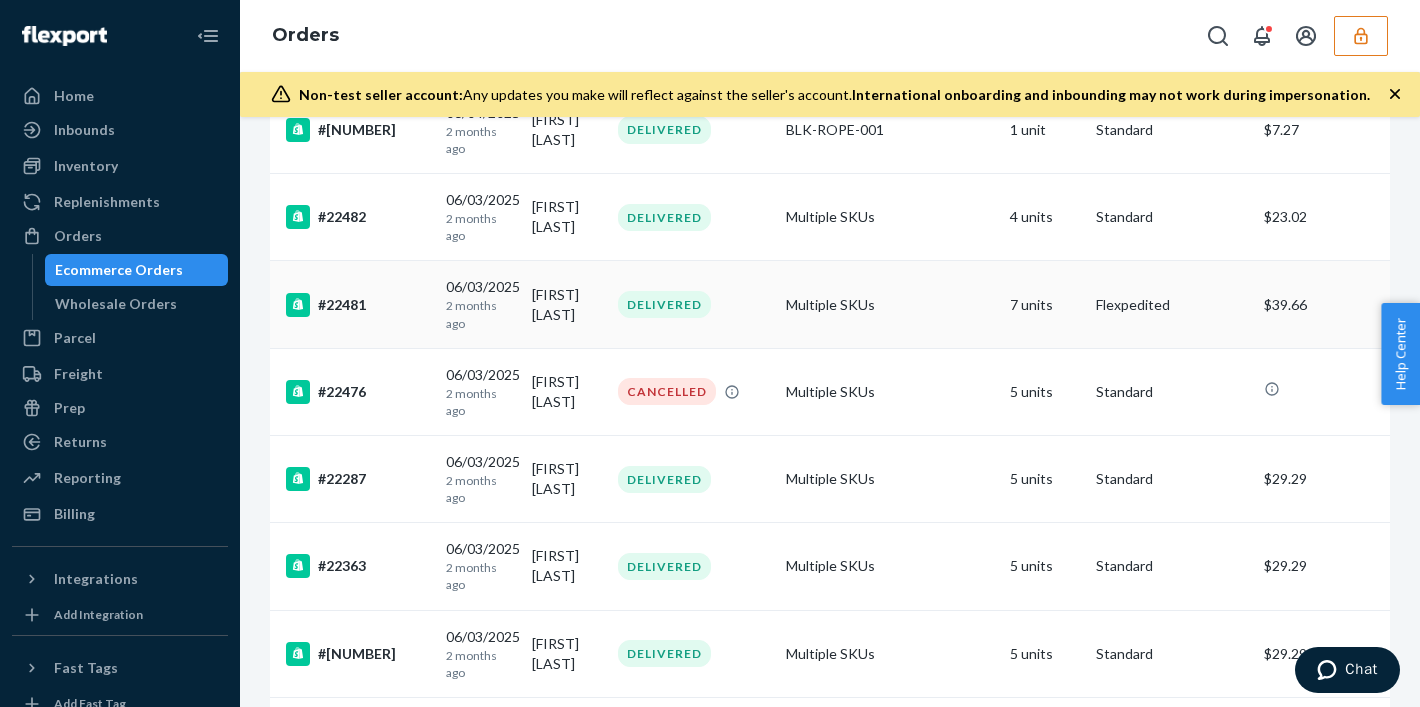 click on "Multiple SKUs" at bounding box center (890, 304) 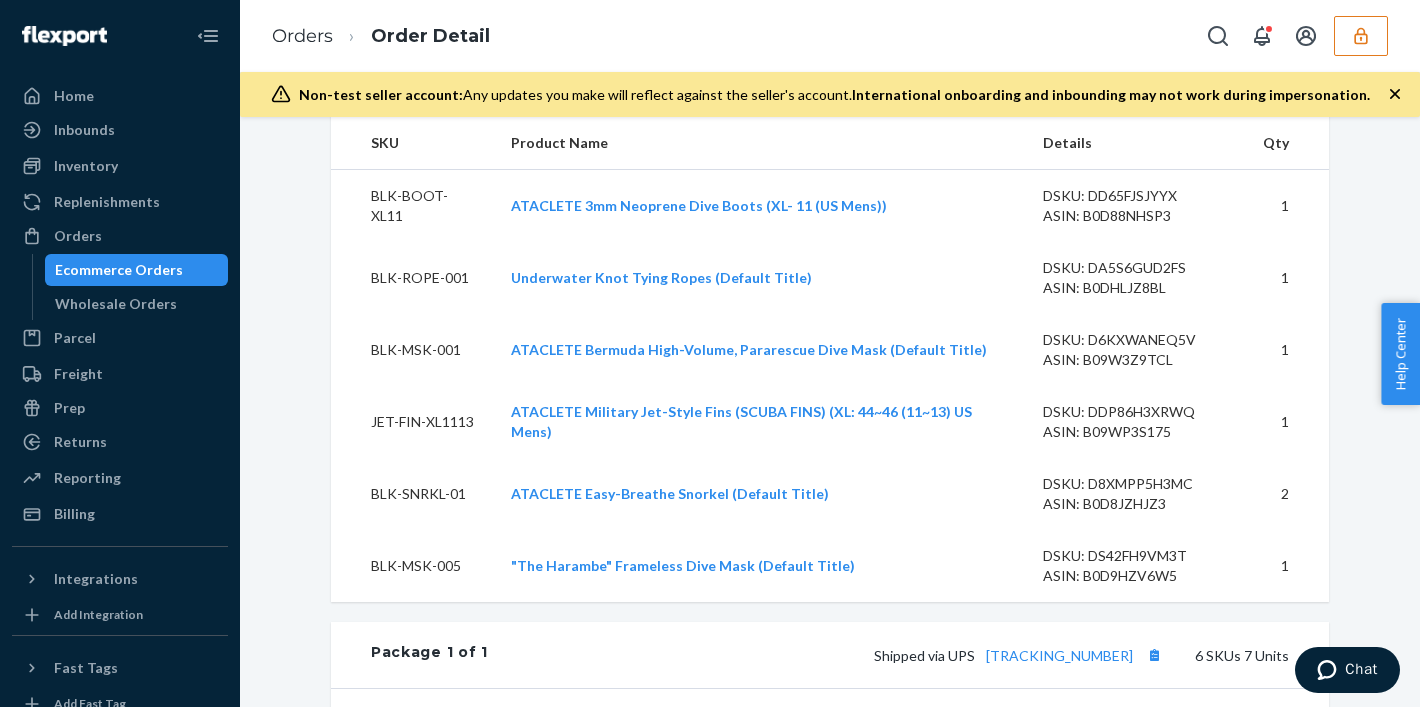 scroll, scrollTop: 784, scrollLeft: 0, axis: vertical 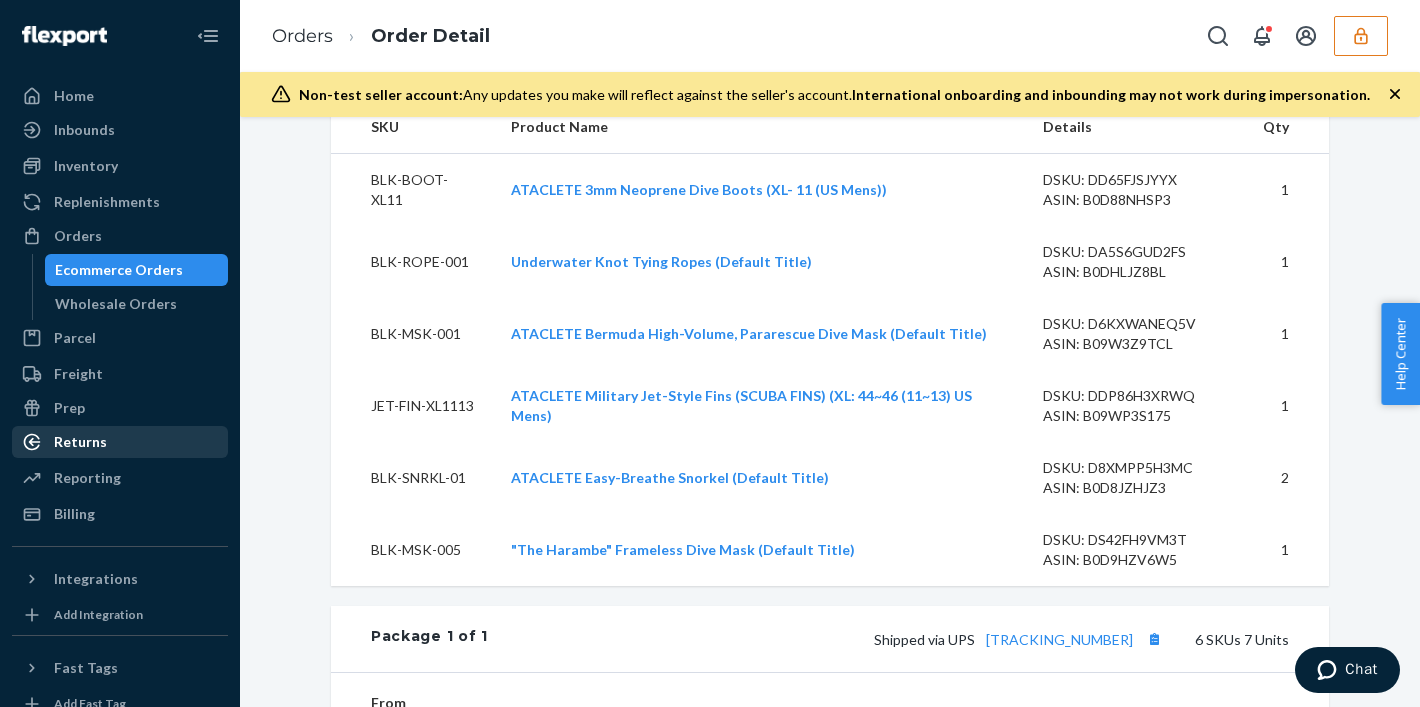 click on "Returns" at bounding box center (80, 442) 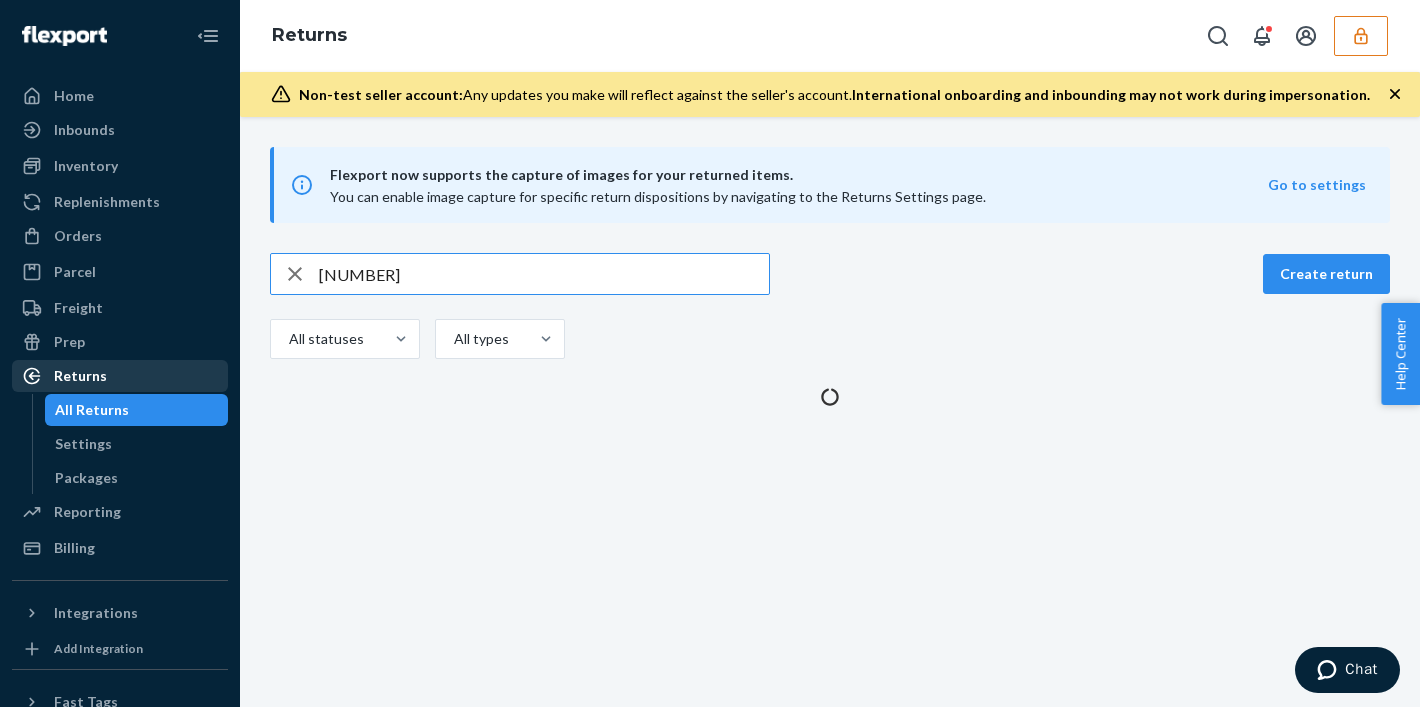 scroll, scrollTop: 0, scrollLeft: 0, axis: both 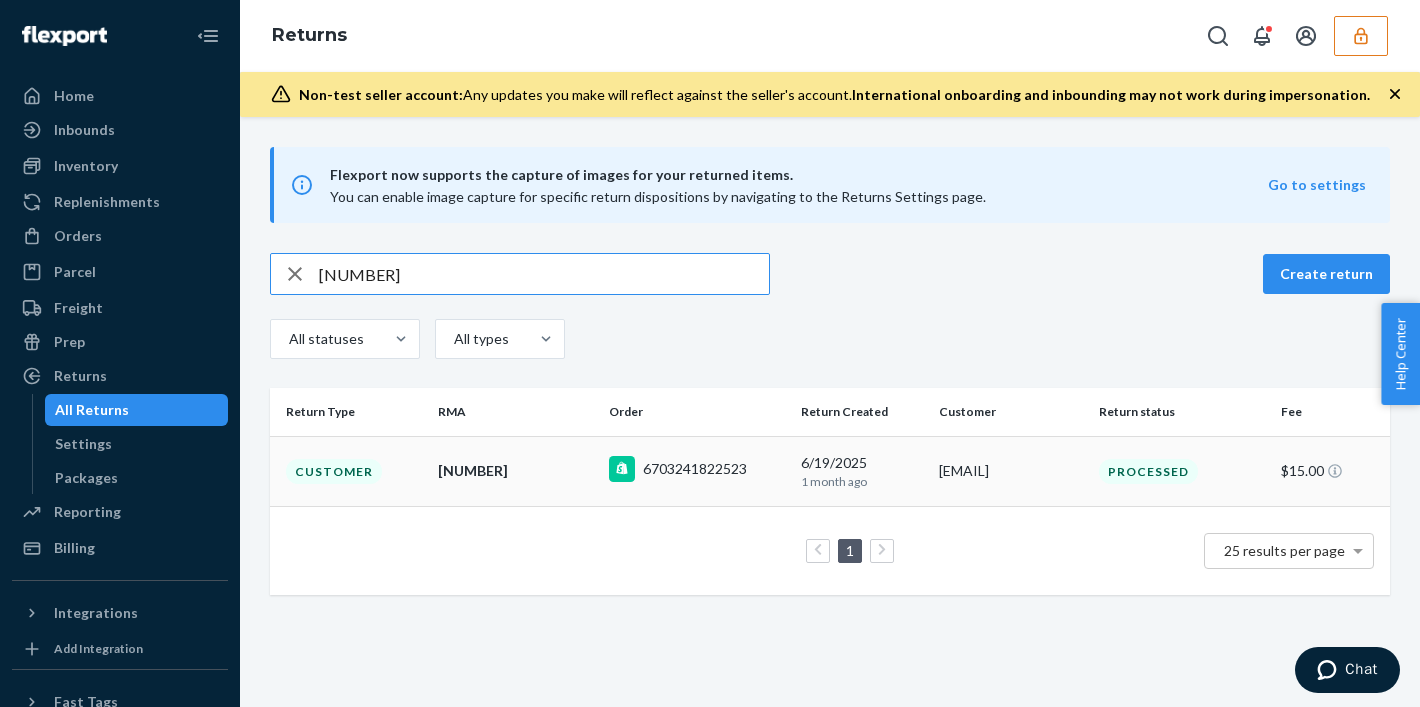 click on "[NUMBER]" at bounding box center [515, 471] 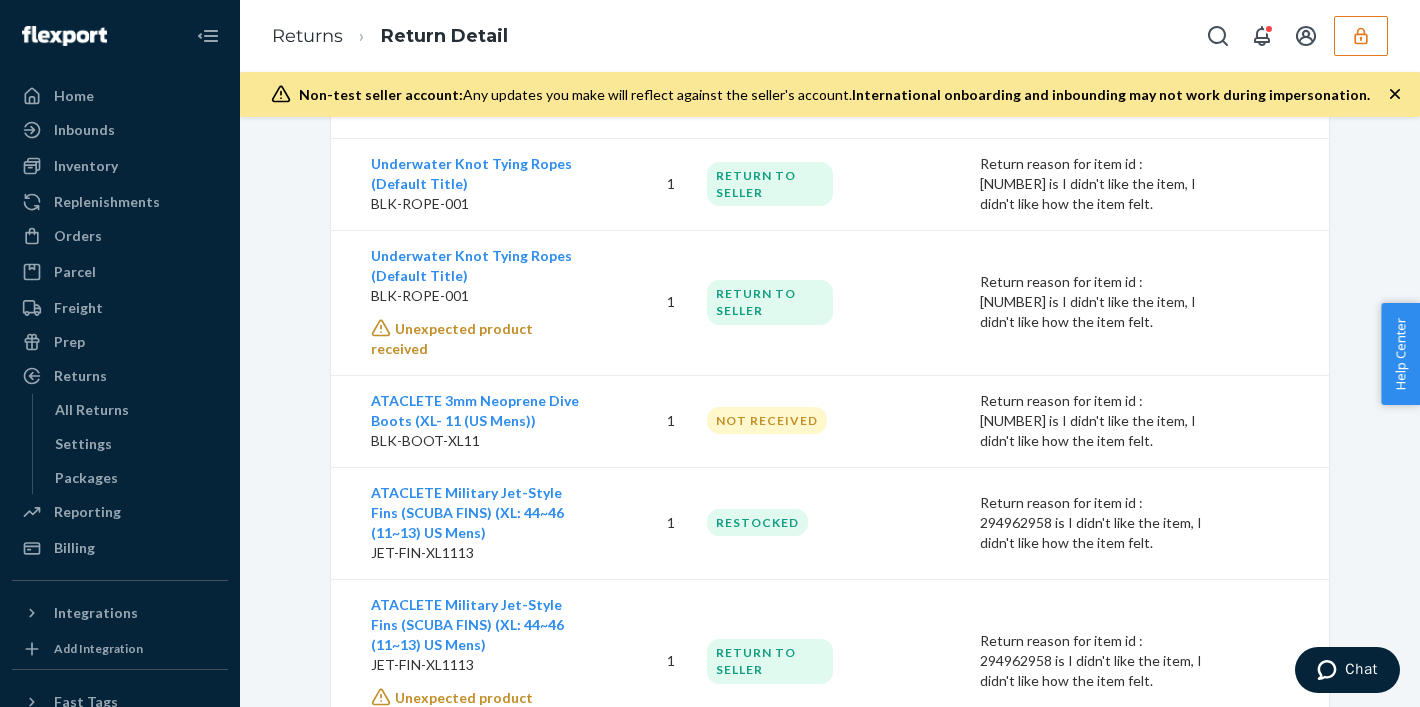 scroll, scrollTop: 788, scrollLeft: 0, axis: vertical 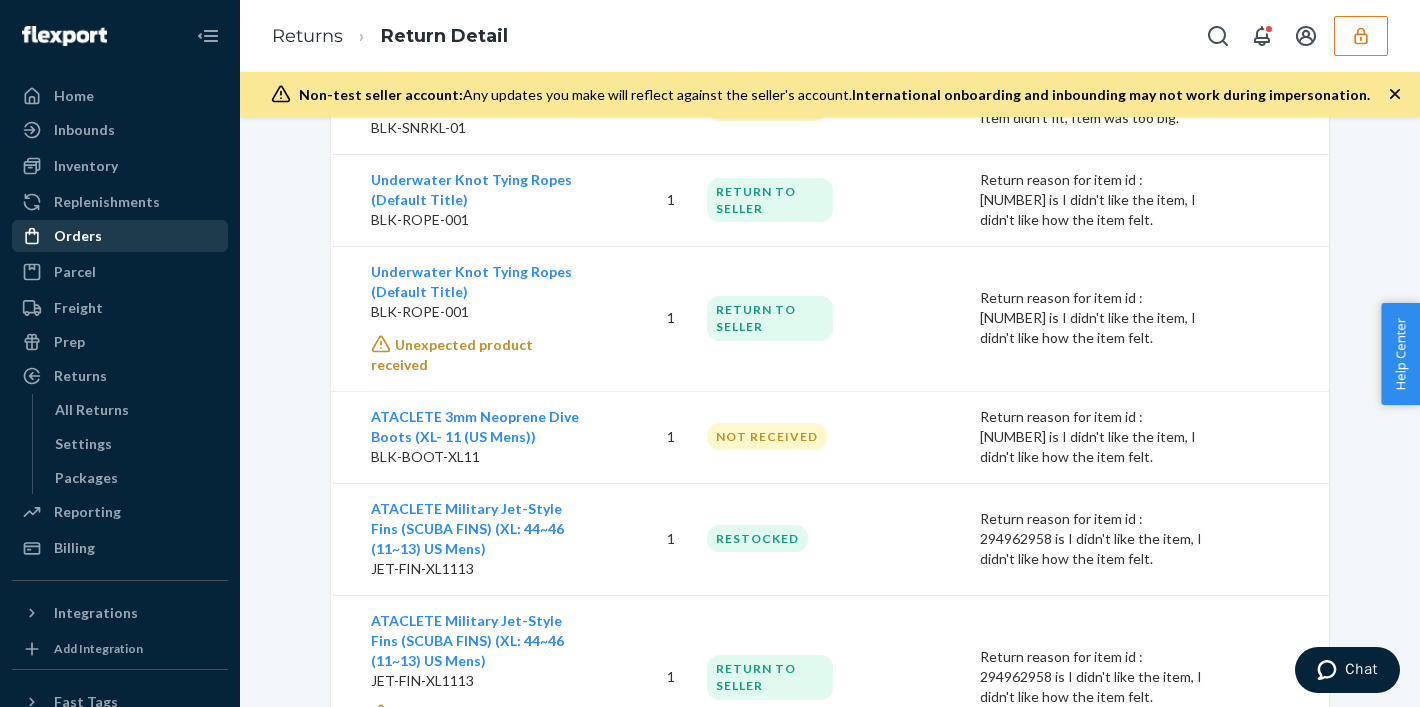 click on "Orders" at bounding box center [78, 236] 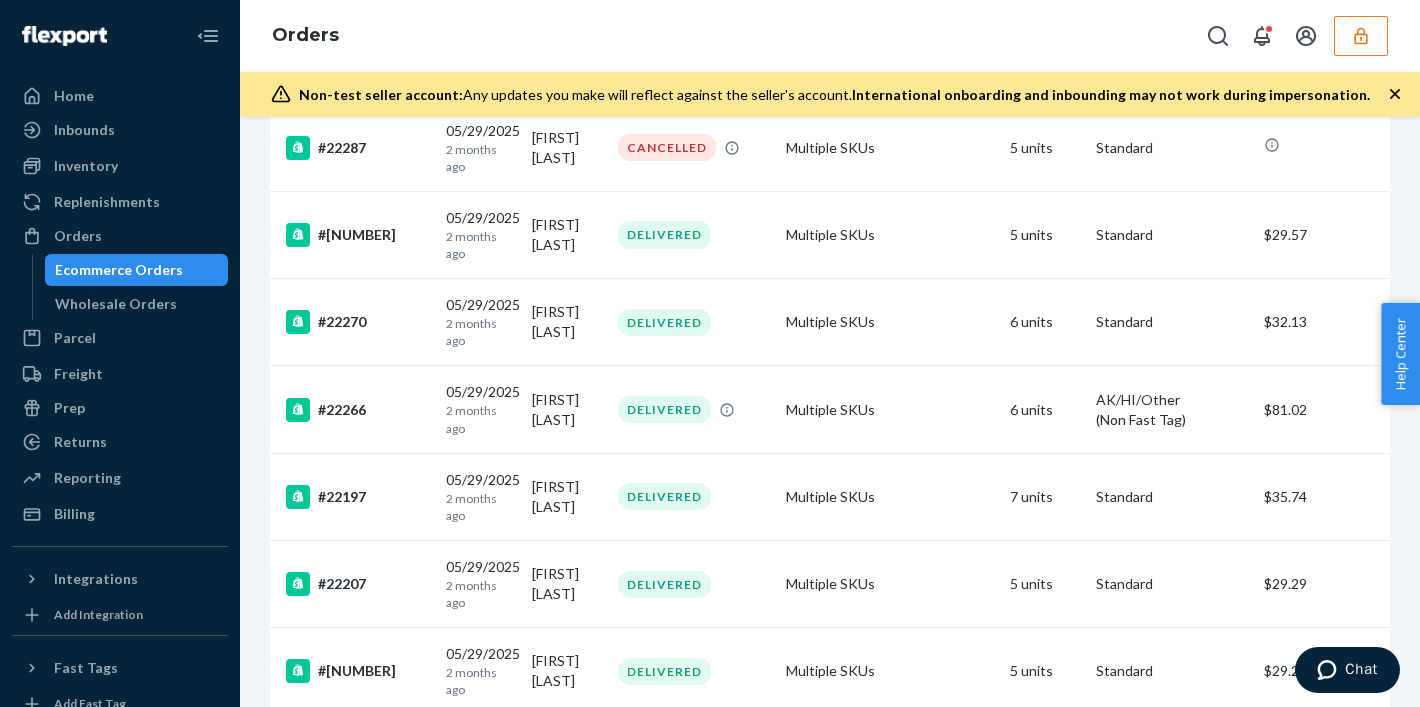 scroll, scrollTop: 5952, scrollLeft: 0, axis: vertical 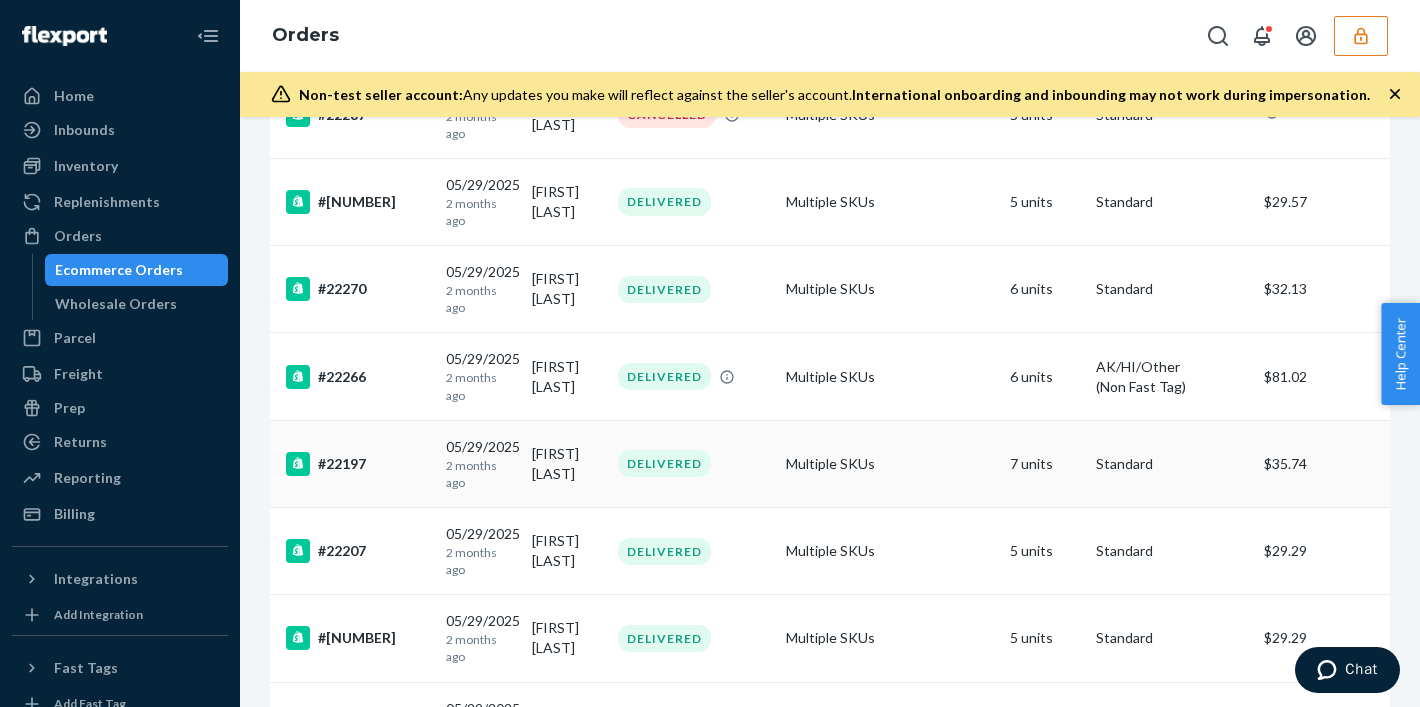 click on "DELIVERED" at bounding box center [694, 463] 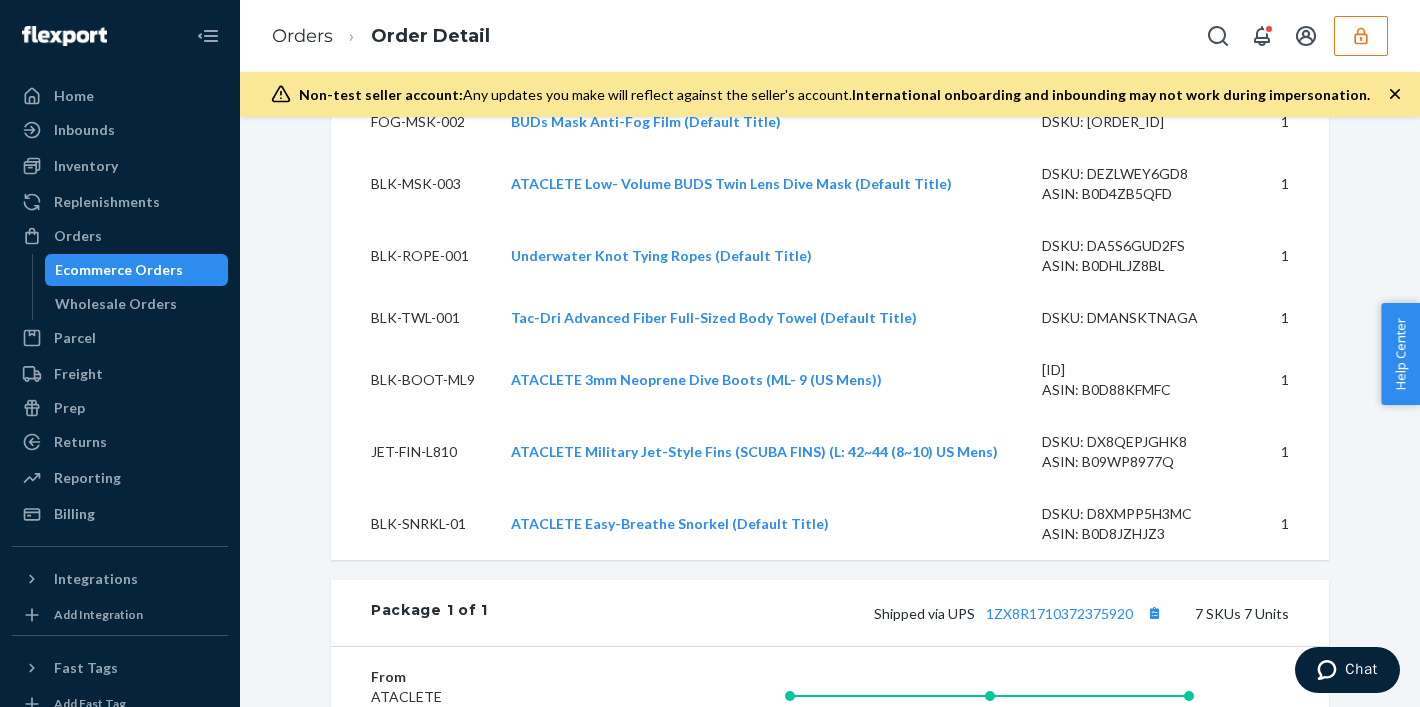 scroll, scrollTop: 847, scrollLeft: 0, axis: vertical 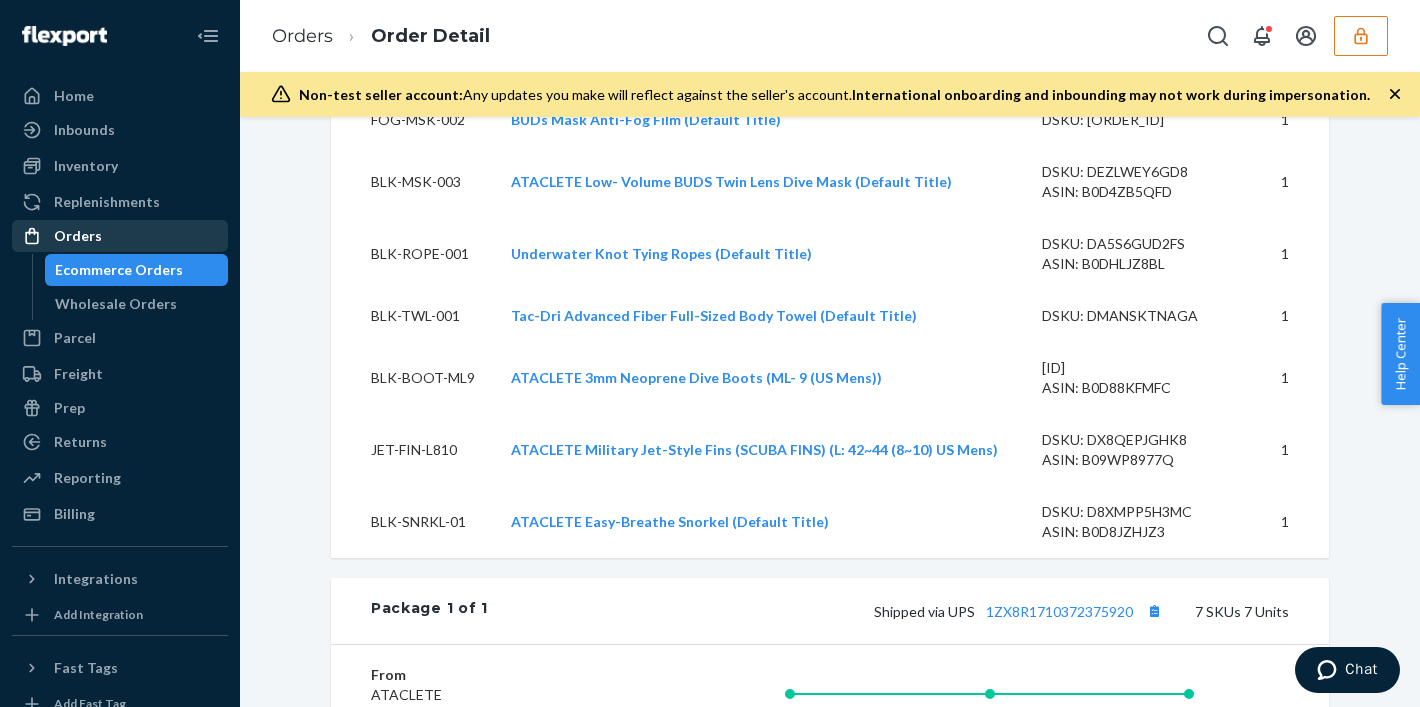 click on "Orders" at bounding box center (120, 236) 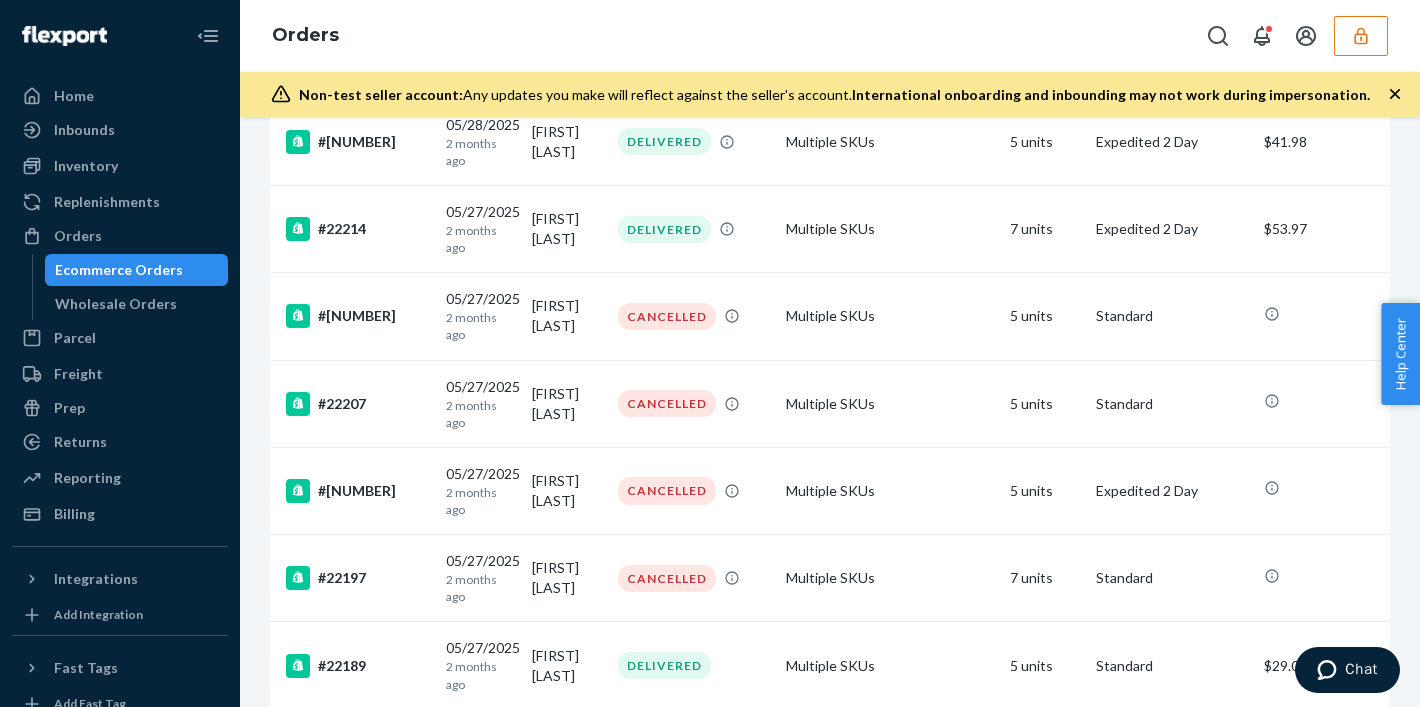 scroll, scrollTop: 7495, scrollLeft: 0, axis: vertical 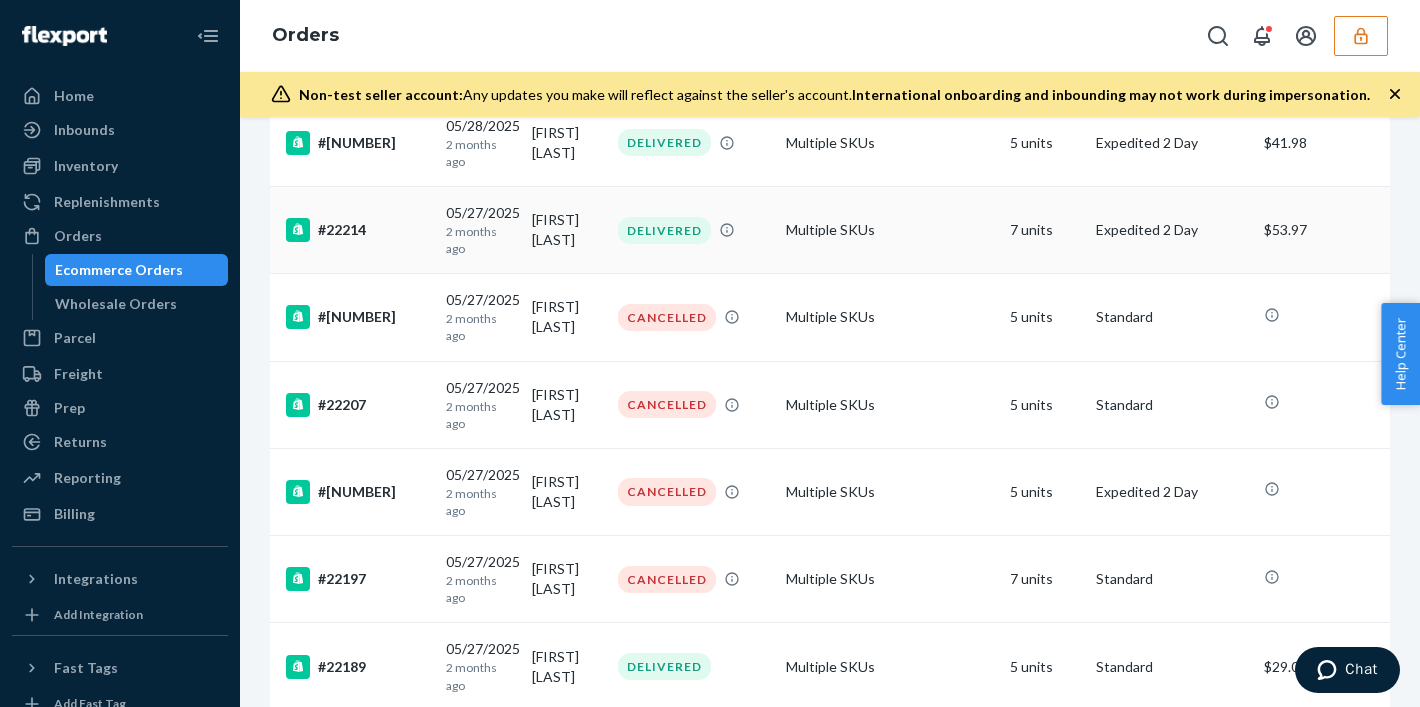 click on "Multiple SKUs" at bounding box center (890, 229) 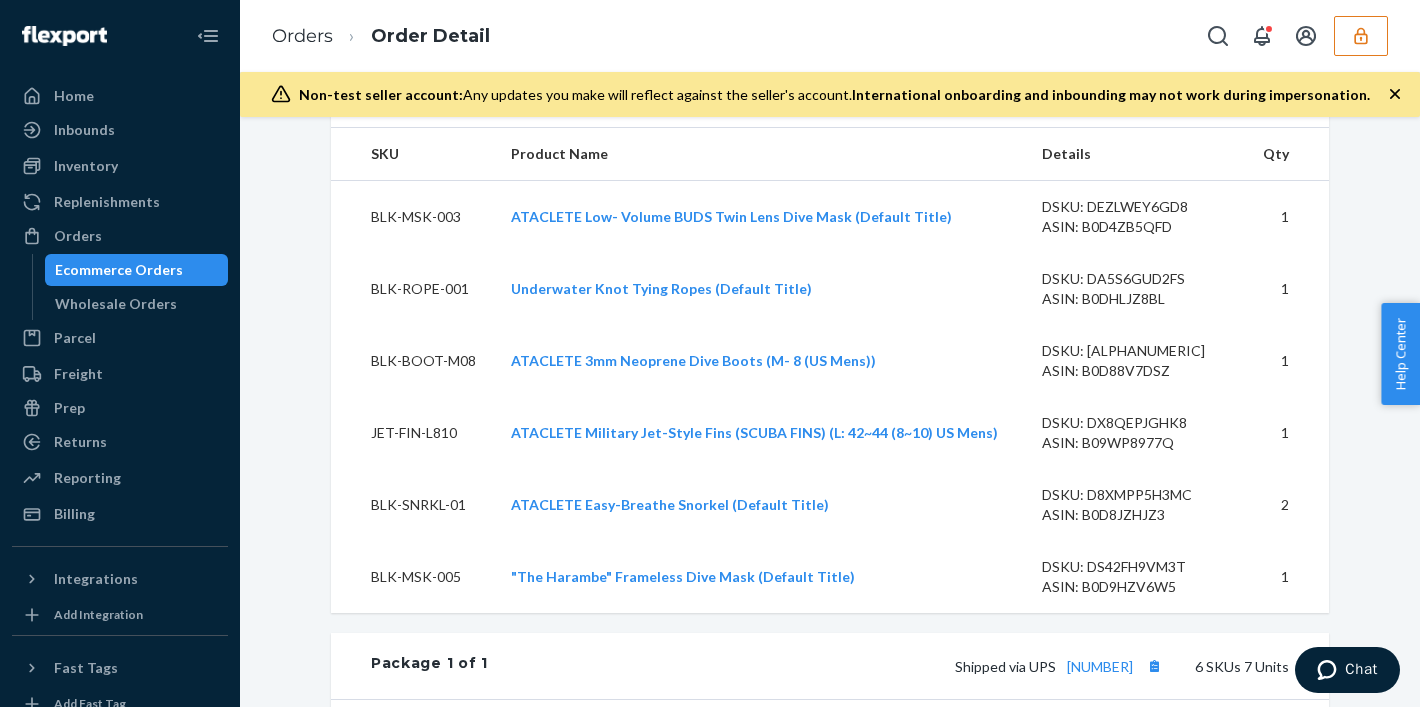 scroll, scrollTop: 735, scrollLeft: 0, axis: vertical 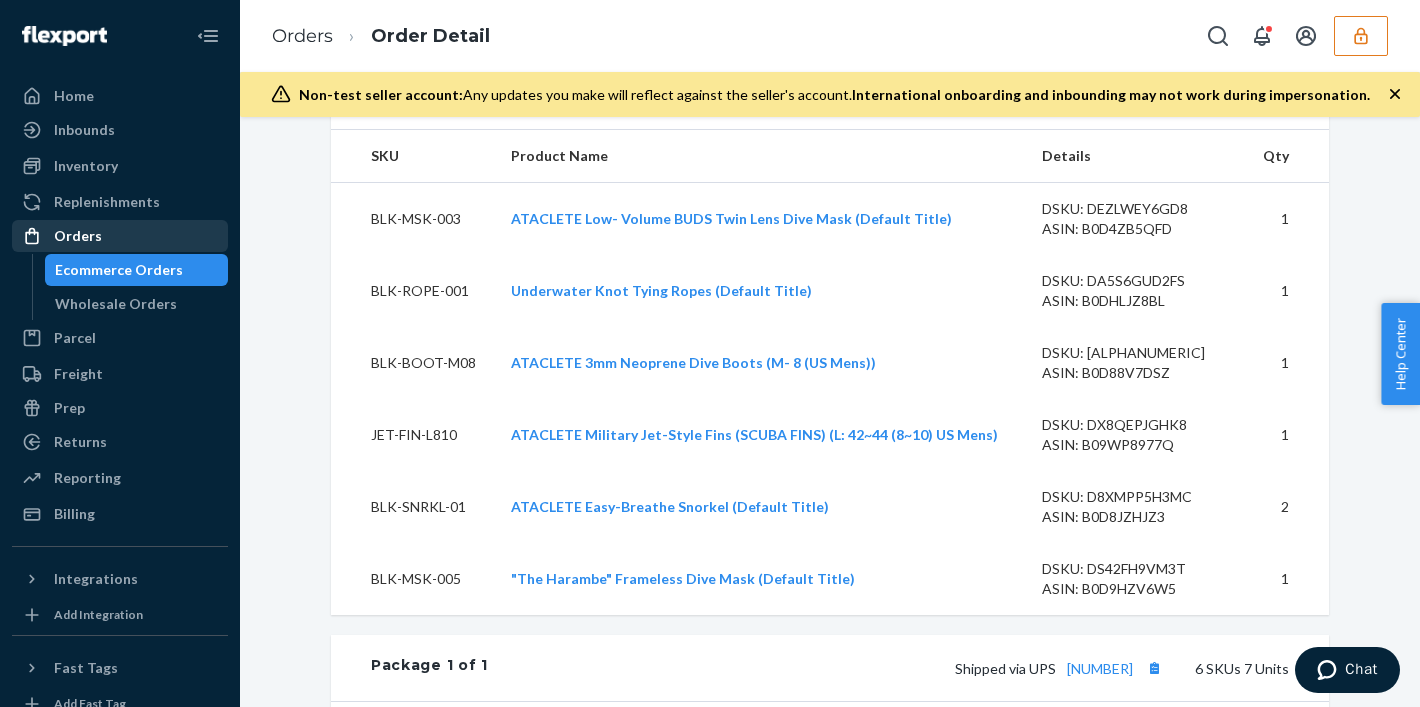 click on "Orders" at bounding box center (120, 236) 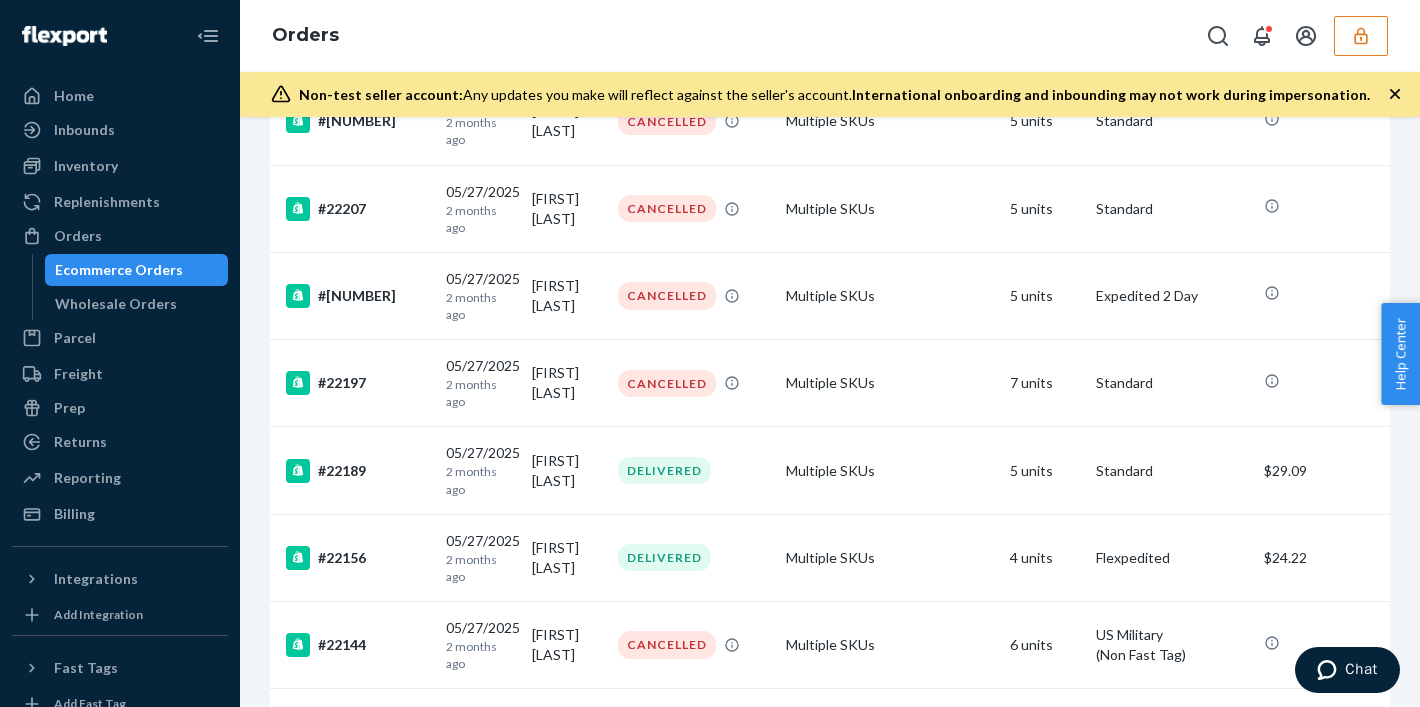 scroll, scrollTop: 8037, scrollLeft: 0, axis: vertical 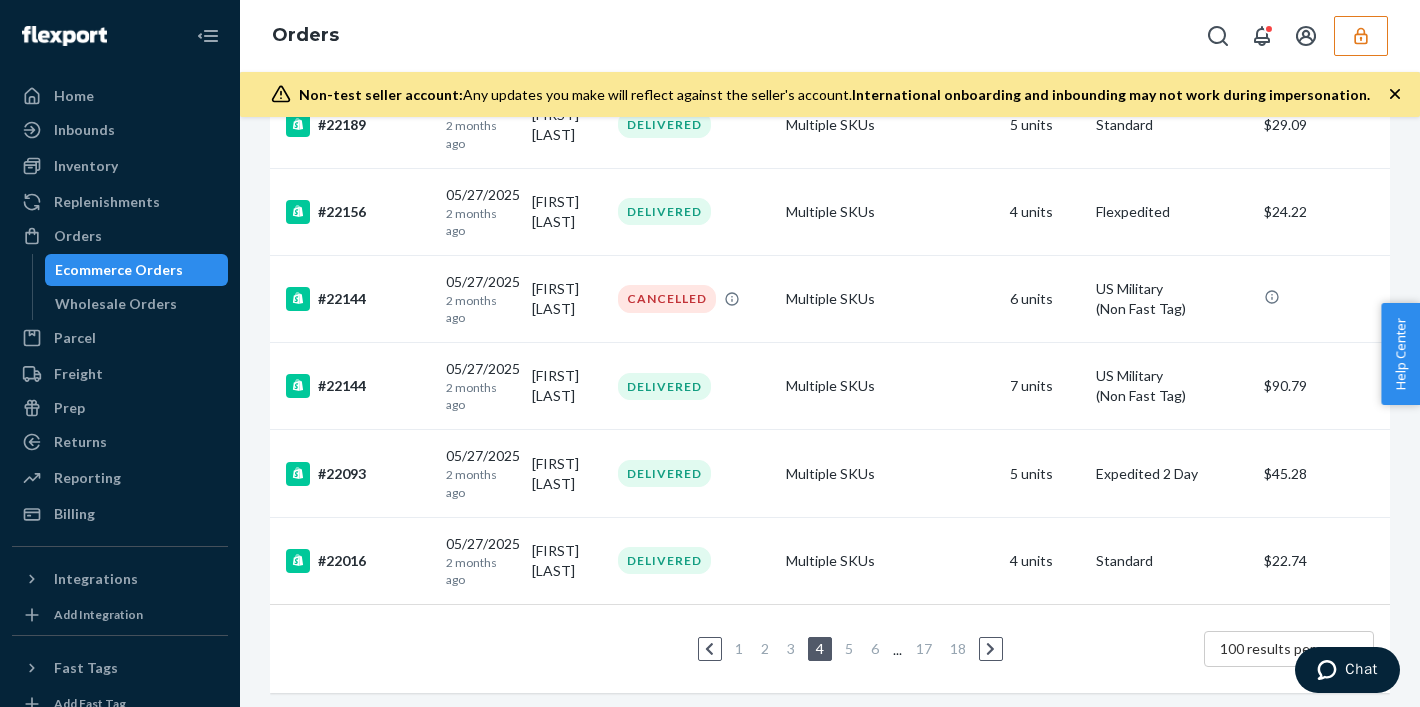 click on "3" at bounding box center (791, 648) 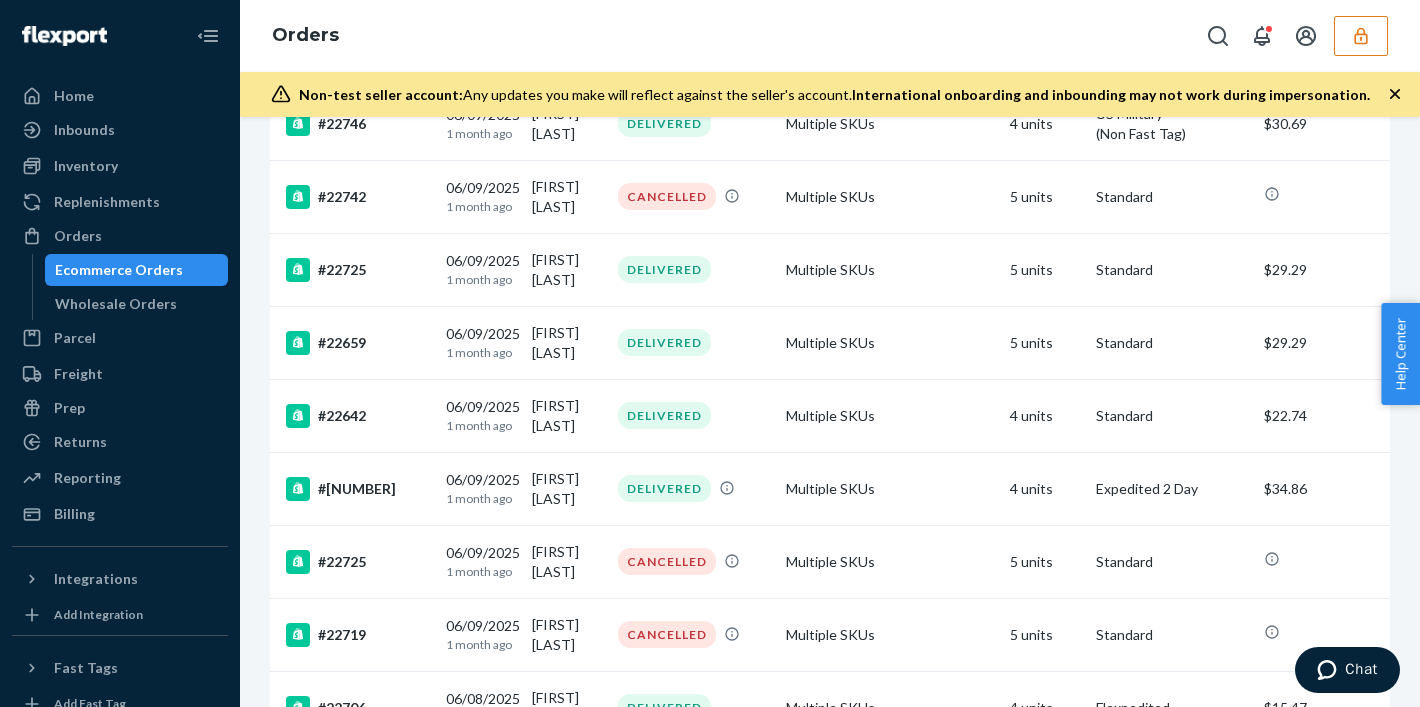 scroll, scrollTop: 7031, scrollLeft: 0, axis: vertical 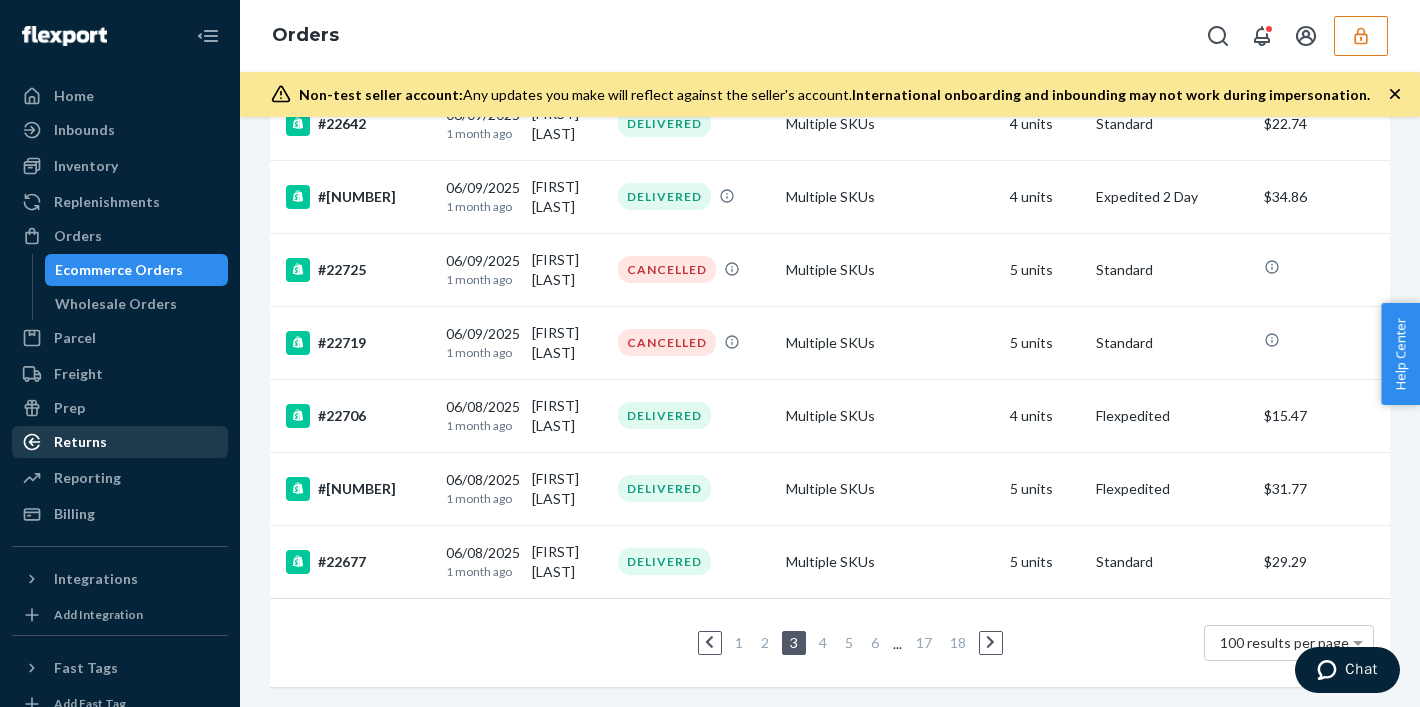 click on "Returns" at bounding box center [80, 442] 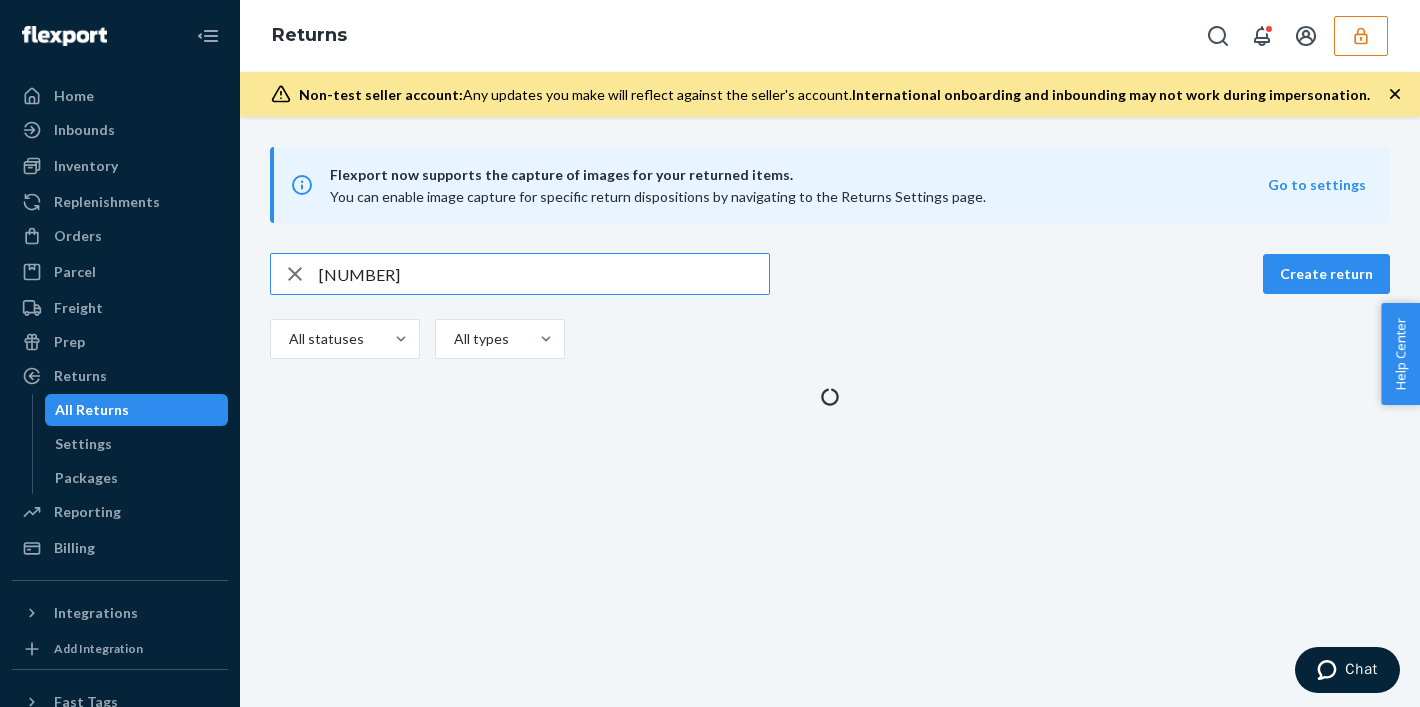 scroll, scrollTop: 0, scrollLeft: 0, axis: both 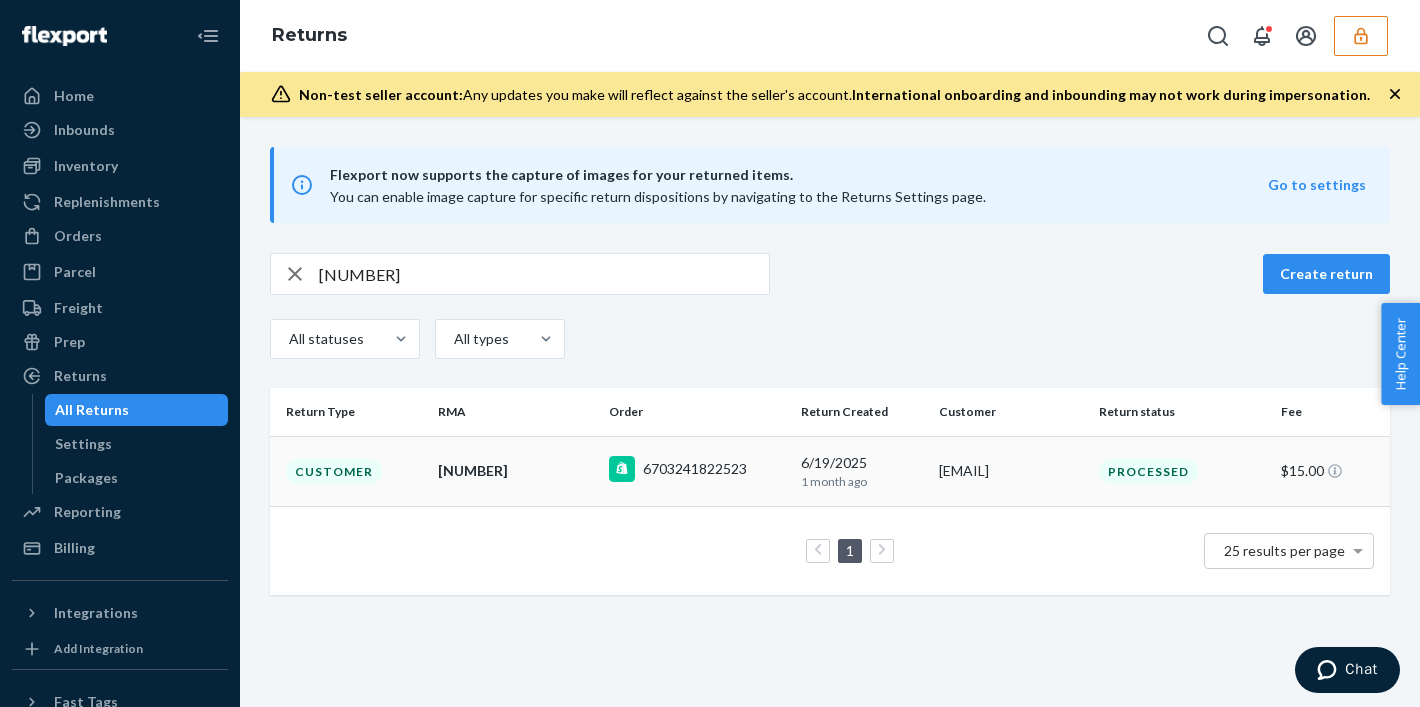 click on "[EMAIL]" at bounding box center (1011, 471) 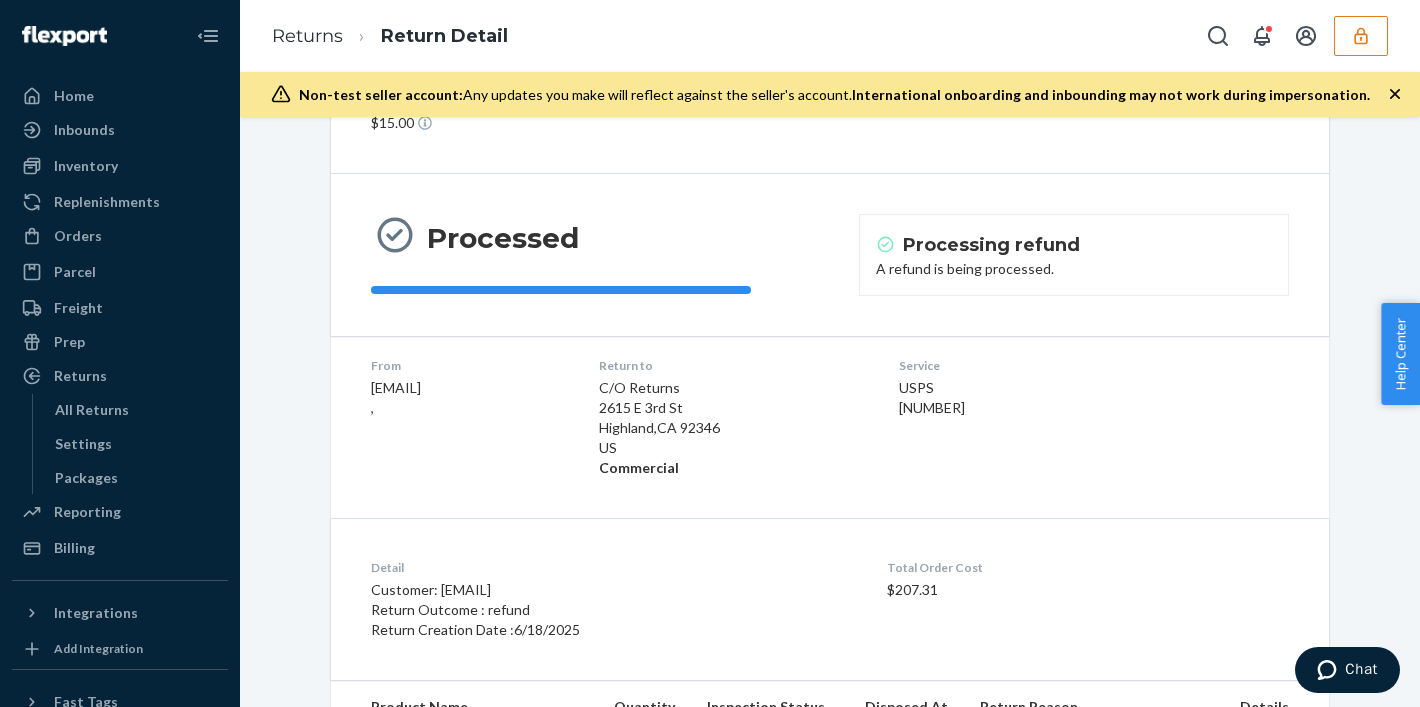 scroll, scrollTop: 120, scrollLeft: 0, axis: vertical 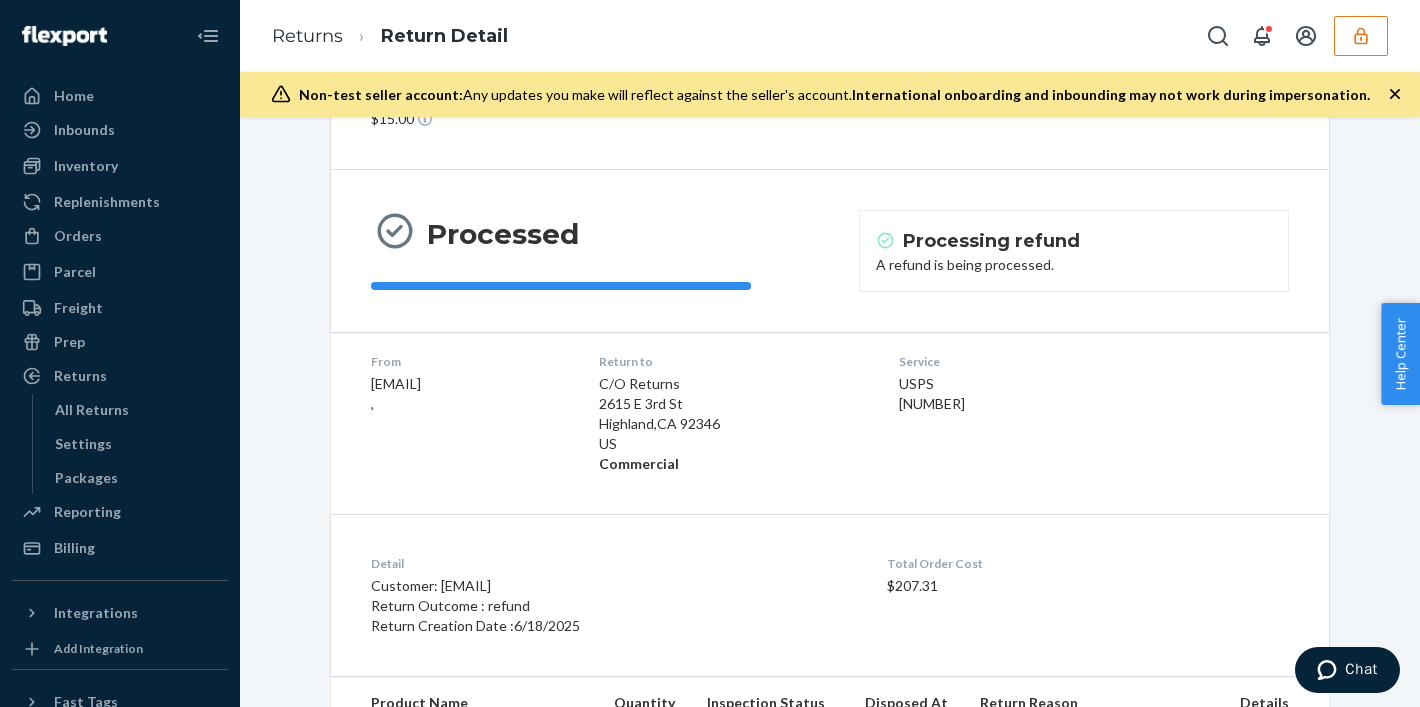 drag, startPoint x: 905, startPoint y: 406, endPoint x: 1078, endPoint y: 403, distance: 173.02602 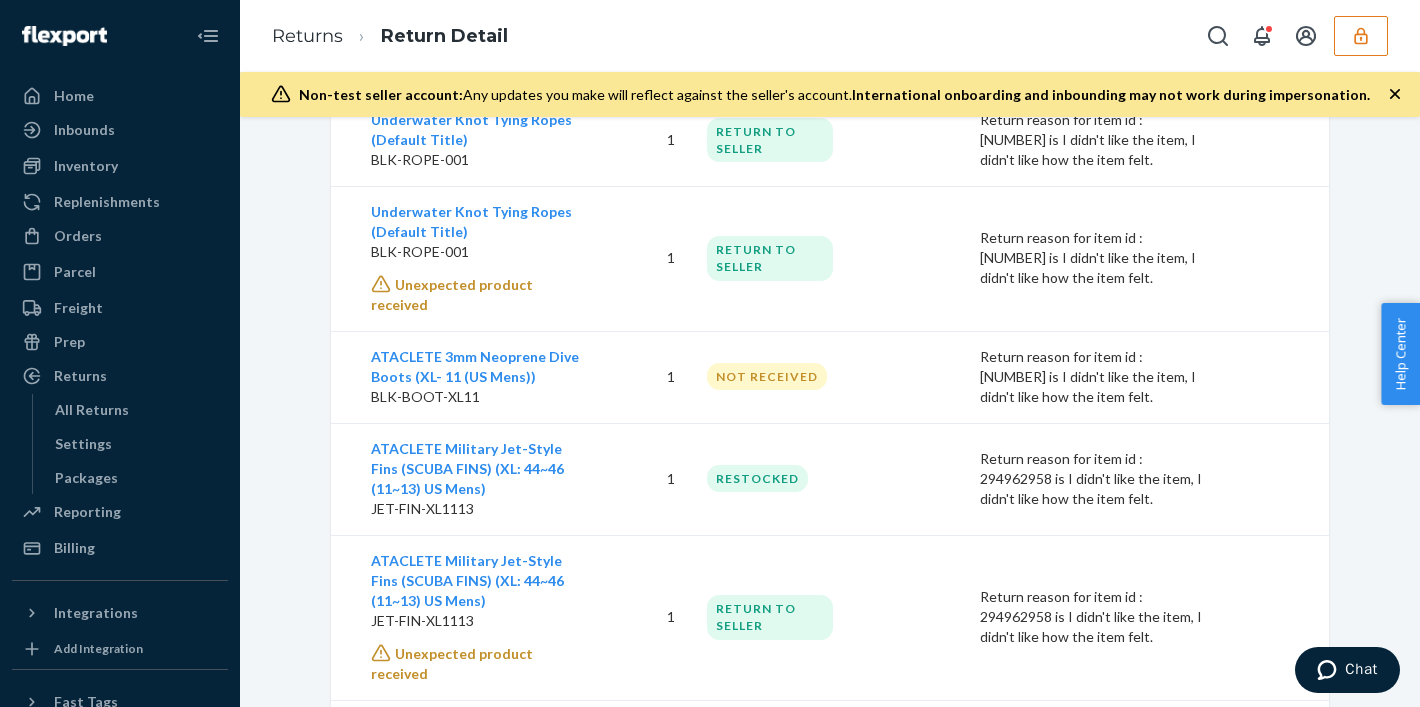 scroll, scrollTop: 941, scrollLeft: 0, axis: vertical 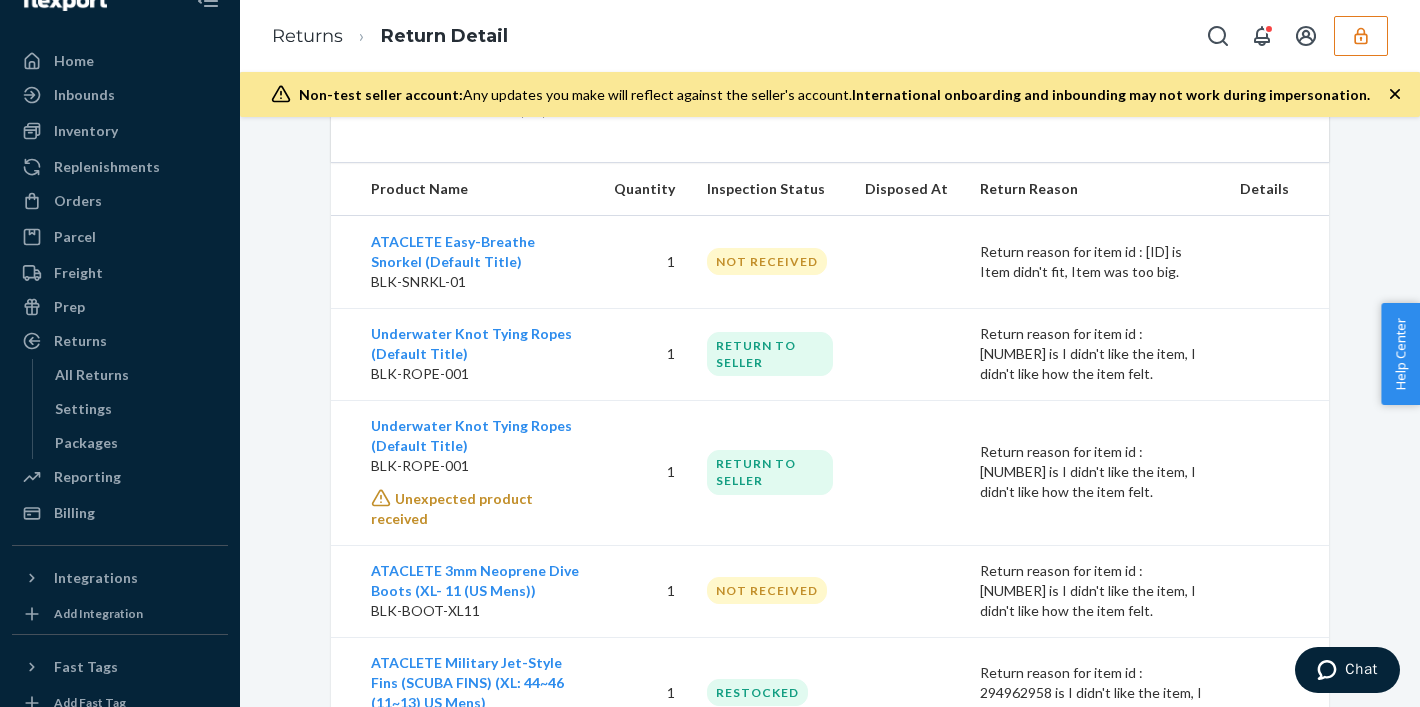 click on "RETURN TO SELLER" at bounding box center (770, 354) 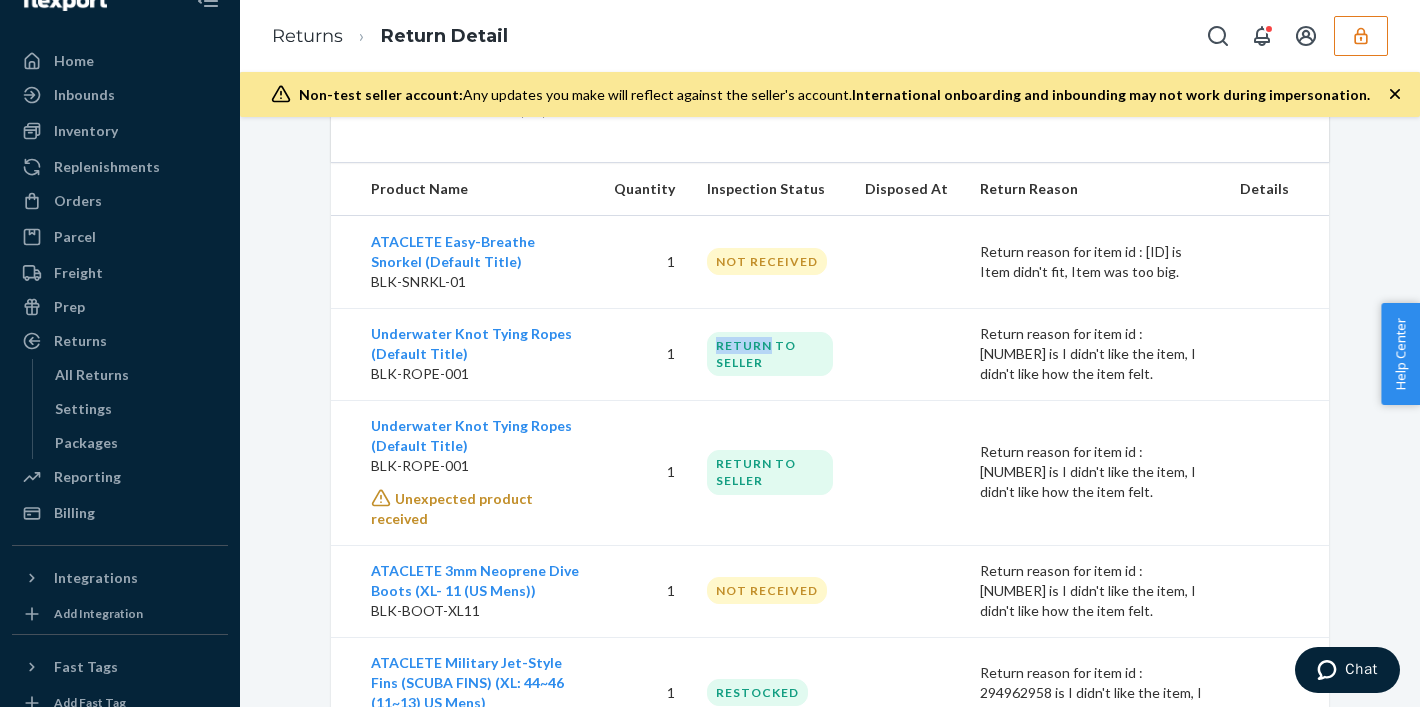click on "RETURN TO SELLER" at bounding box center (770, 354) 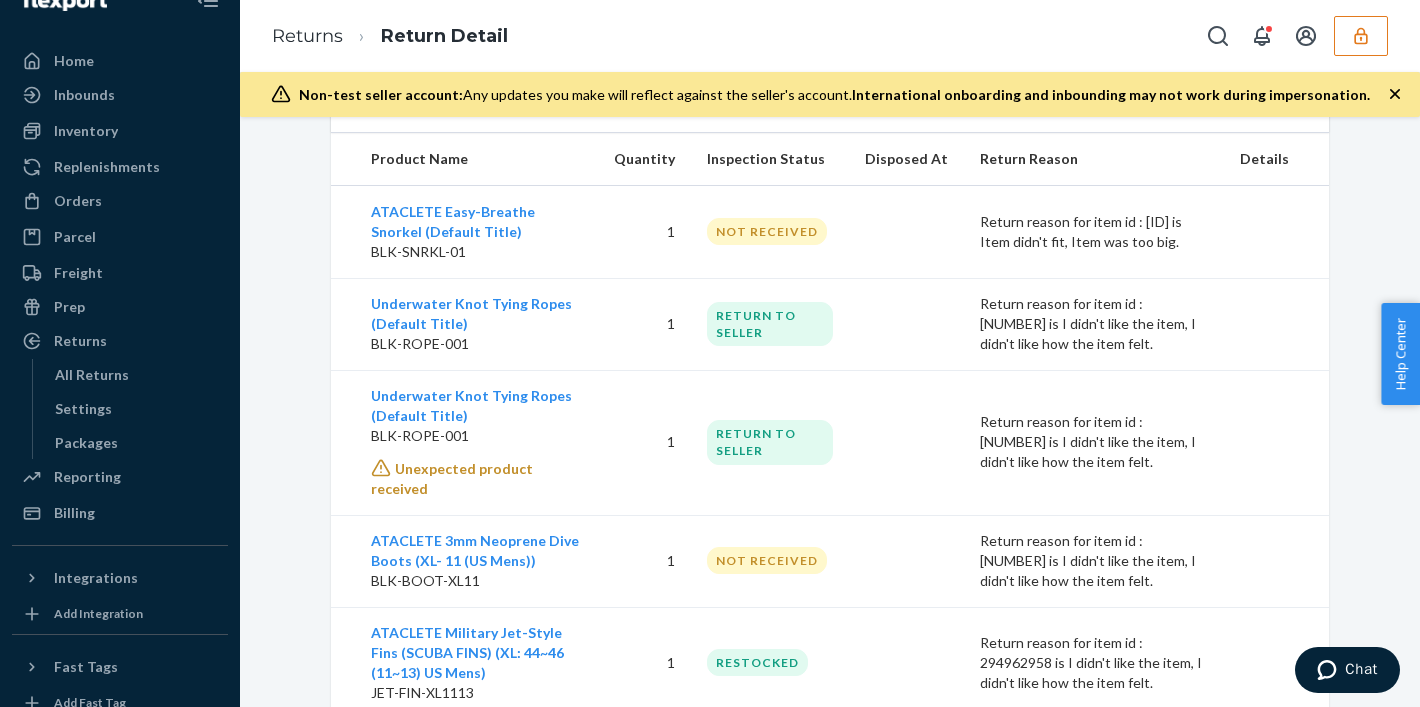 click on "RETURN TO SELLER" at bounding box center [770, 442] 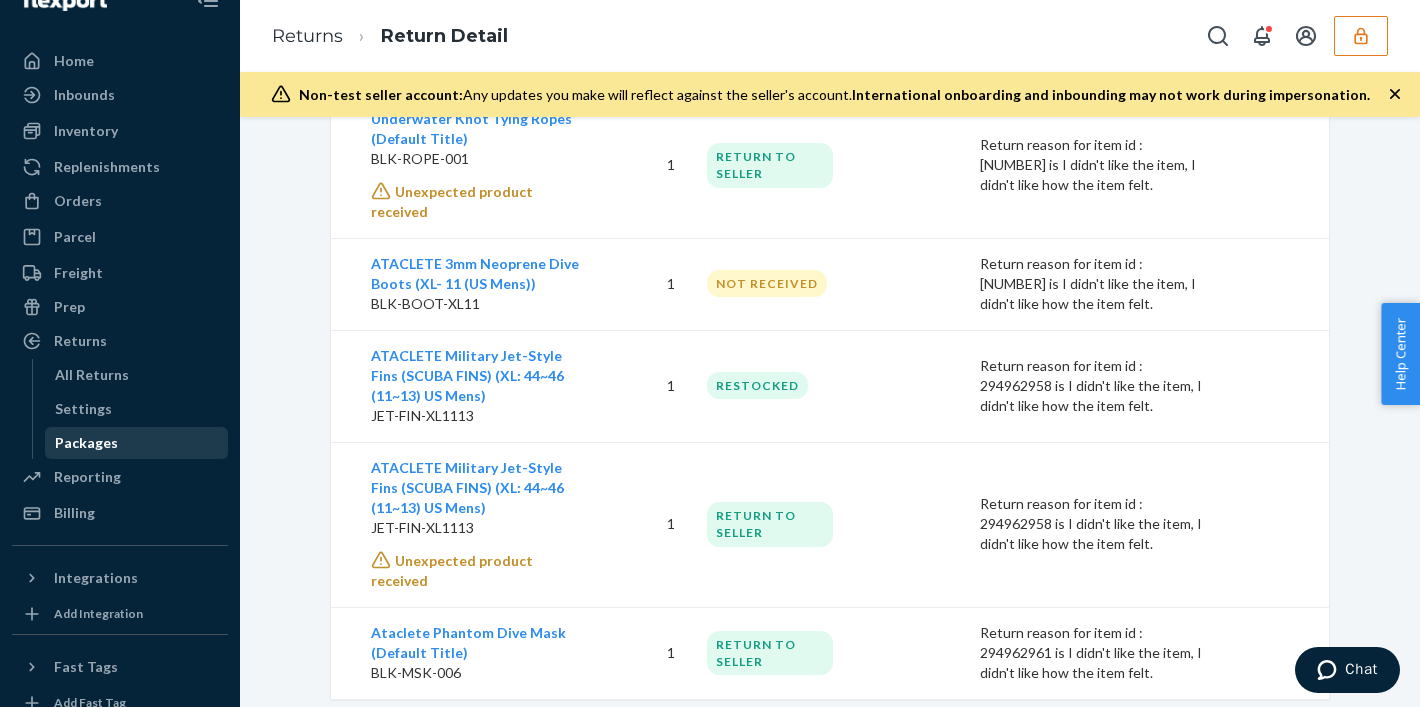 click on "Packages" at bounding box center [86, 443] 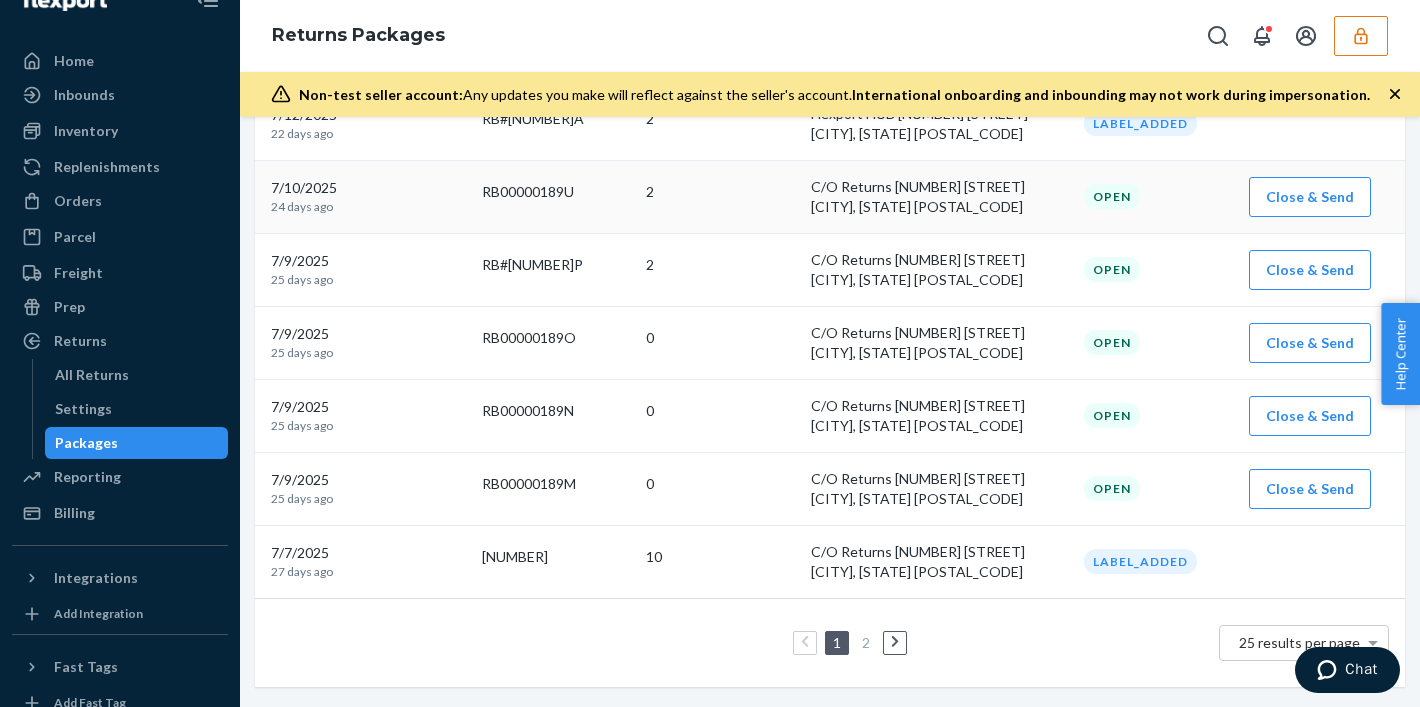 scroll, scrollTop: 536, scrollLeft: 0, axis: vertical 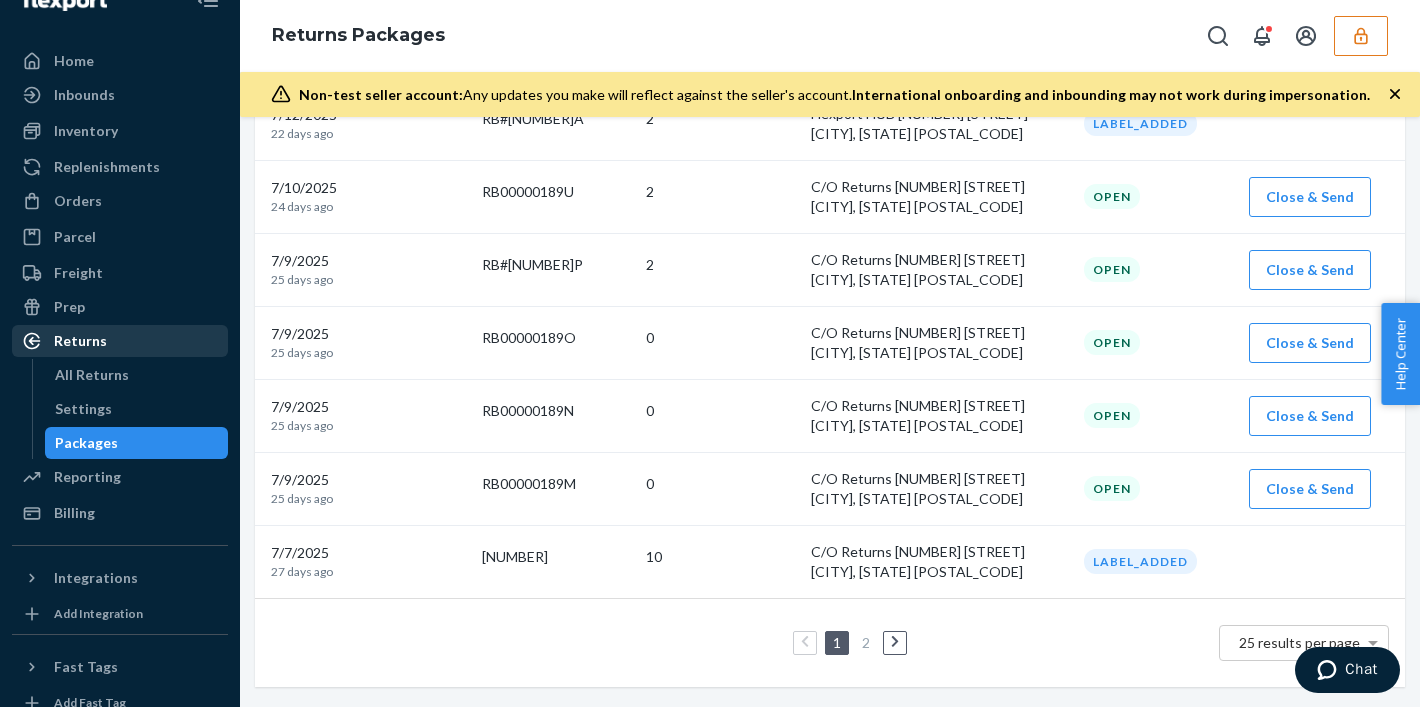click on "Returns" at bounding box center (80, 341) 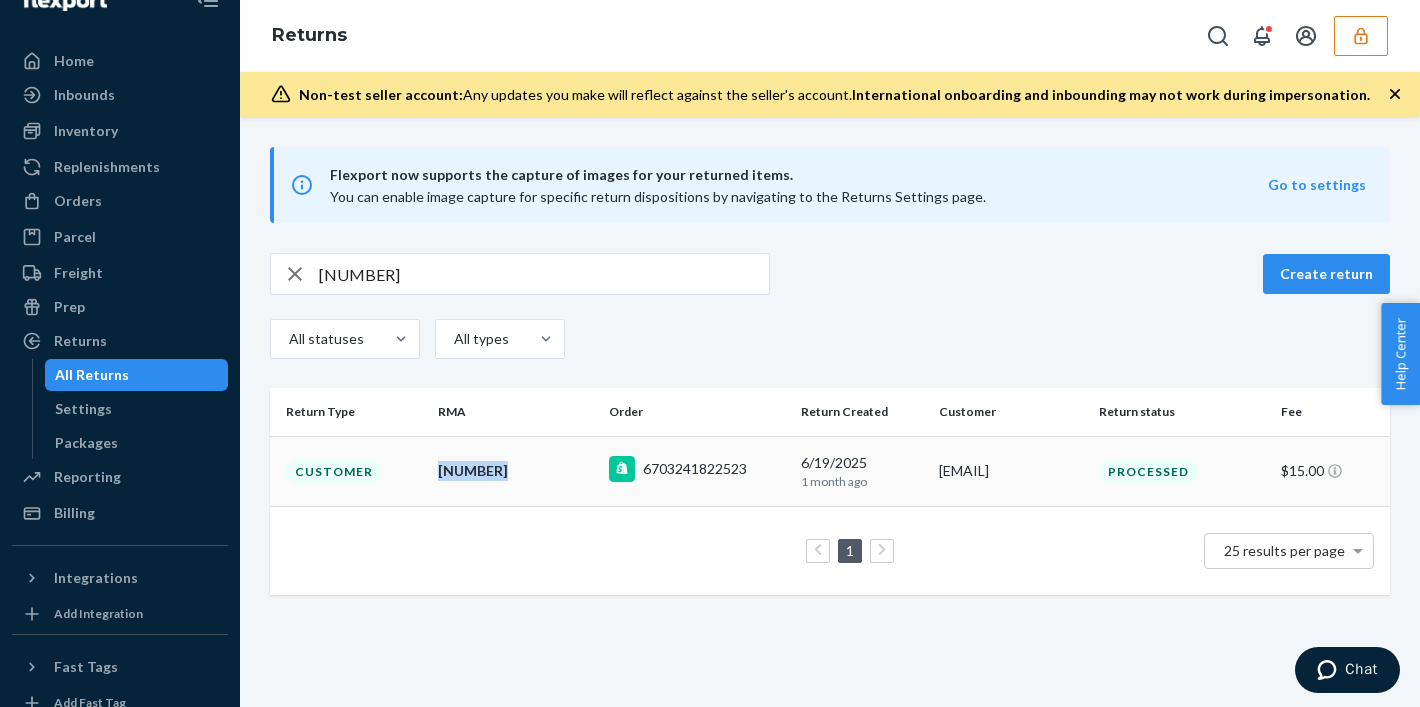 drag, startPoint x: 501, startPoint y: 468, endPoint x: 408, endPoint y: 467, distance: 93.00538 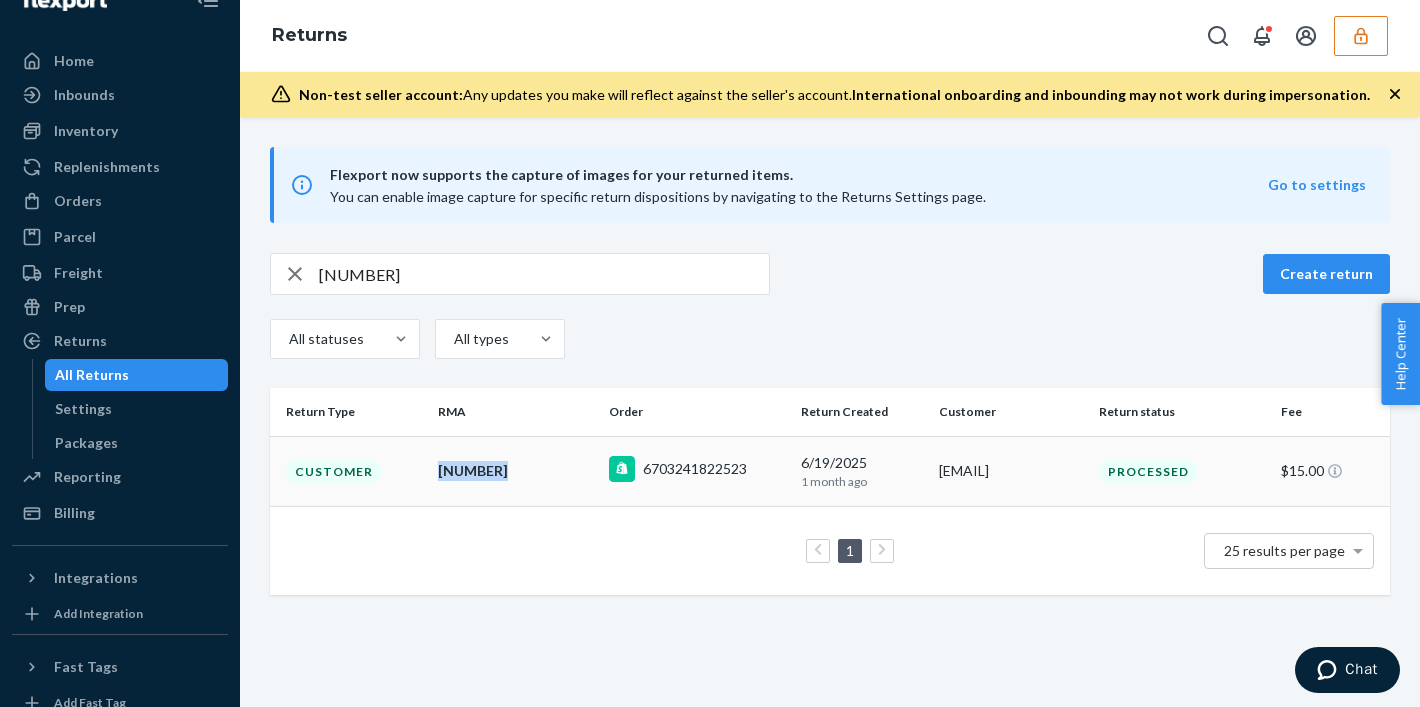 click on "Customer [NUMBER] [NUMBER] [DATE] 1 month ago [EMAIL] Processed [PRICE]" at bounding box center (830, 471) 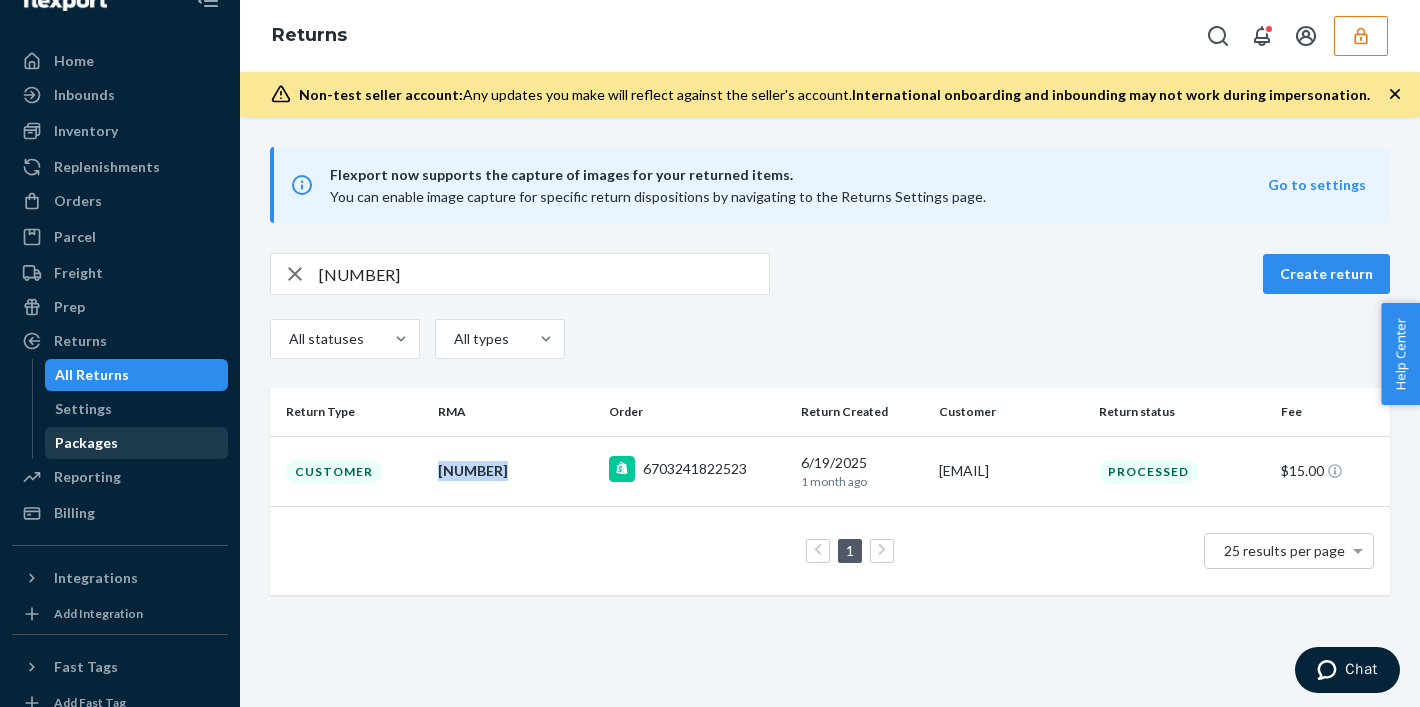 click on "Packages" at bounding box center (137, 443) 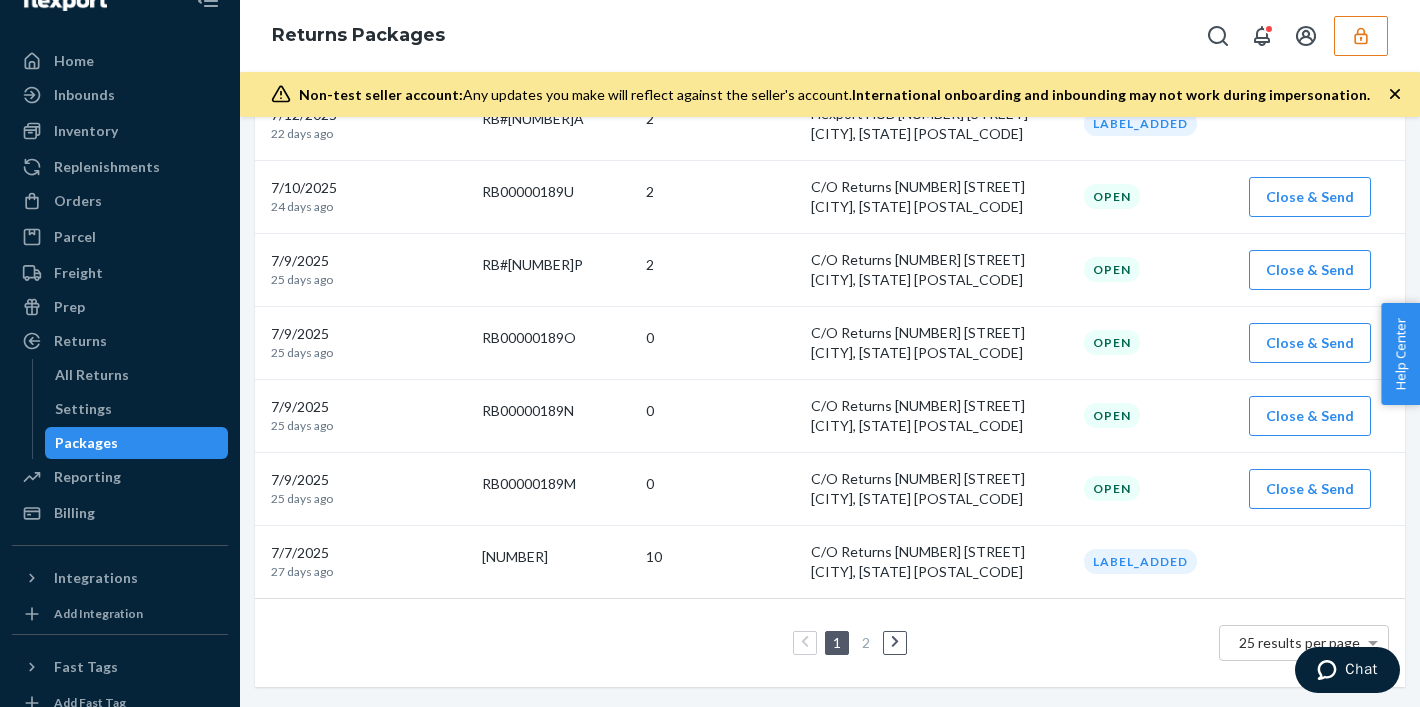 scroll, scrollTop: 566, scrollLeft: 0, axis: vertical 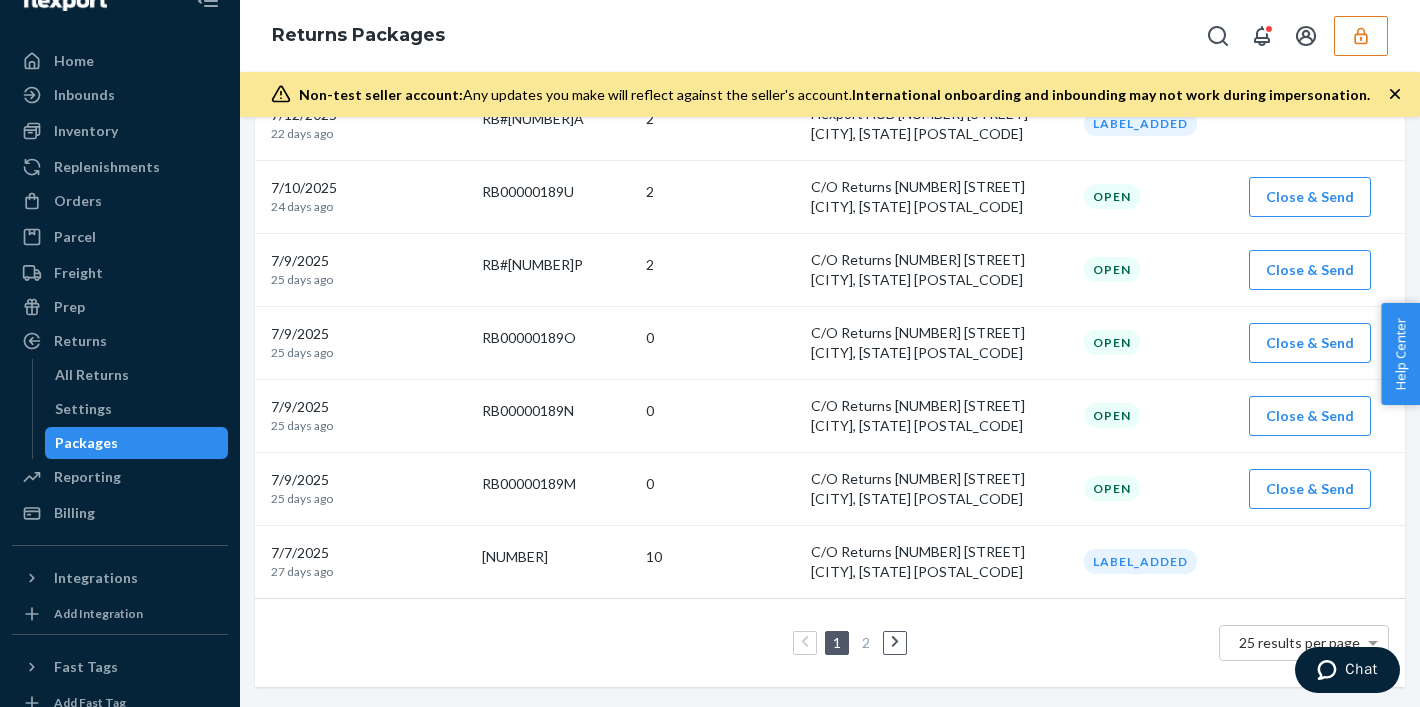 click on "2" at bounding box center [866, 642] 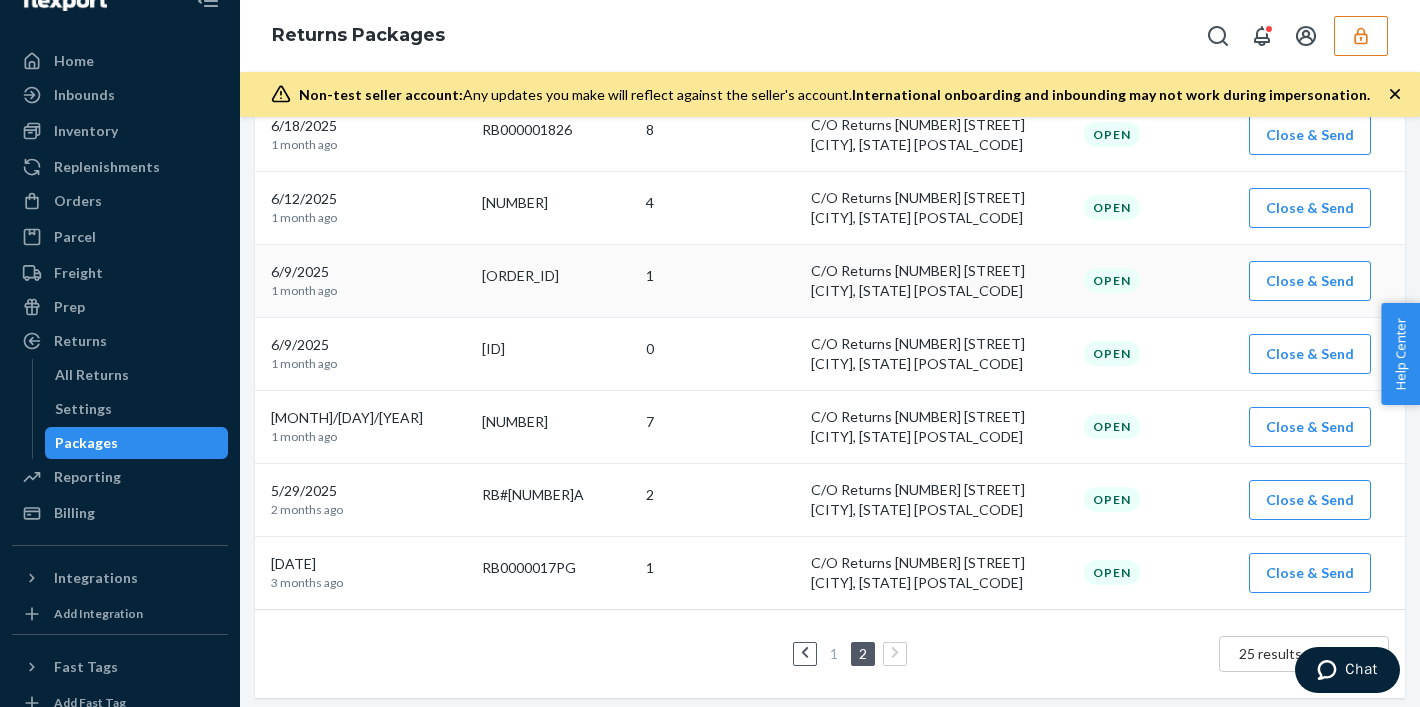 scroll, scrollTop: 475, scrollLeft: 0, axis: vertical 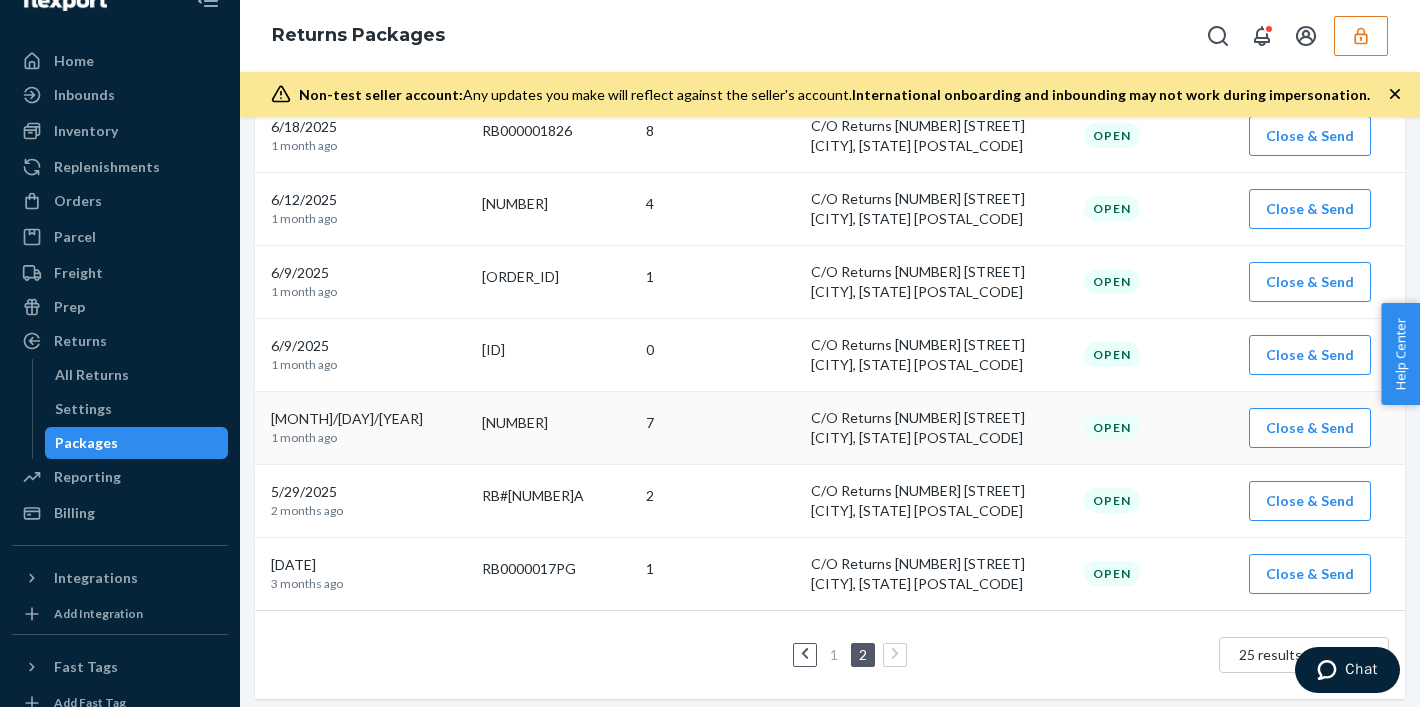 click on "[DATE] [MONTH] ago" at bounding box center (368, 427) 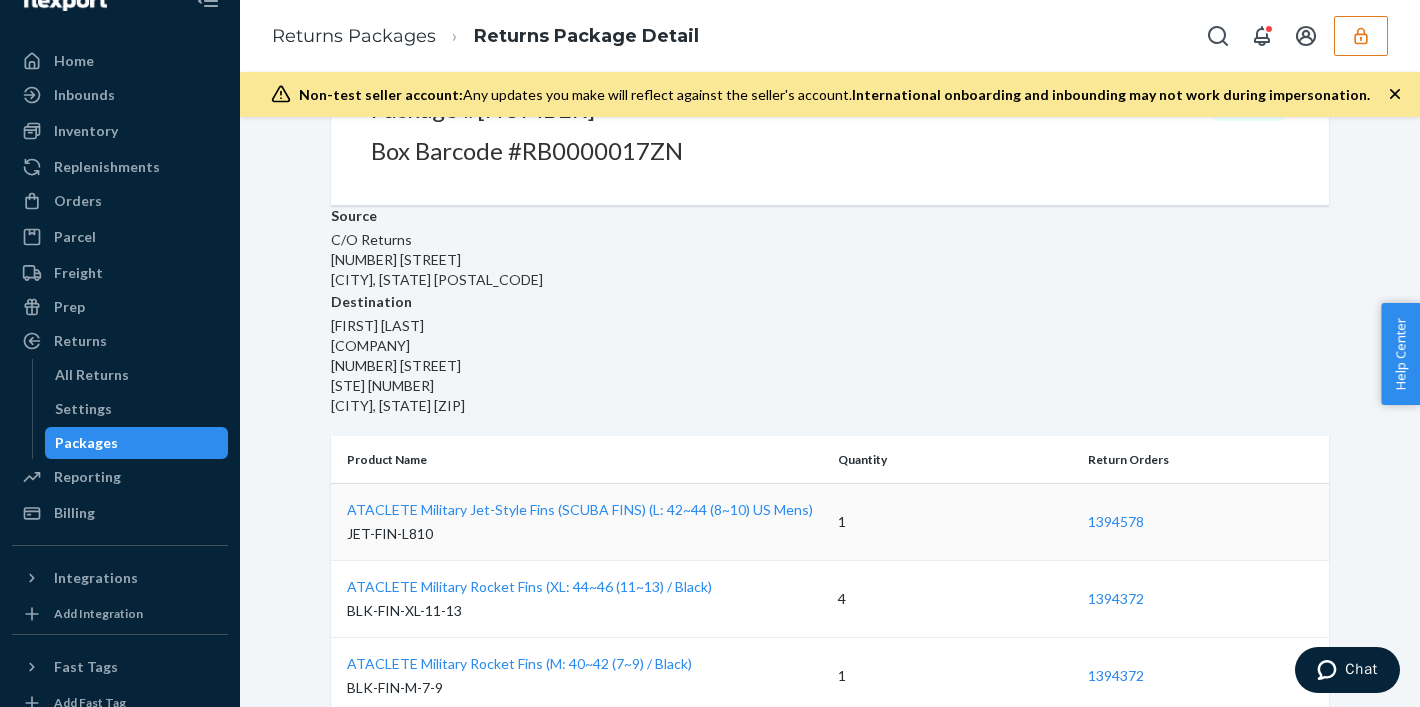 scroll, scrollTop: 208, scrollLeft: 0, axis: vertical 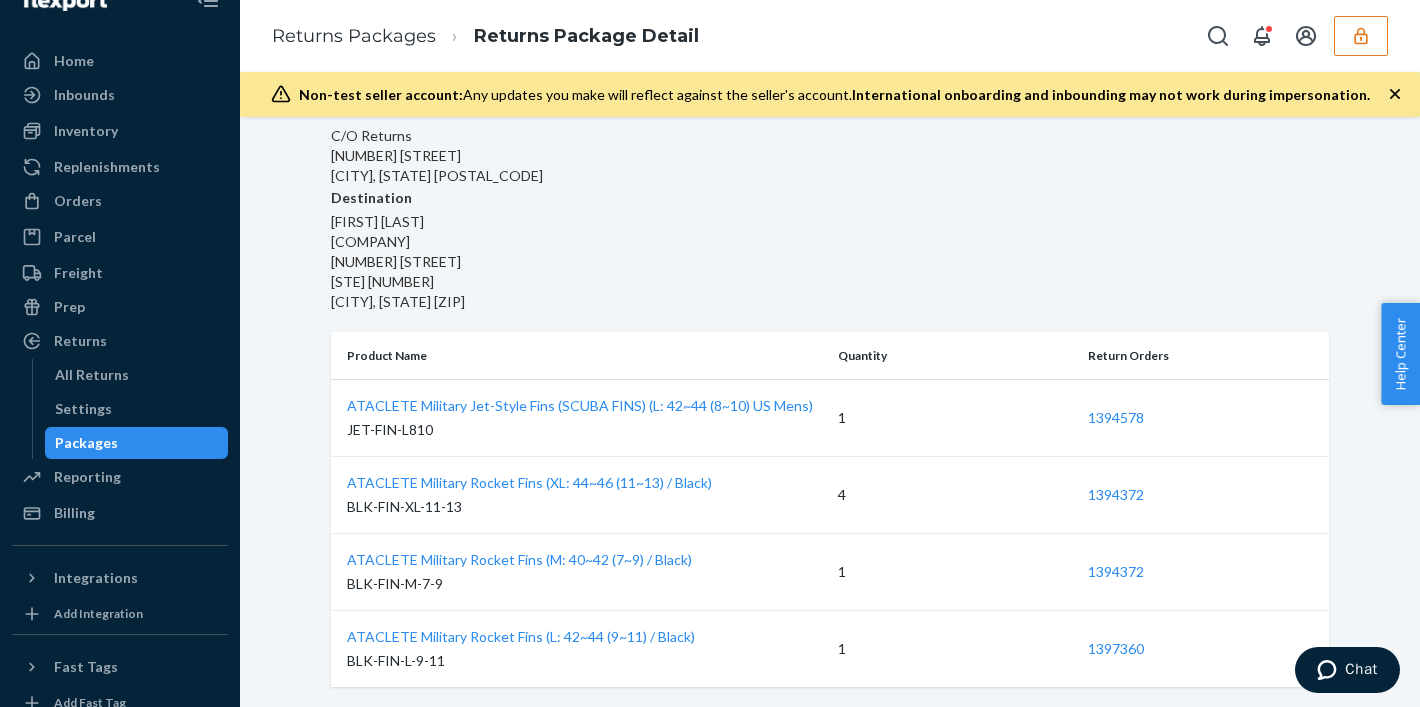 click on "Returns All Returns Settings Packages" at bounding box center (120, 392) 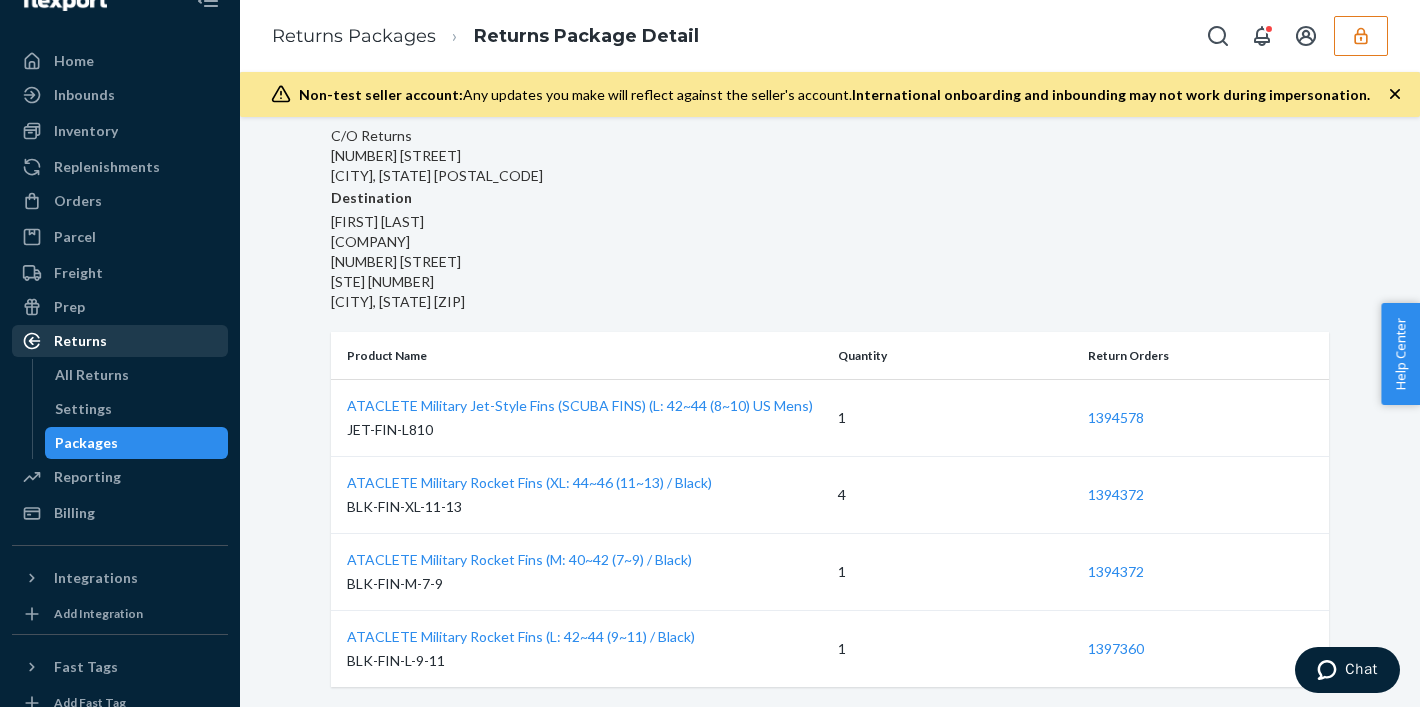 click on "Returns" at bounding box center [120, 341] 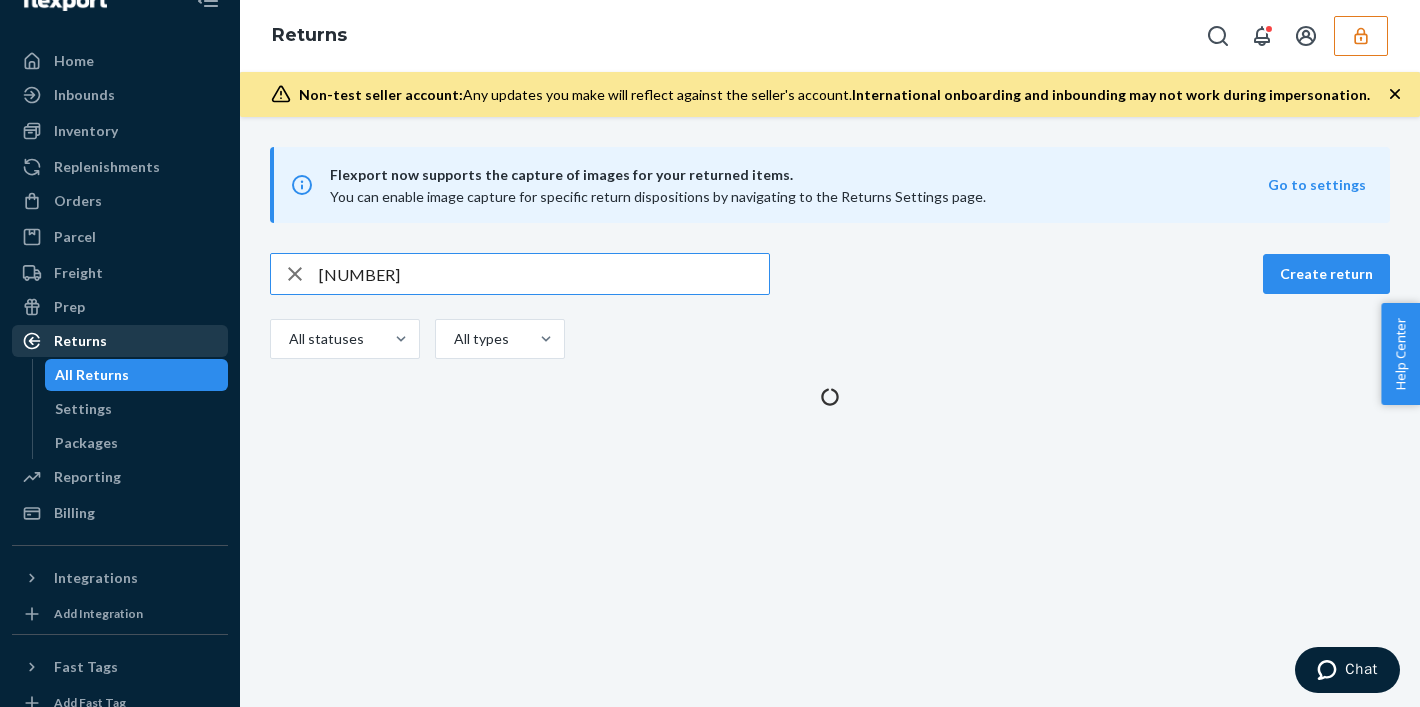 scroll, scrollTop: 0, scrollLeft: 0, axis: both 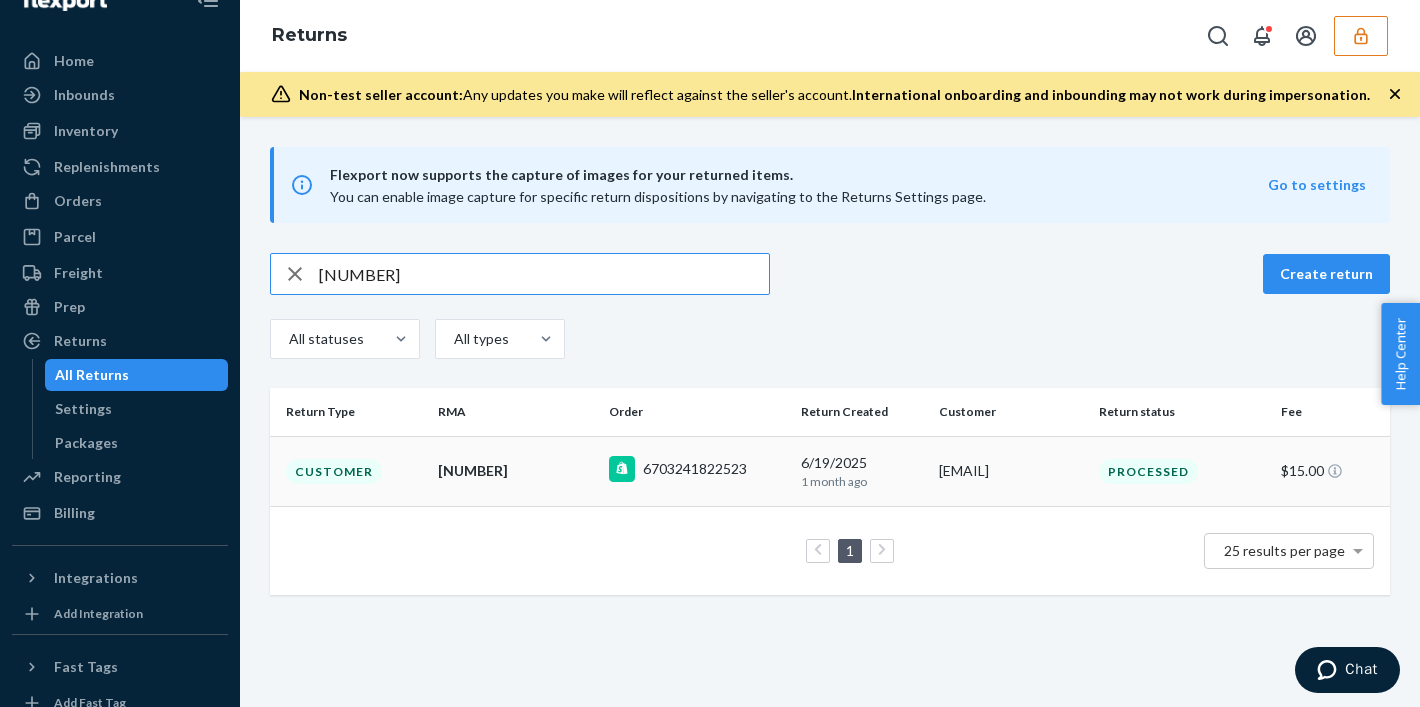click on "6703241822523" at bounding box center [678, 469] 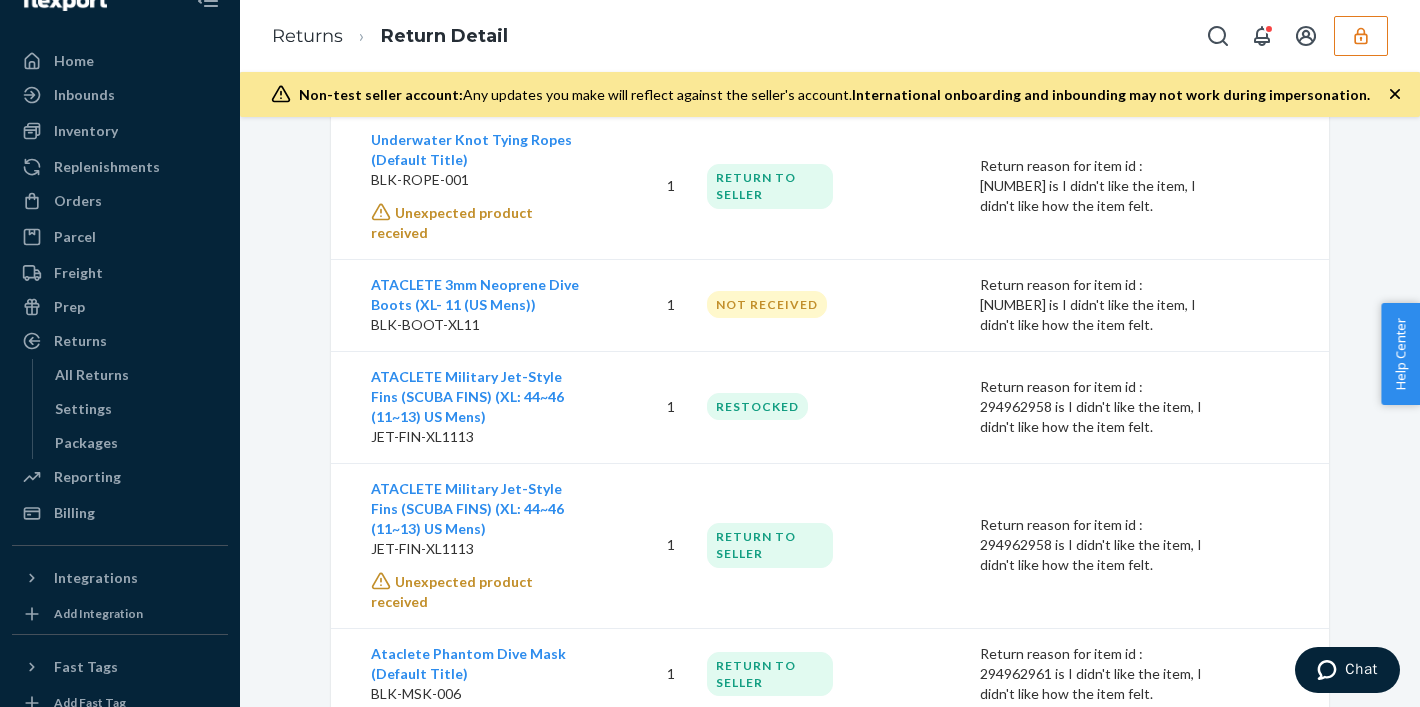 scroll, scrollTop: 941, scrollLeft: 0, axis: vertical 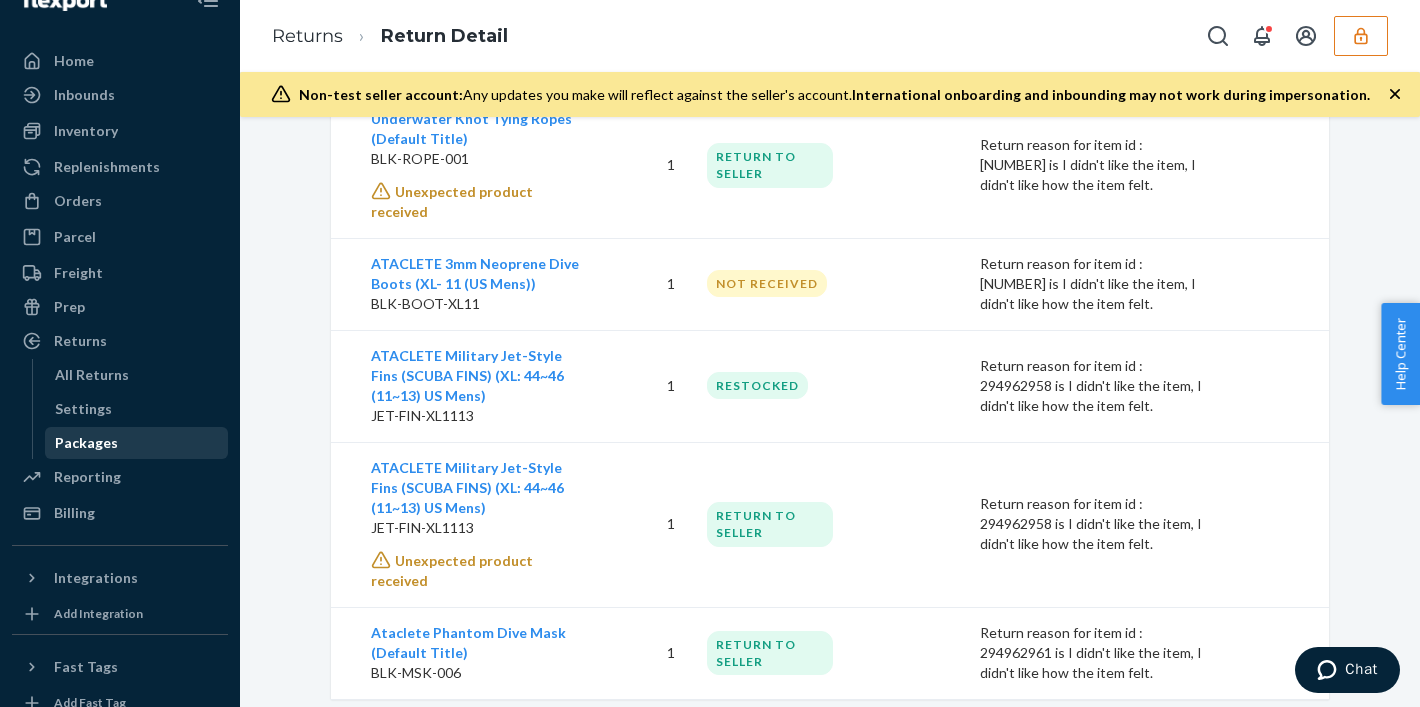 click on "Packages" at bounding box center (86, 443) 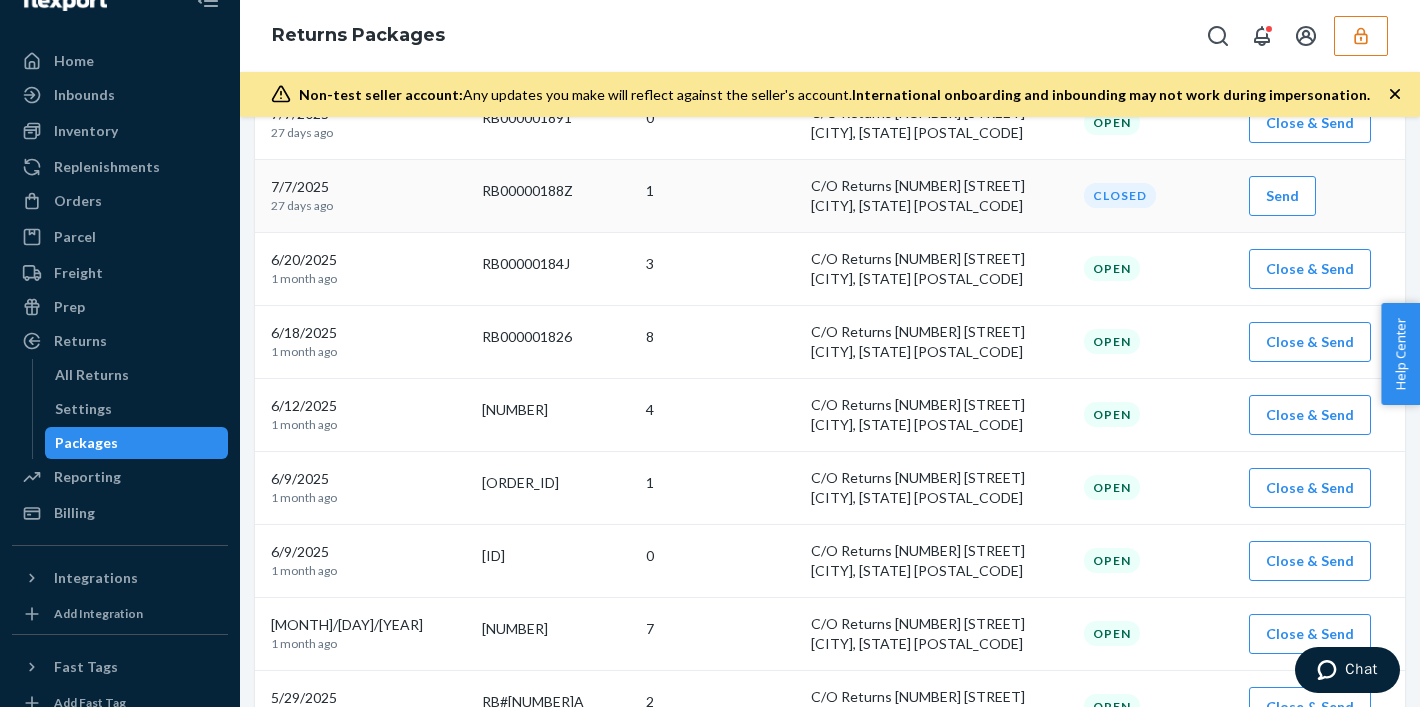 scroll, scrollTop: 267, scrollLeft: 0, axis: vertical 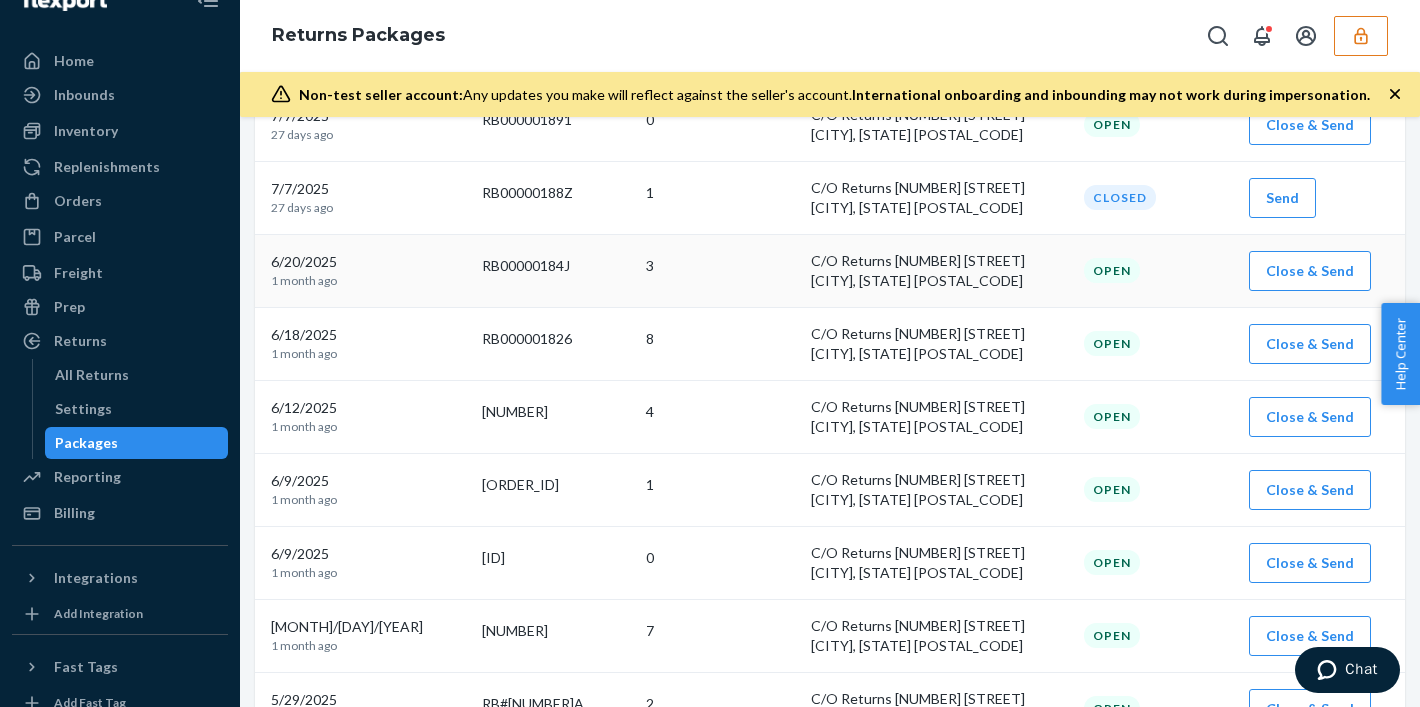 click on "3" at bounding box center (720, 266) 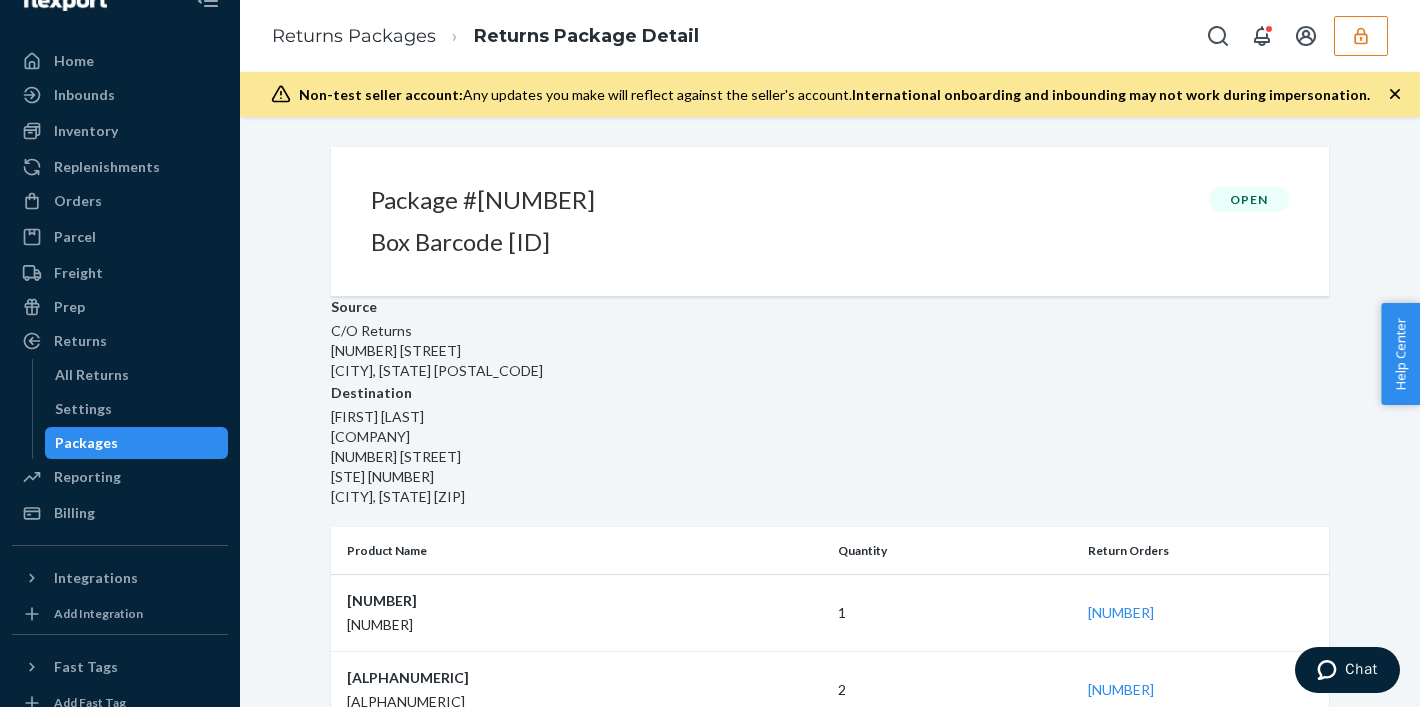 scroll, scrollTop: 54, scrollLeft: 0, axis: vertical 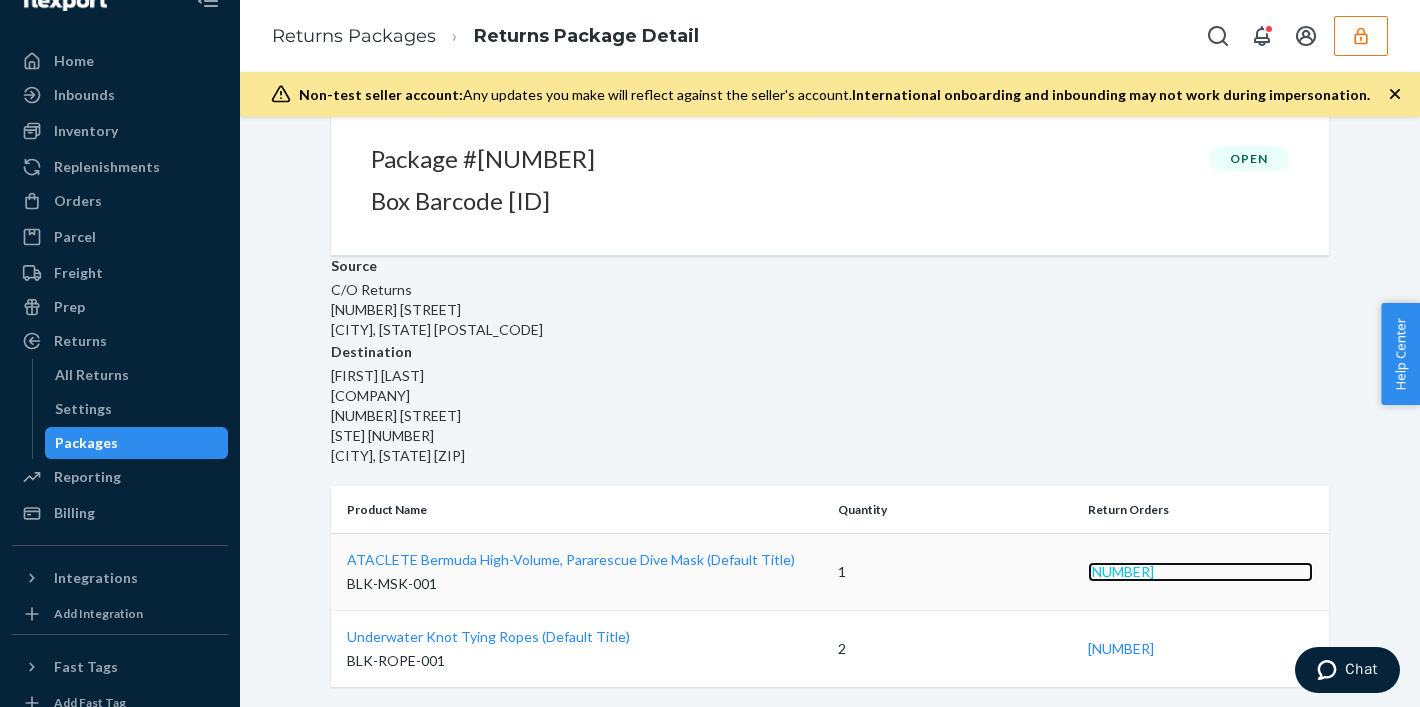 click on "[NUMBER]" at bounding box center (1201, 572) 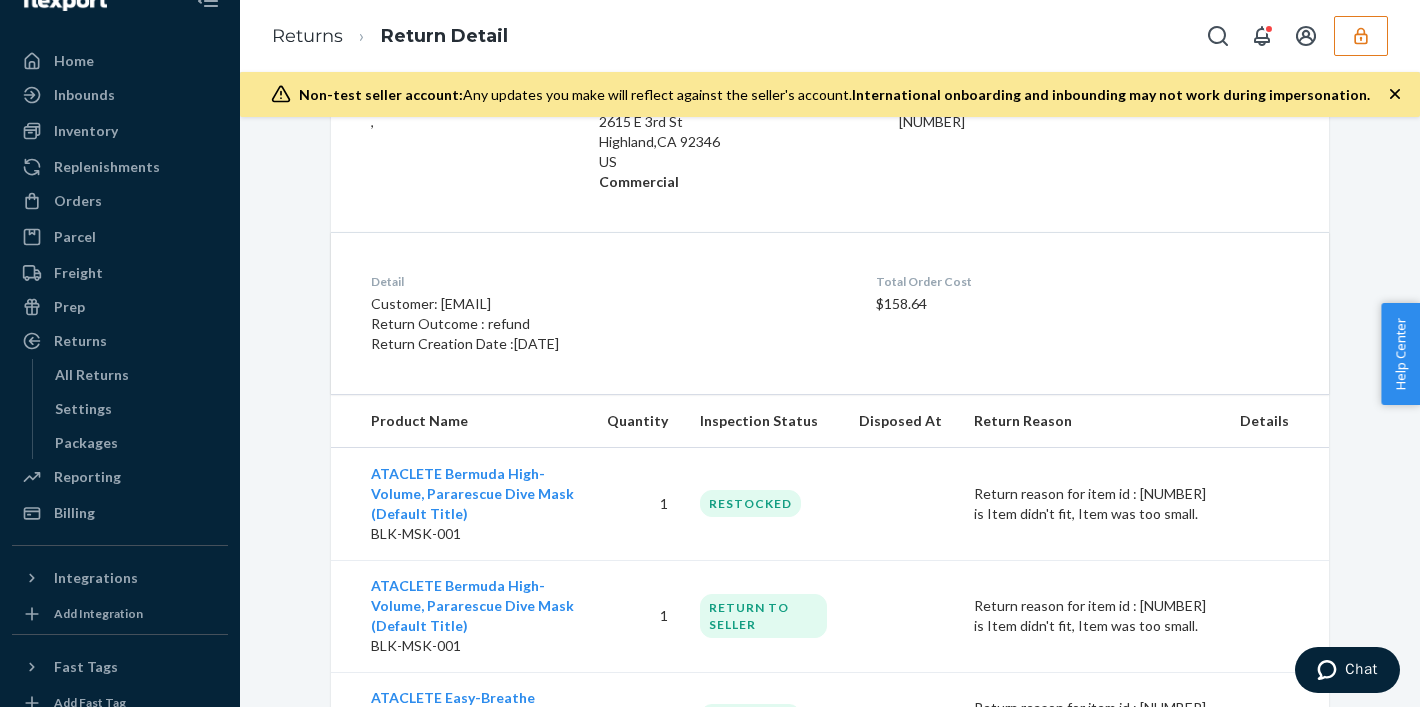 scroll, scrollTop: 245, scrollLeft: 0, axis: vertical 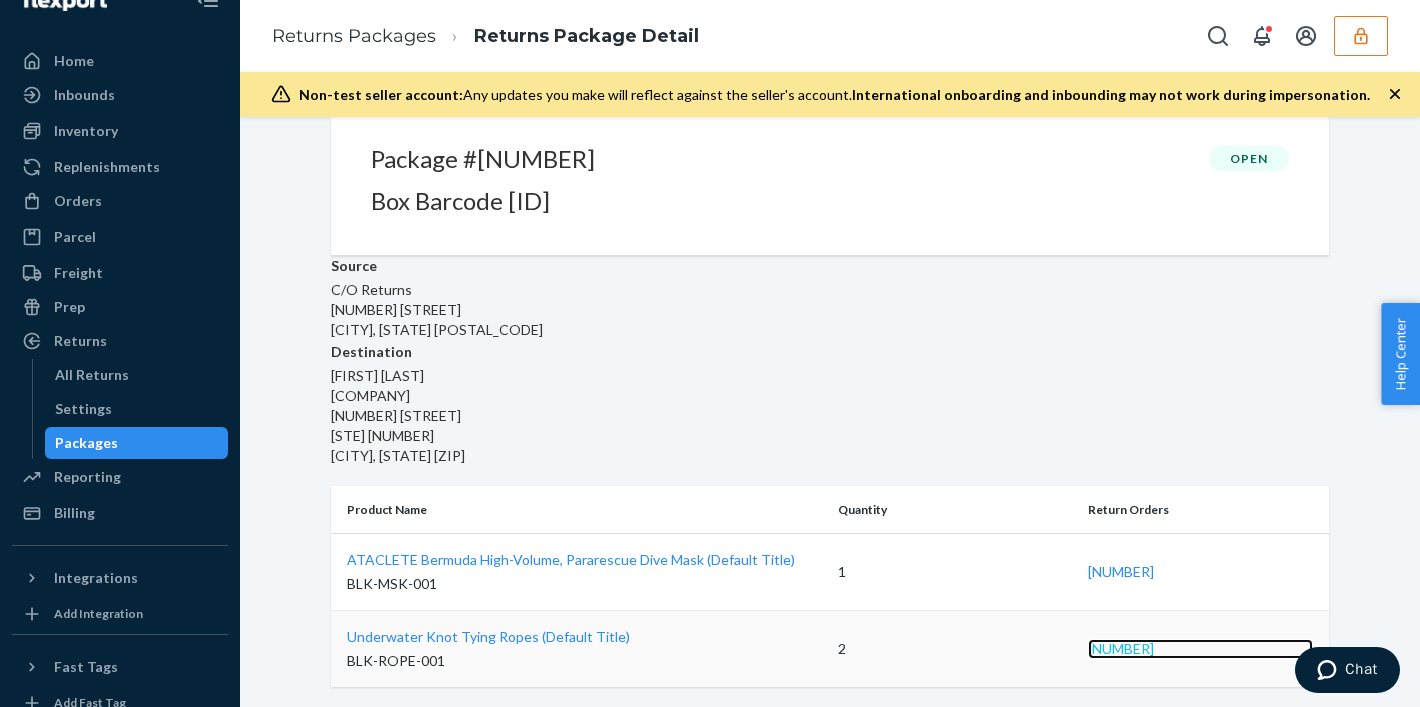 click on "[NUMBER]" at bounding box center (1201, 649) 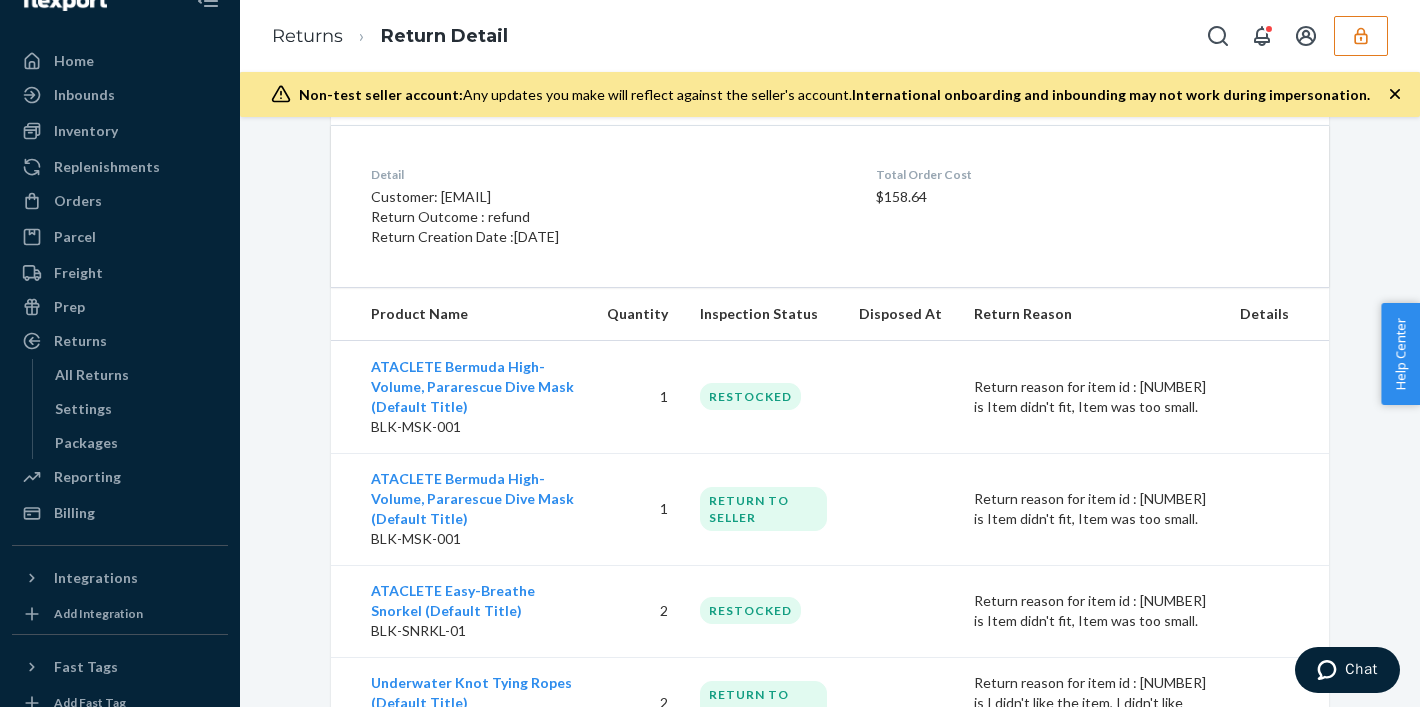scroll, scrollTop: 399, scrollLeft: 0, axis: vertical 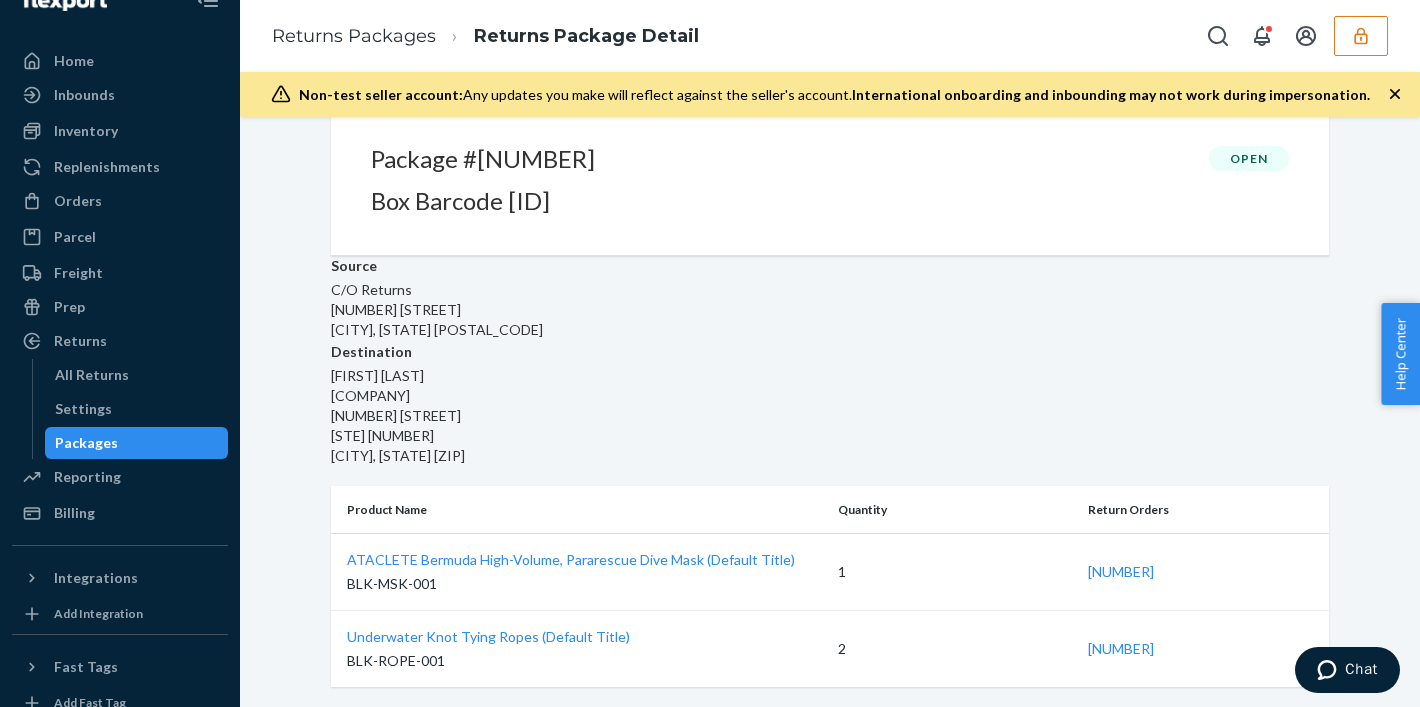 click on "Packages" at bounding box center [86, 443] 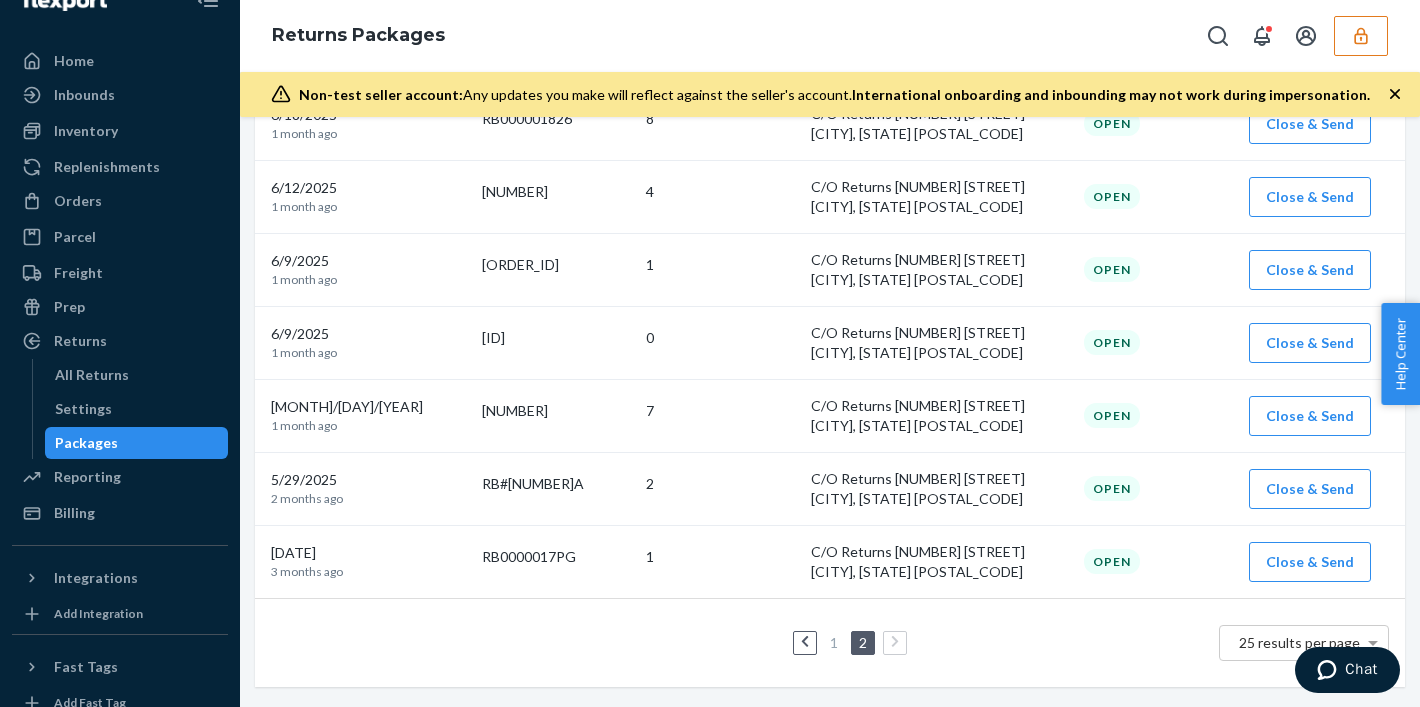 scroll, scrollTop: 566, scrollLeft: 0, axis: vertical 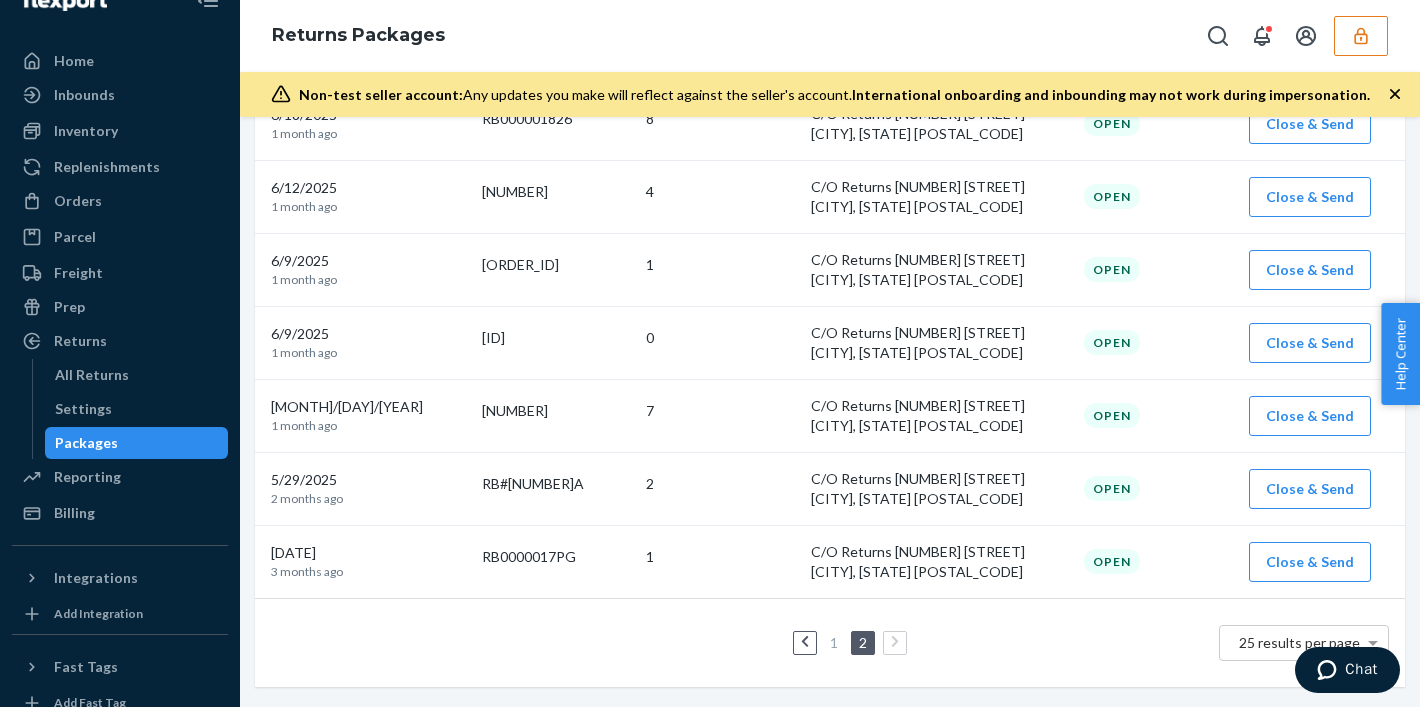 click on "1" at bounding box center [834, 642] 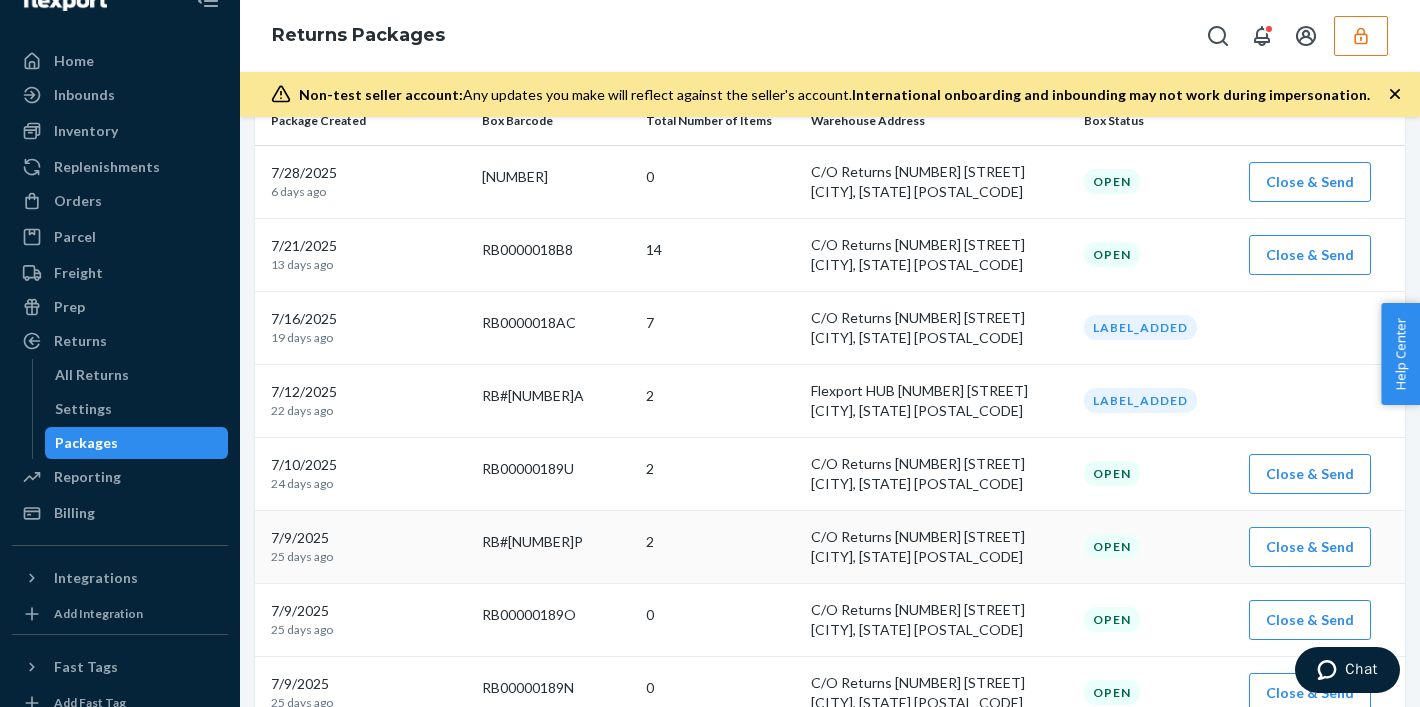 scroll, scrollTop: 176, scrollLeft: 0, axis: vertical 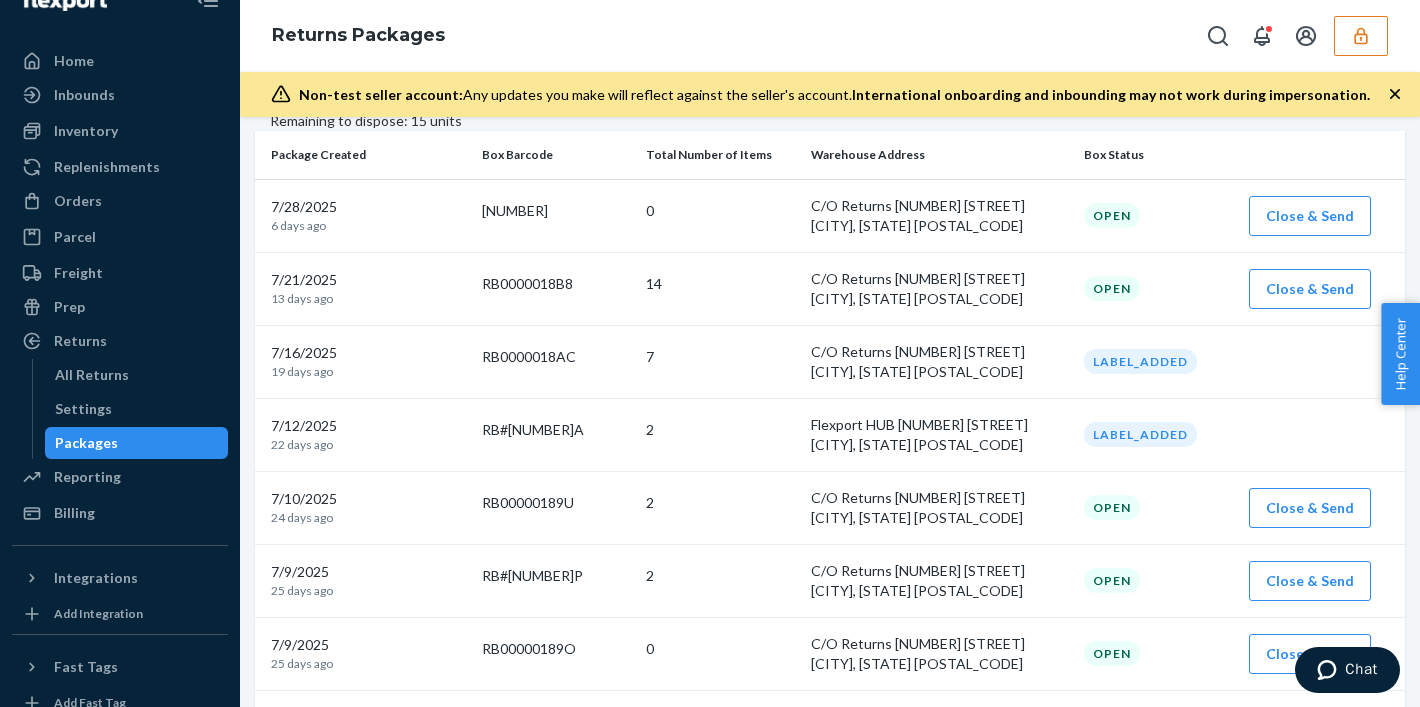 click at bounding box center [1361, 36] 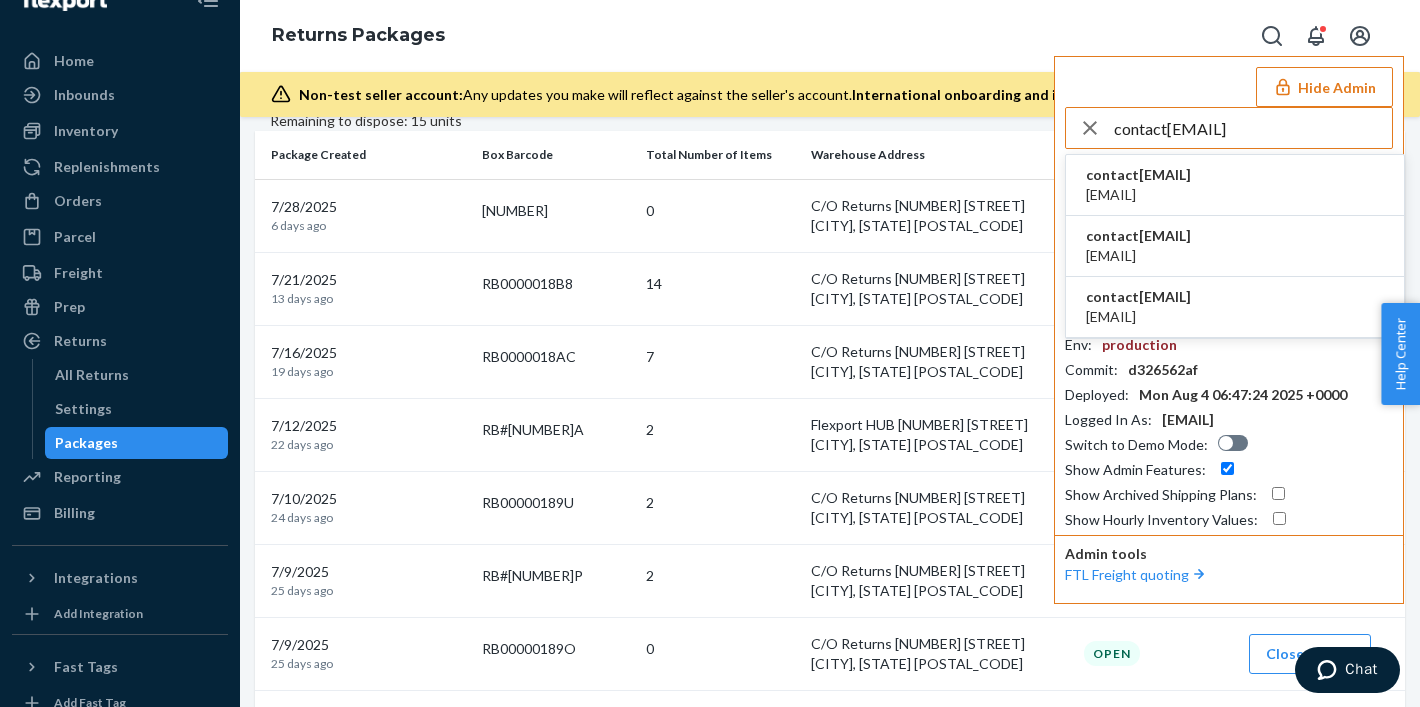 type on "contact[EMAIL]" 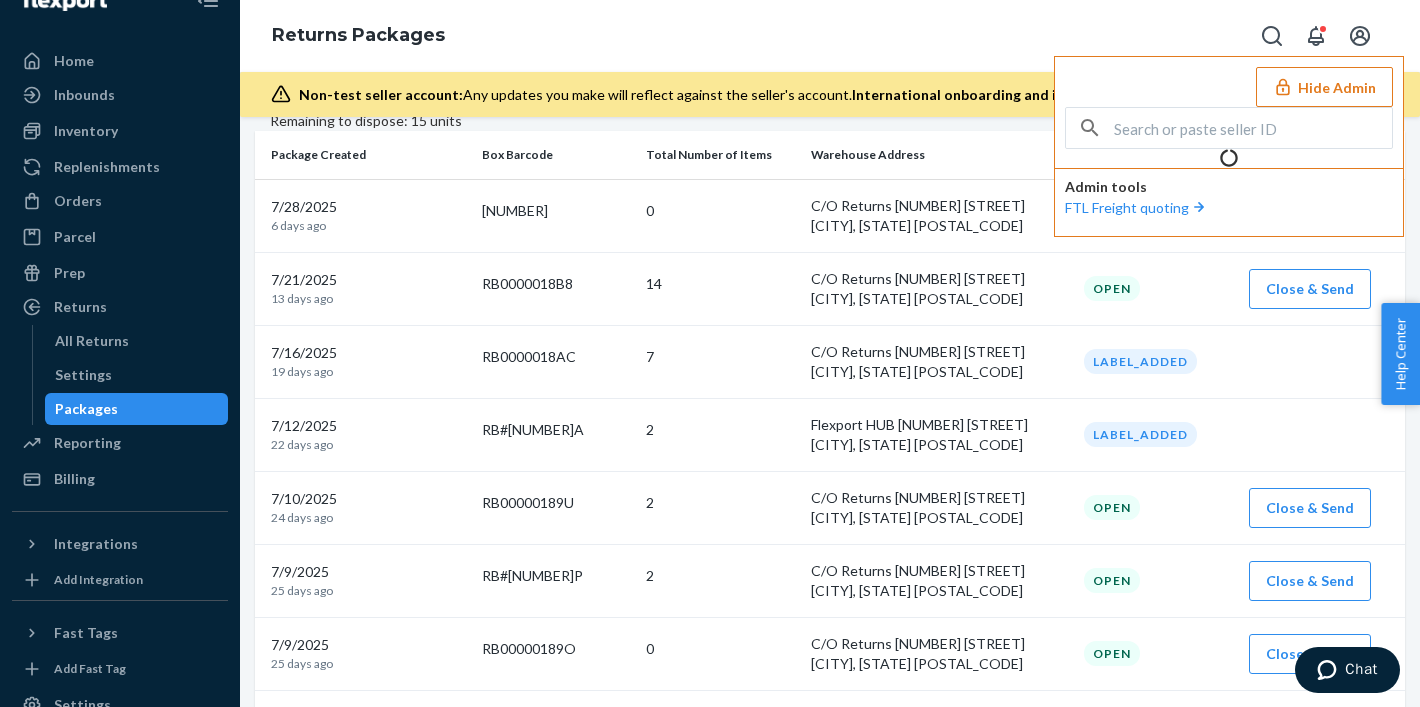scroll, scrollTop: 0, scrollLeft: 0, axis: both 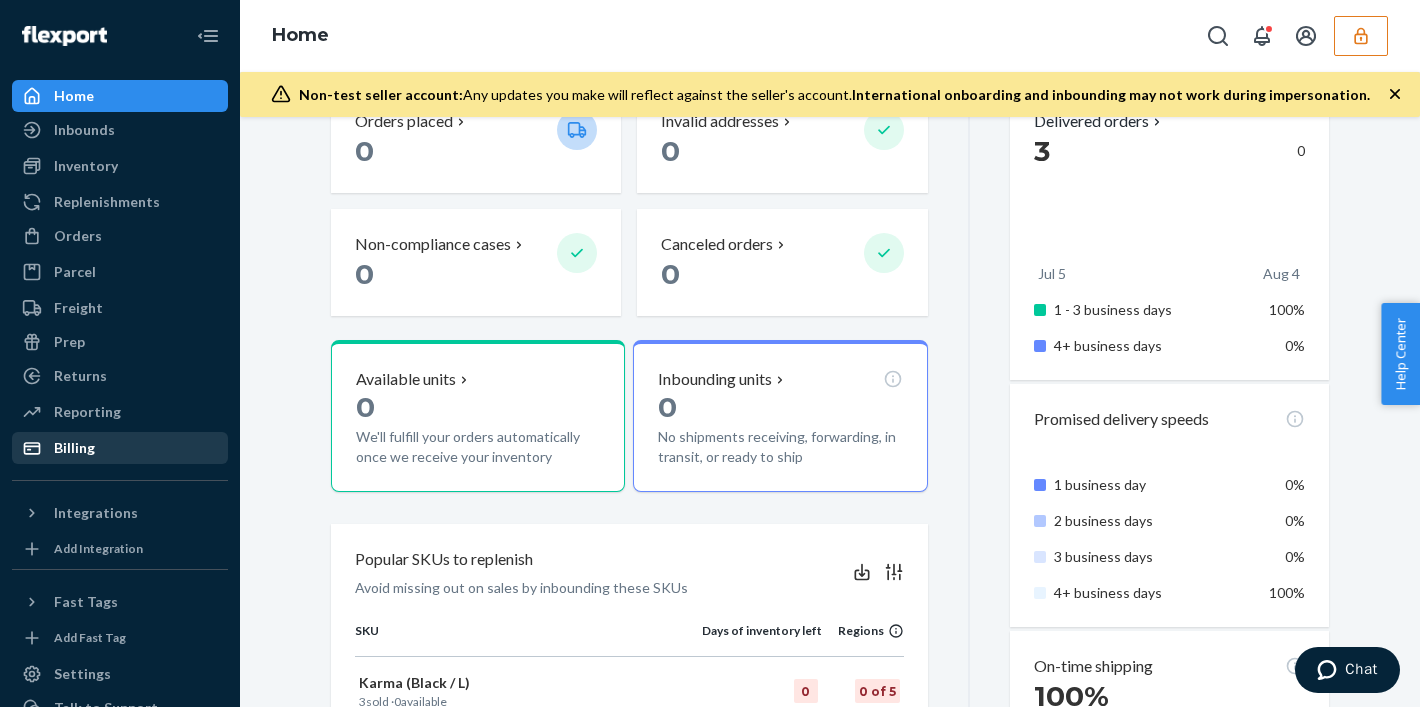 click on "Billing" at bounding box center [74, 448] 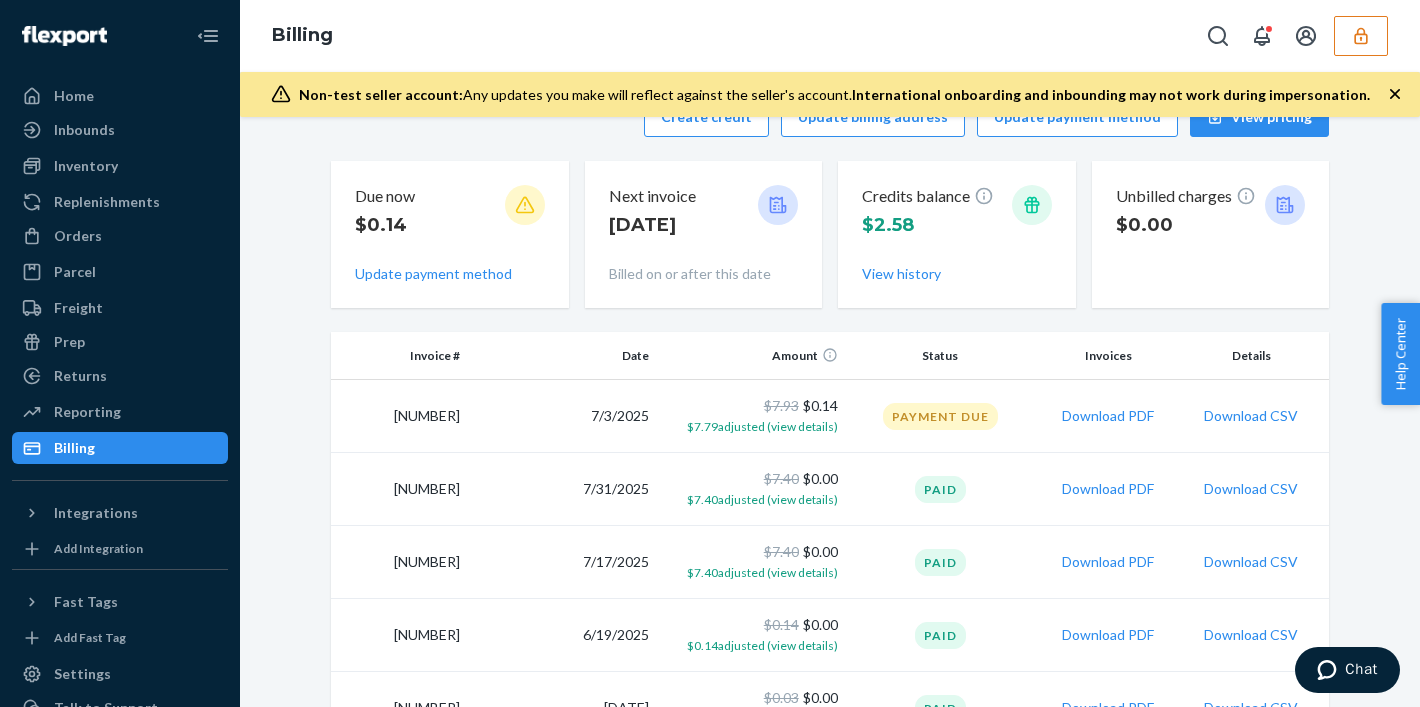 scroll, scrollTop: 0, scrollLeft: 0, axis: both 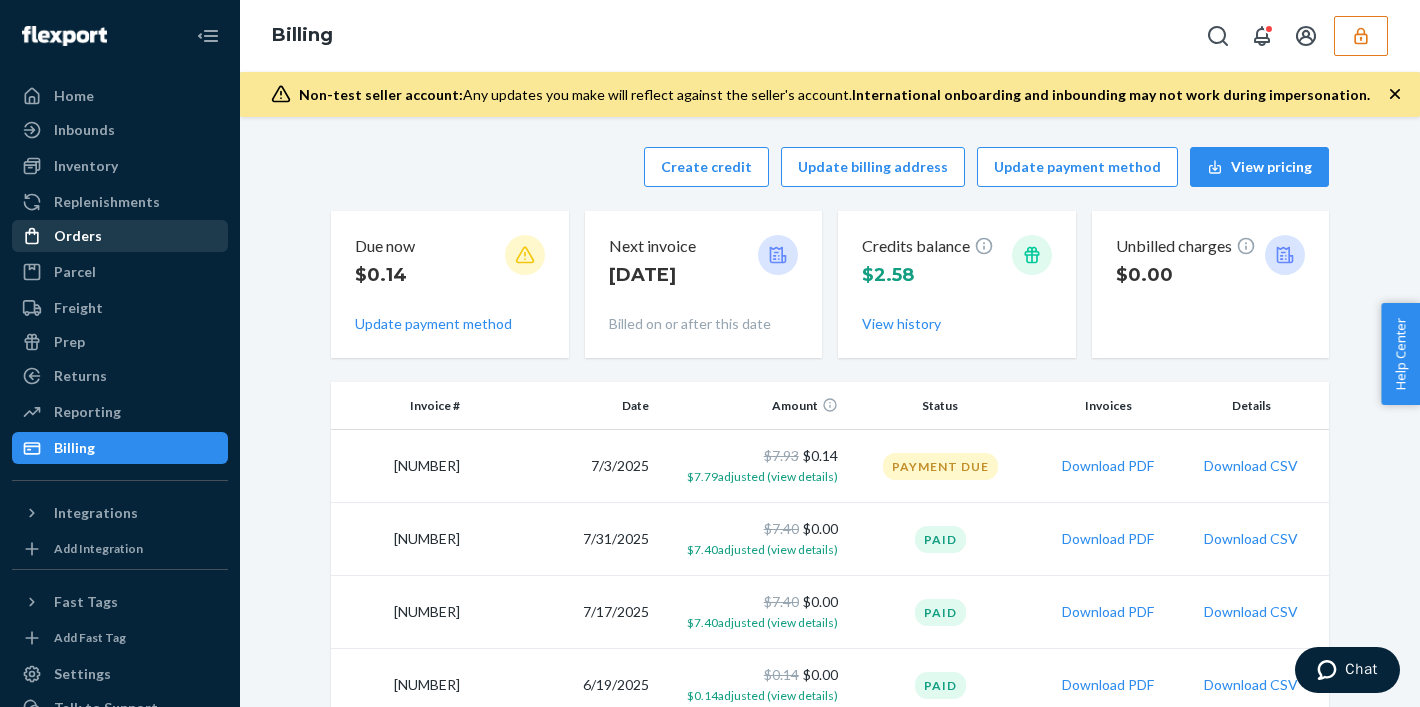 click on "Orders" at bounding box center (78, 236) 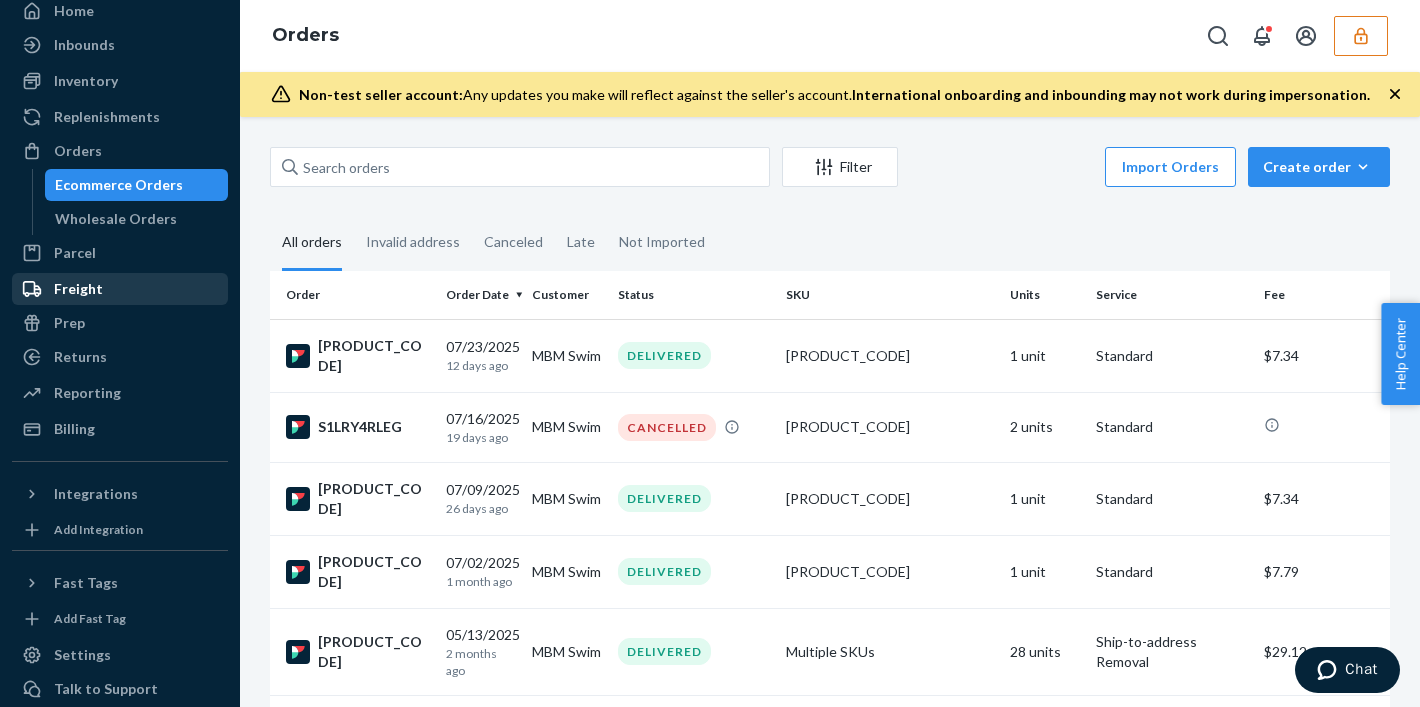 scroll, scrollTop: 175, scrollLeft: 0, axis: vertical 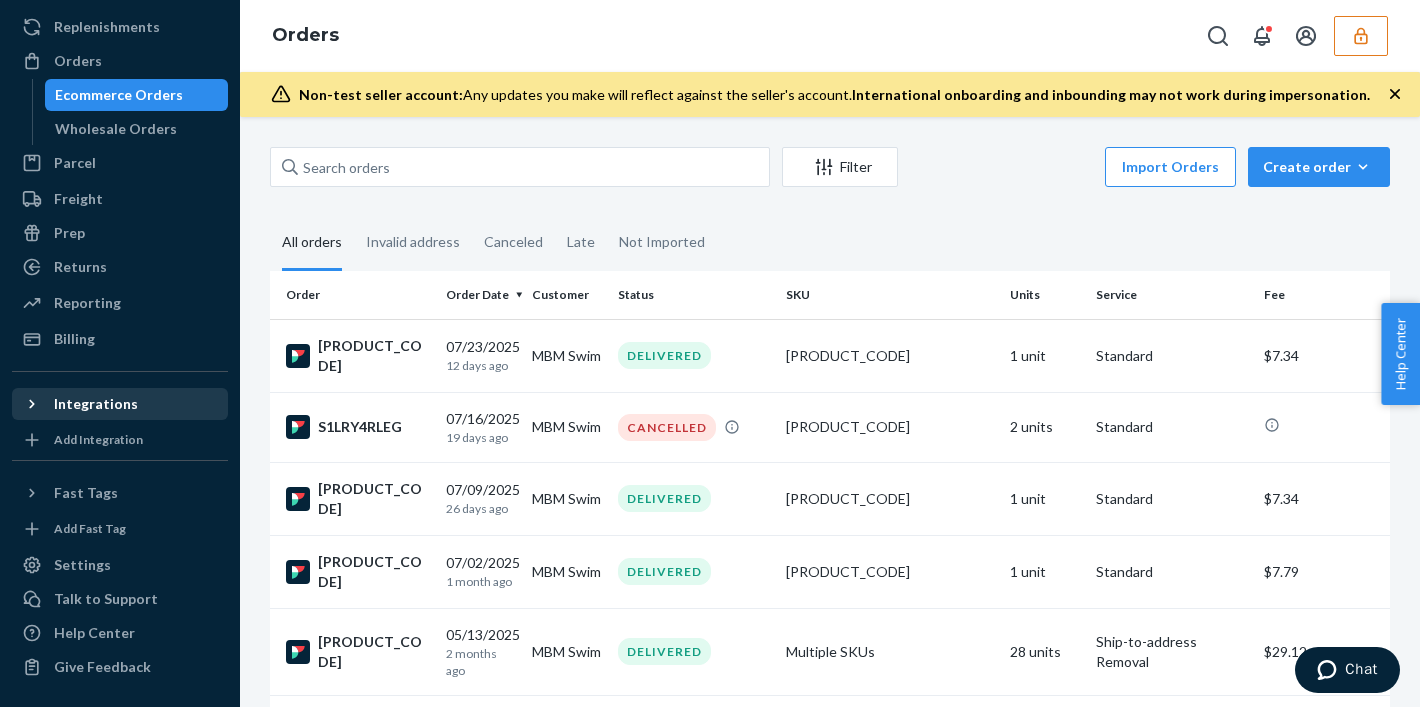 click on "Integrations" at bounding box center [96, 404] 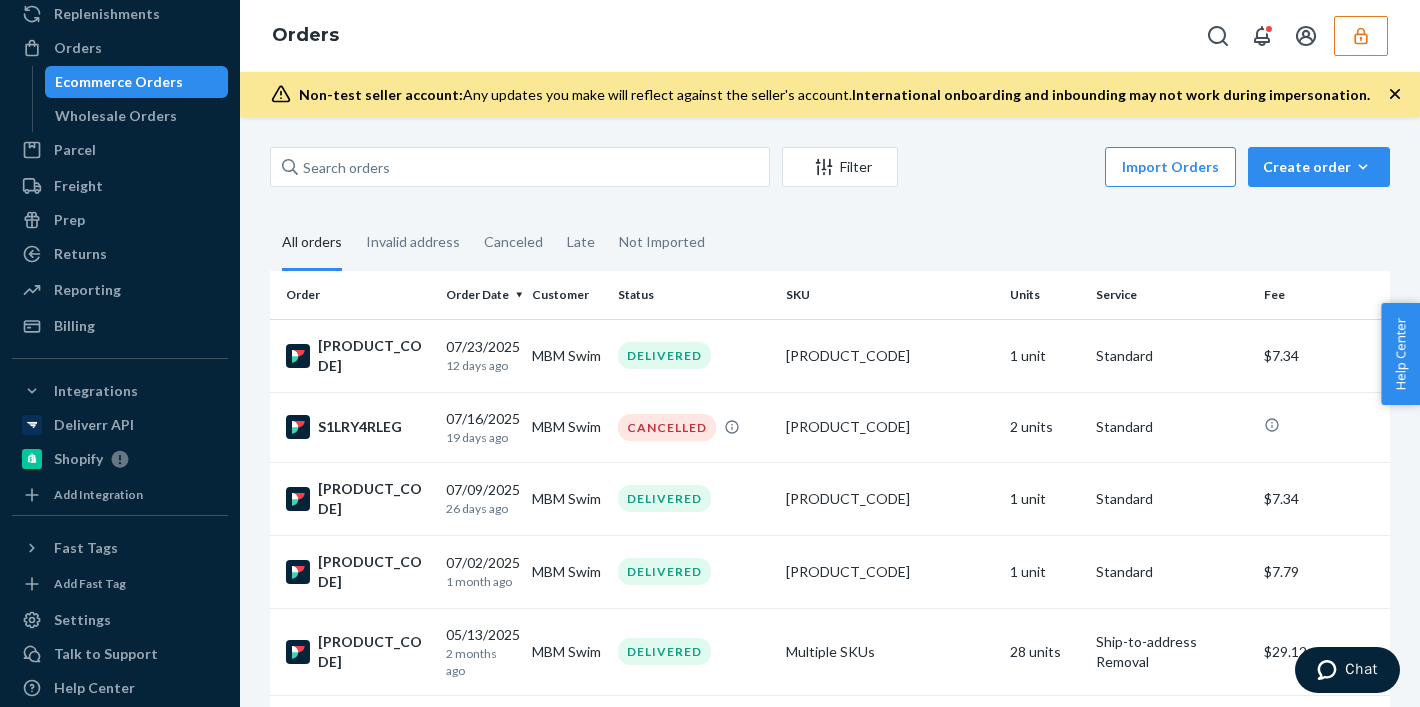 scroll, scrollTop: 191, scrollLeft: 0, axis: vertical 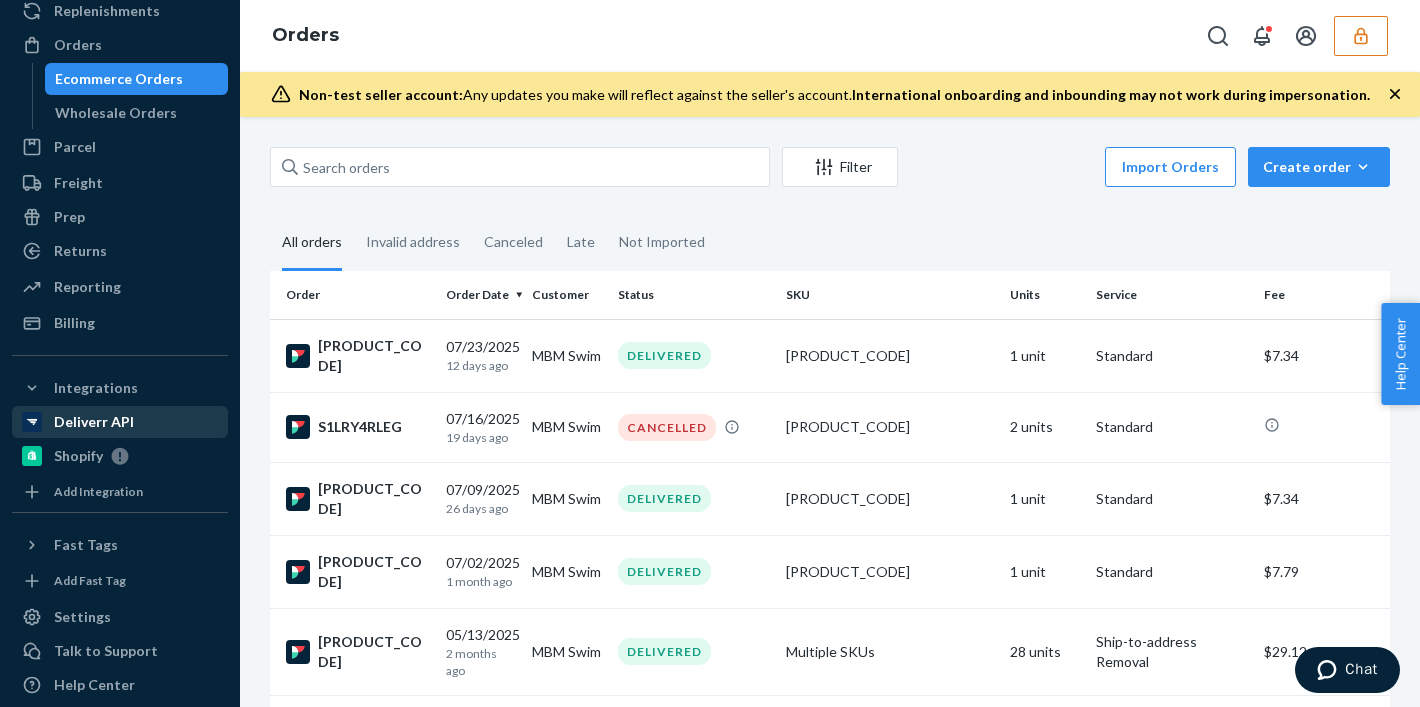 click on "Deliverr API" at bounding box center (94, 422) 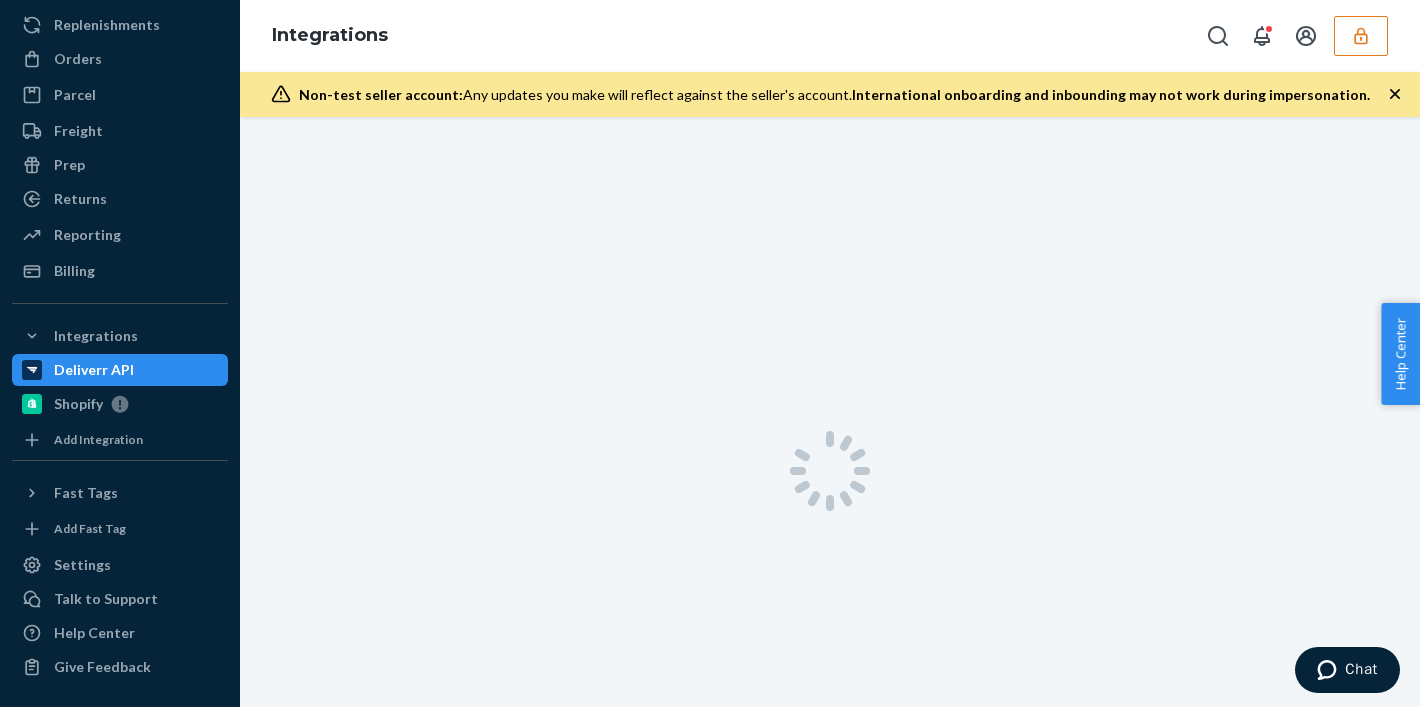 scroll, scrollTop: 177, scrollLeft: 0, axis: vertical 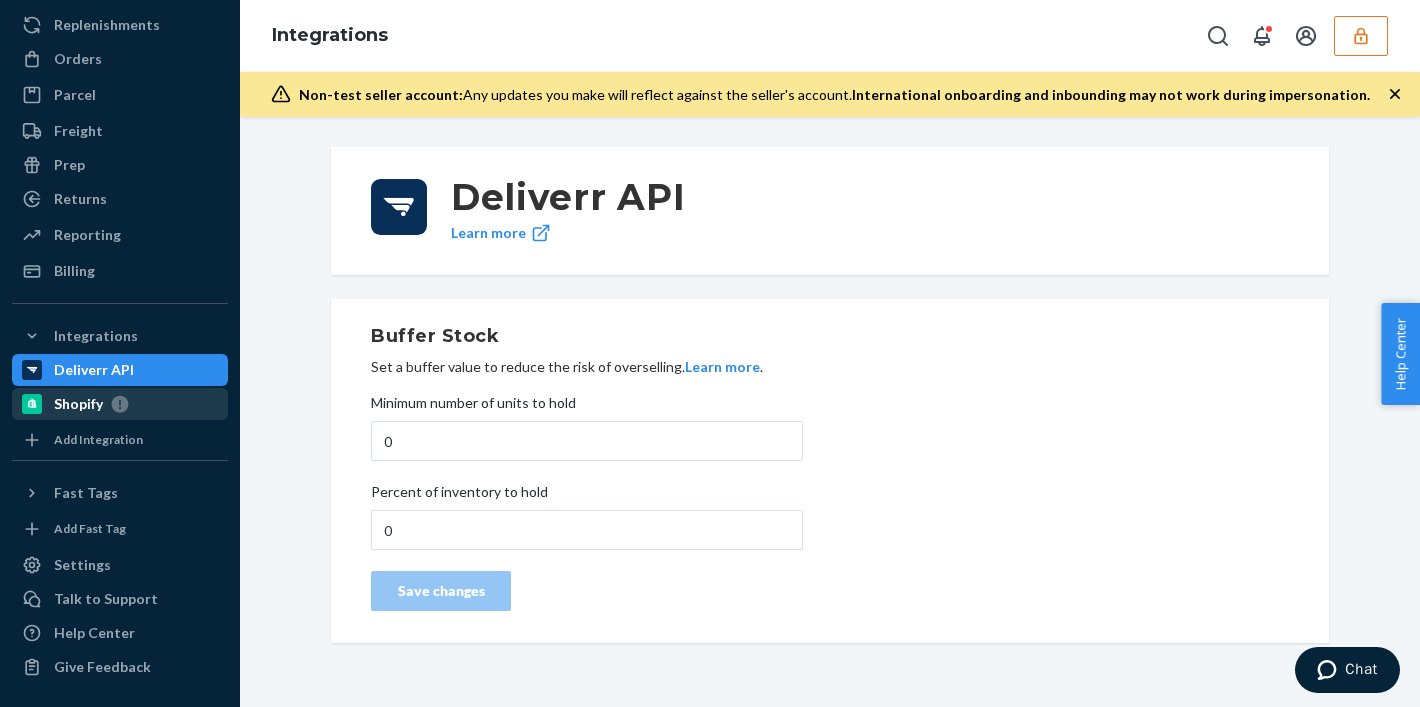 click on "Shopify" at bounding box center (78, 404) 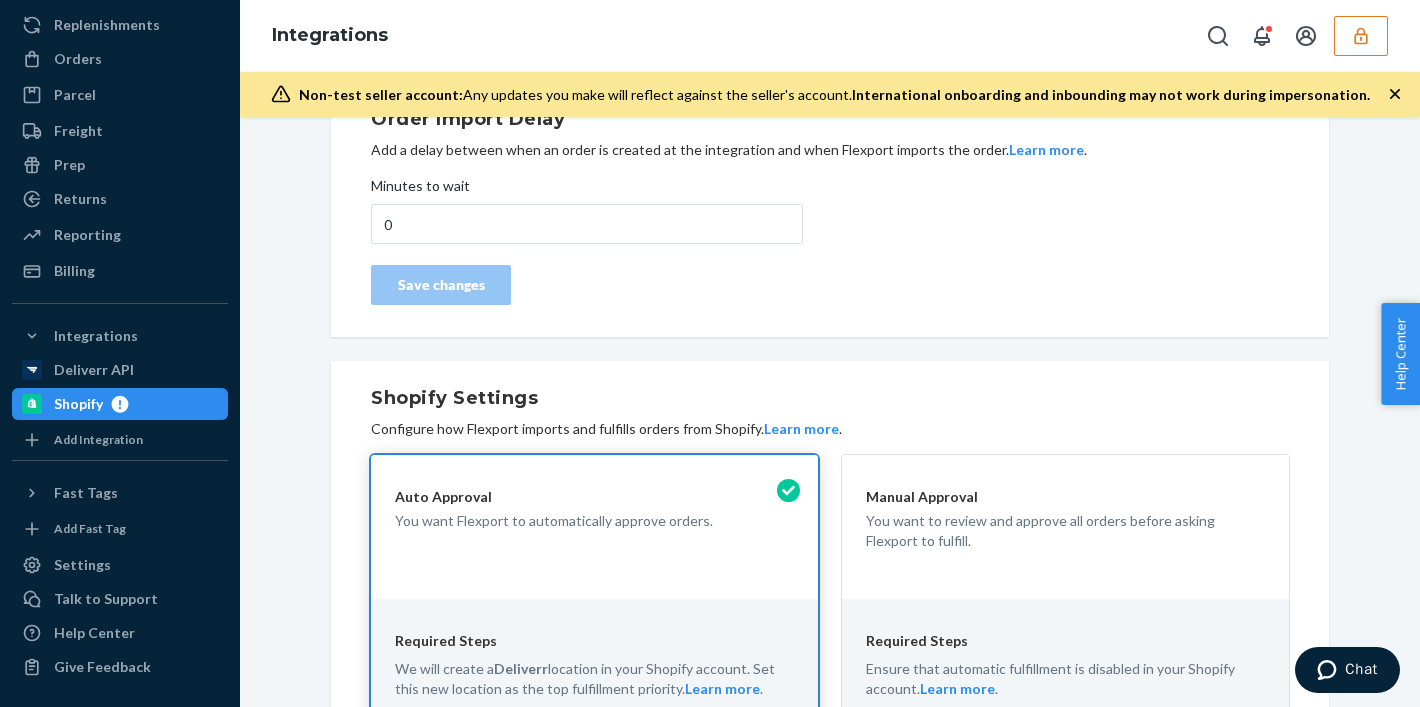 scroll, scrollTop: 361, scrollLeft: 0, axis: vertical 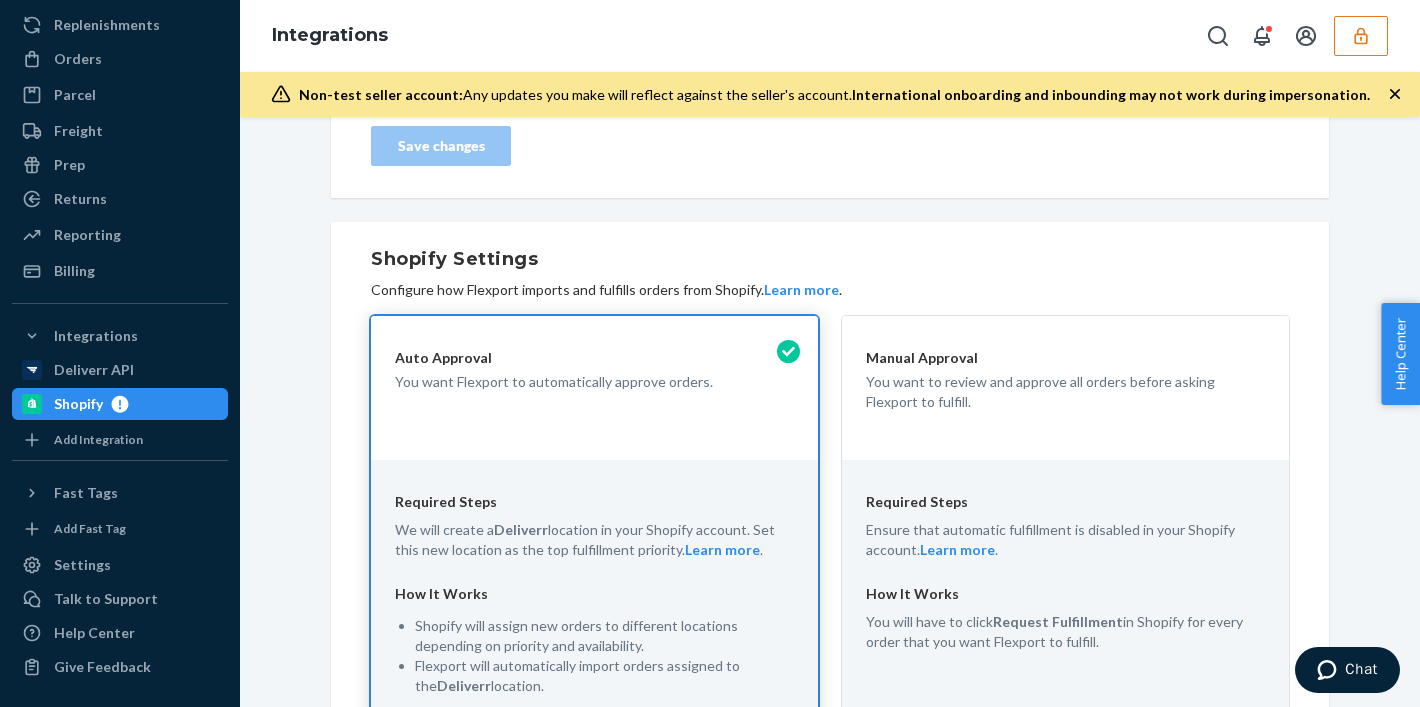 click 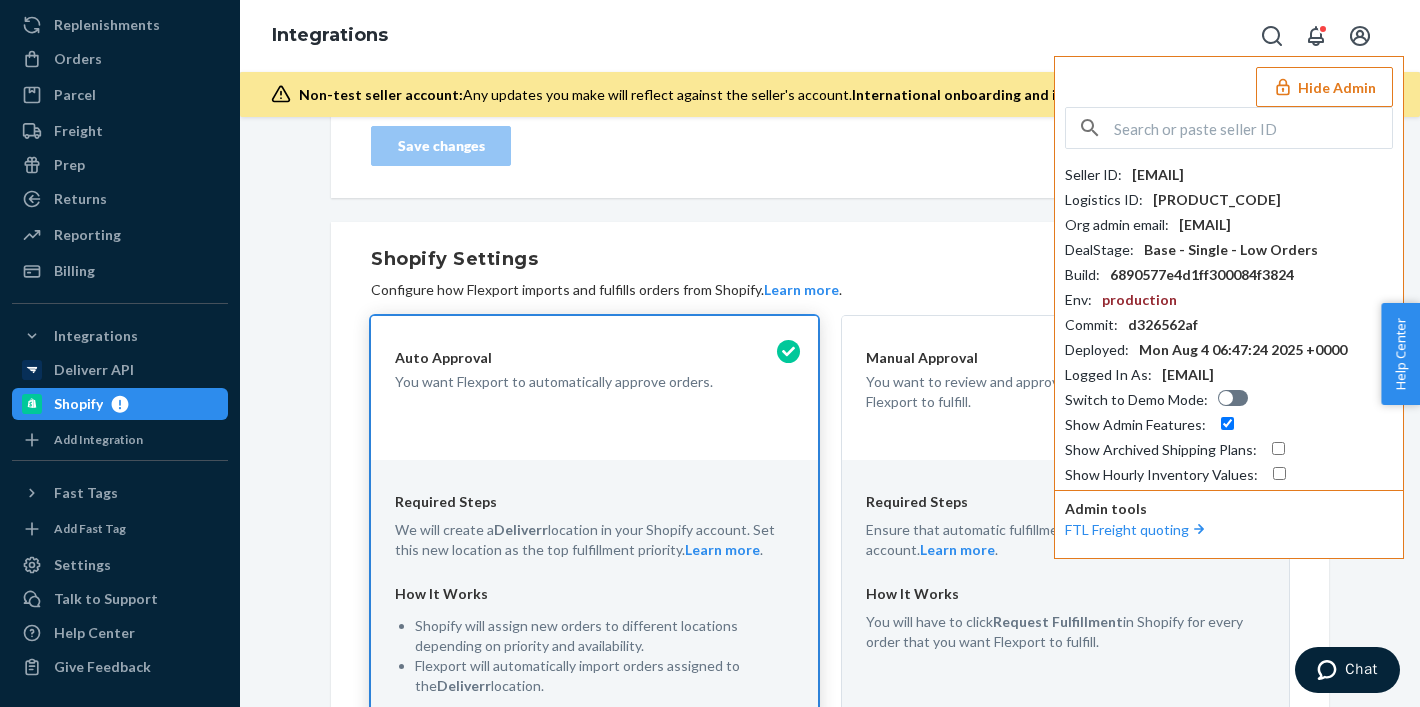 click on "contact[EMAIL]" at bounding box center [1158, 175] 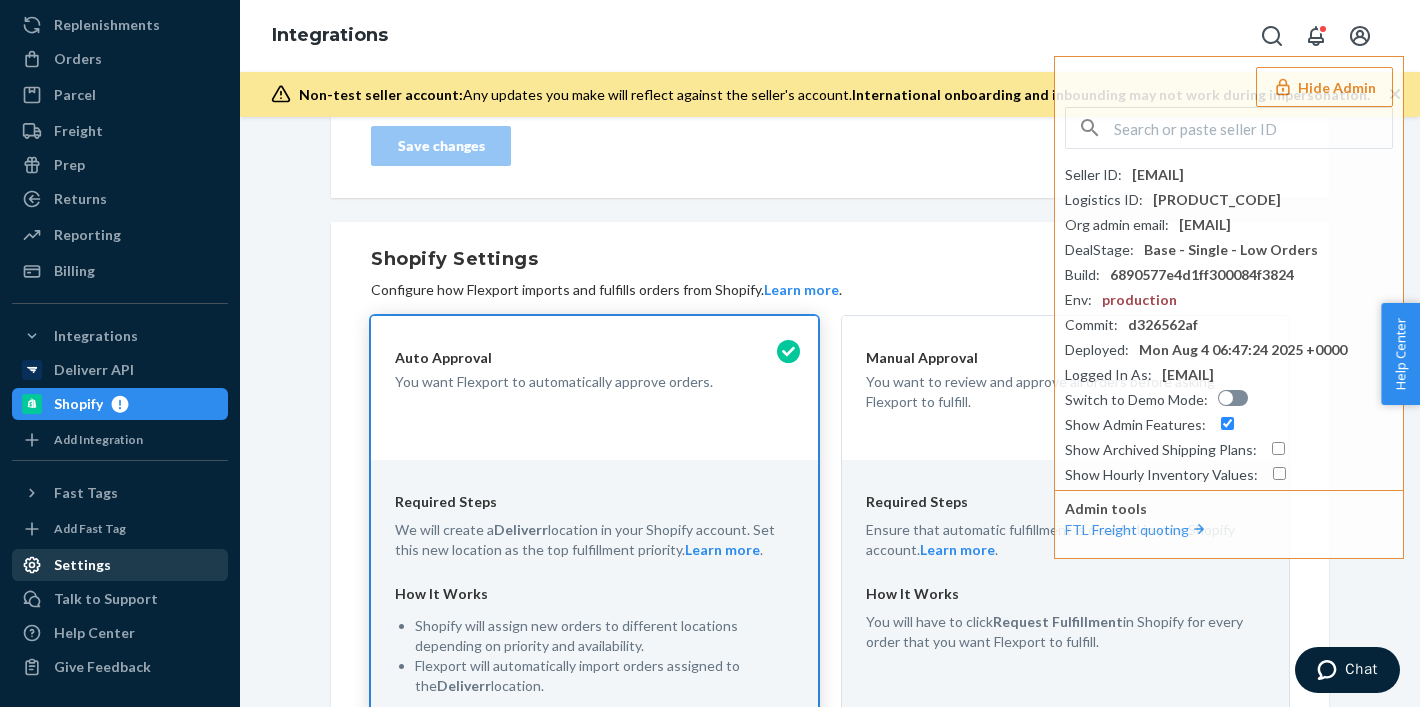 click on "Settings" at bounding box center [82, 565] 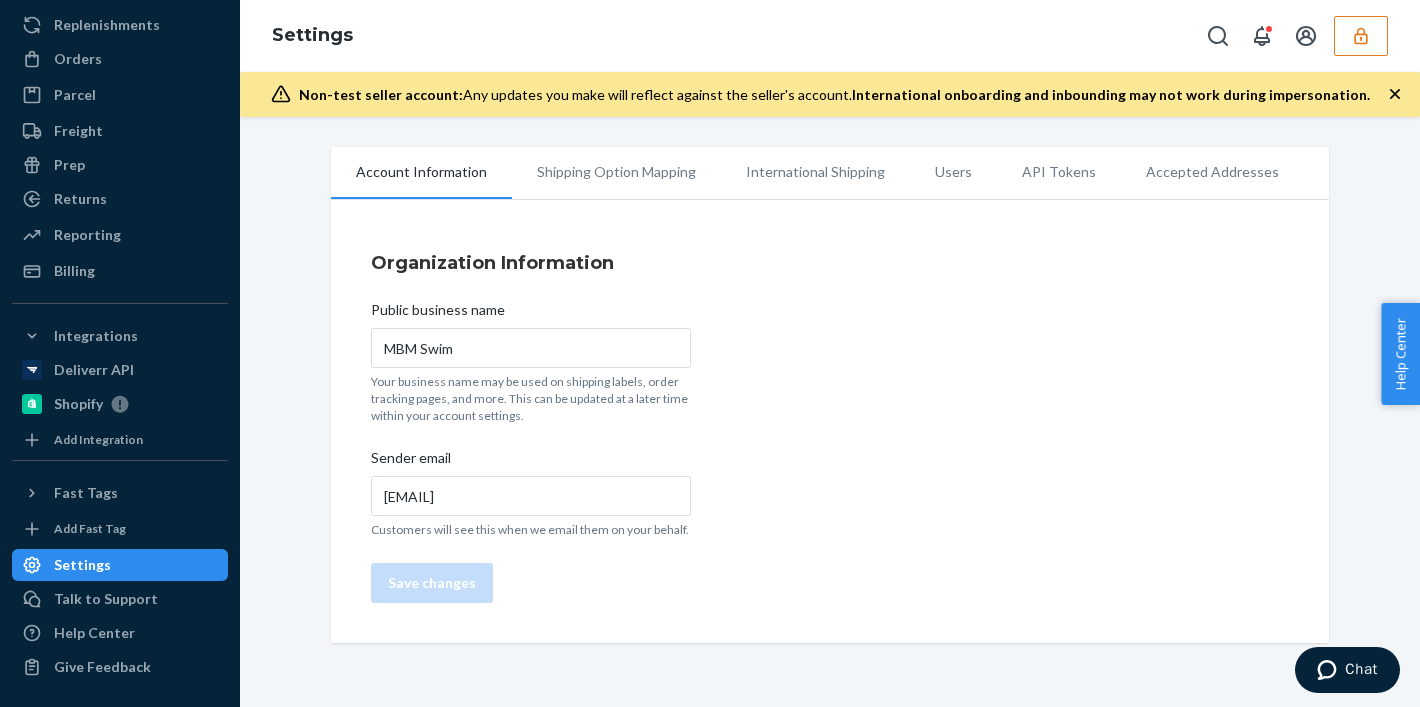 scroll, scrollTop: 0, scrollLeft: 0, axis: both 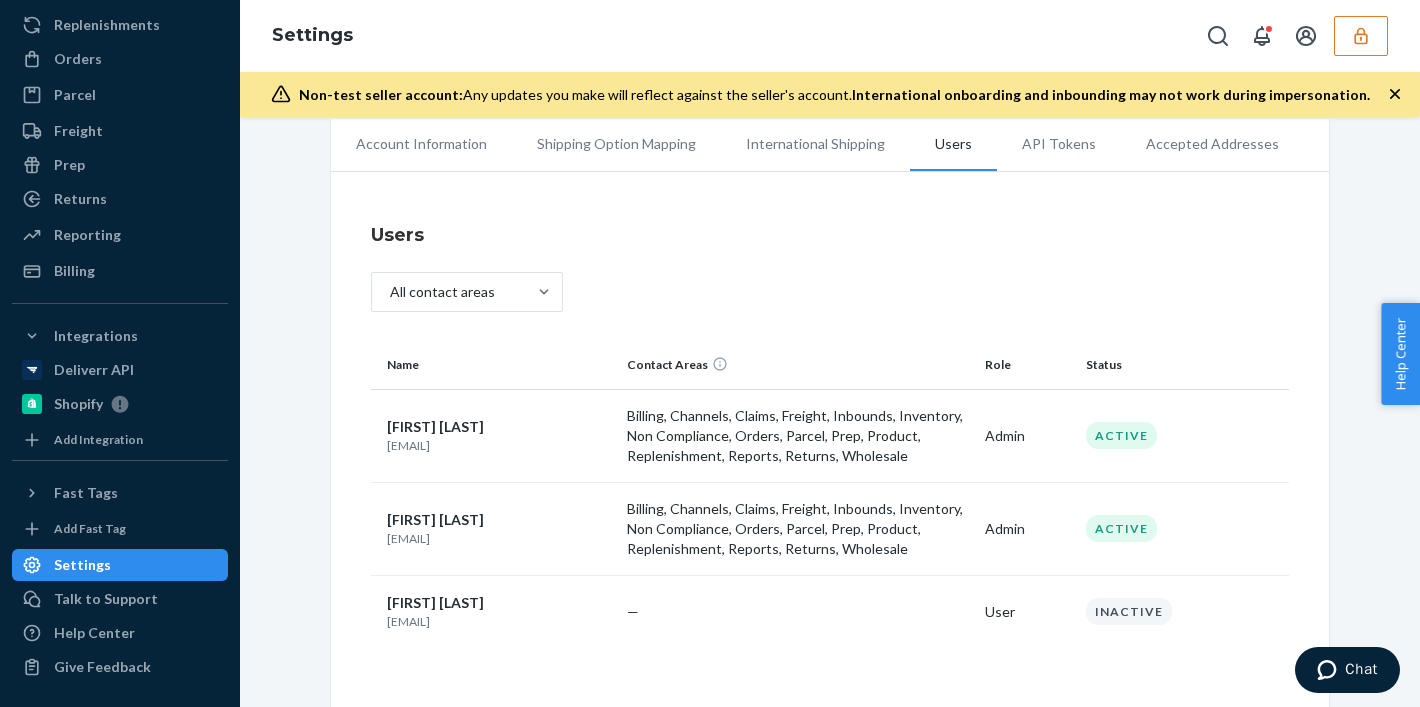 drag, startPoint x: 384, startPoint y: 439, endPoint x: 570, endPoint y: 444, distance: 186.0672 